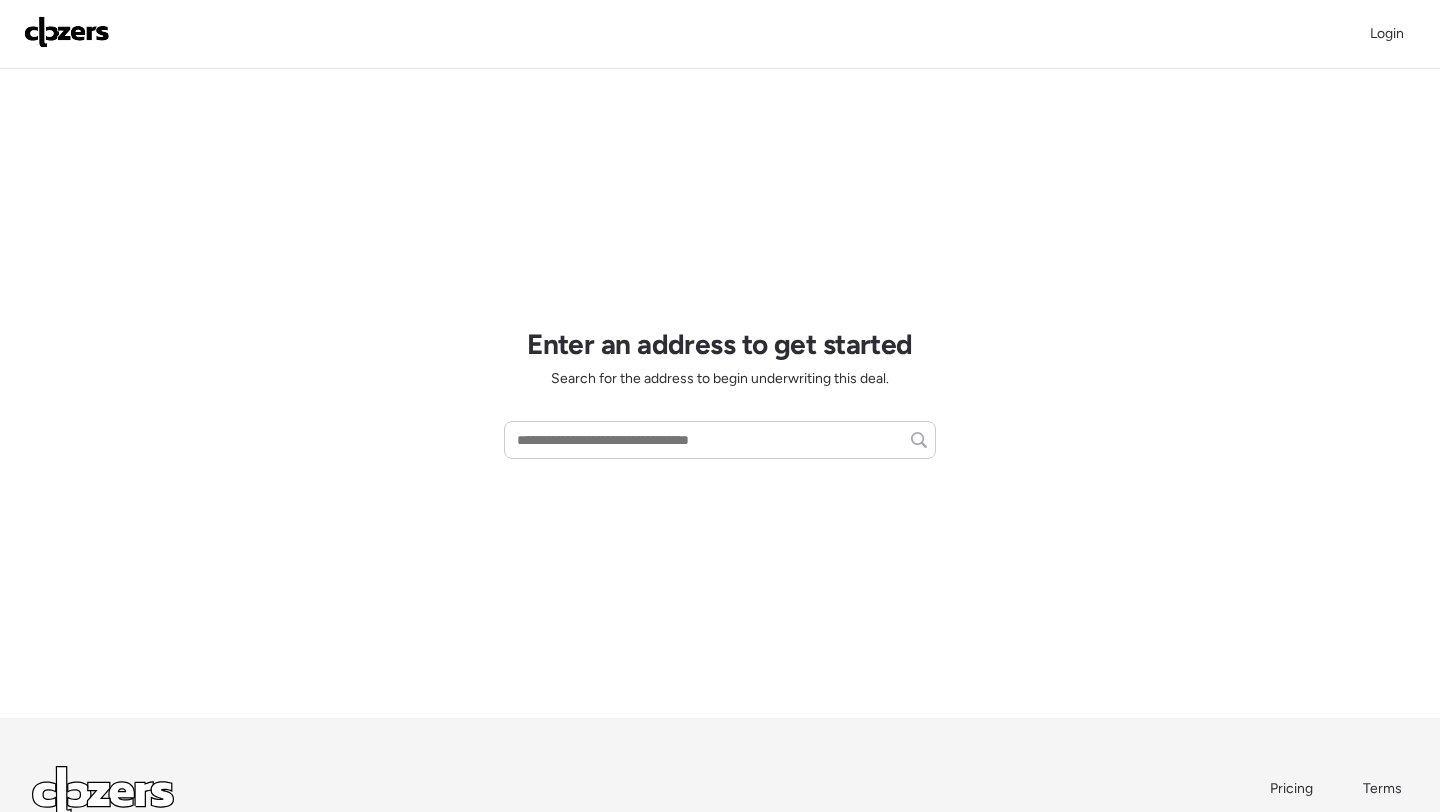 scroll, scrollTop: 0, scrollLeft: 0, axis: both 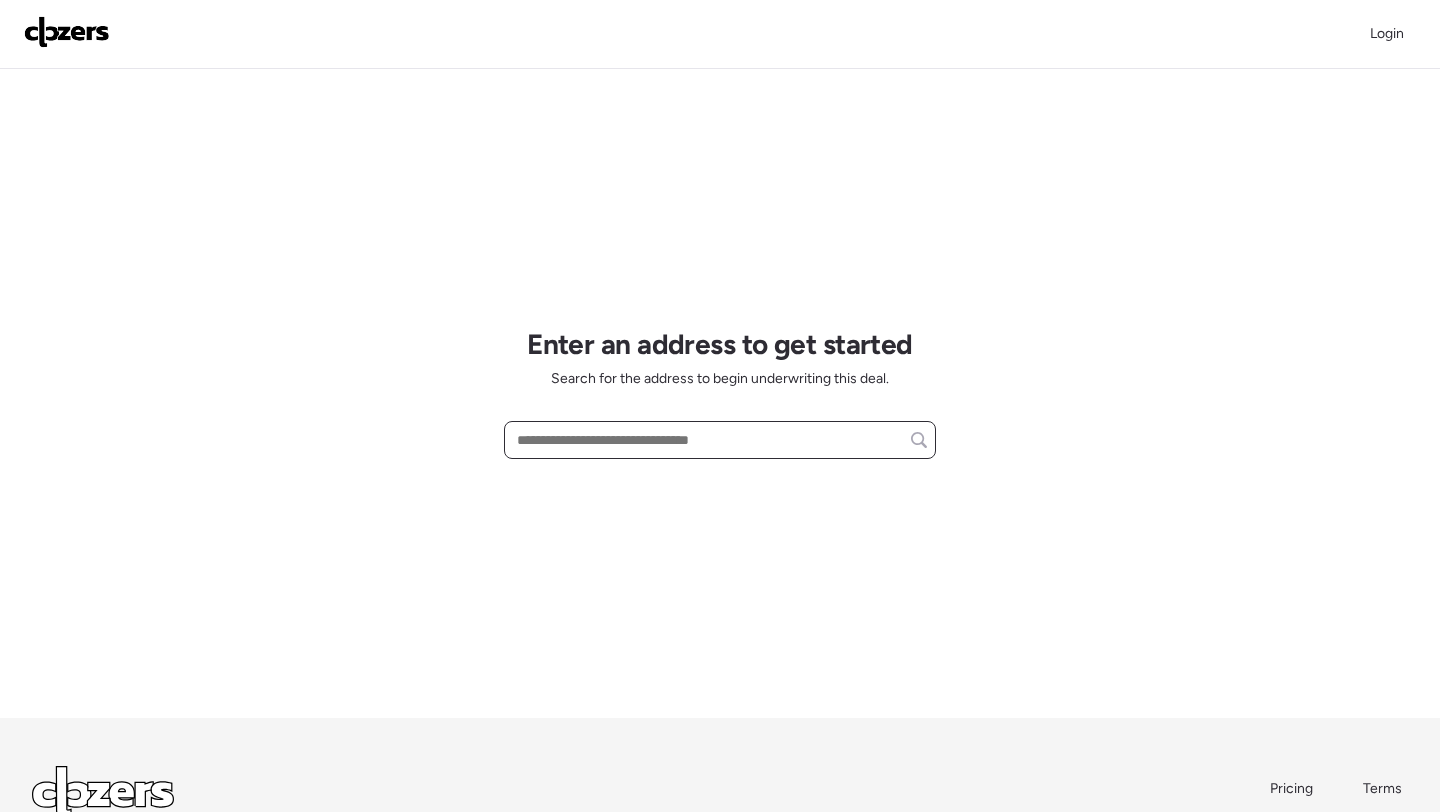 click at bounding box center [720, 440] 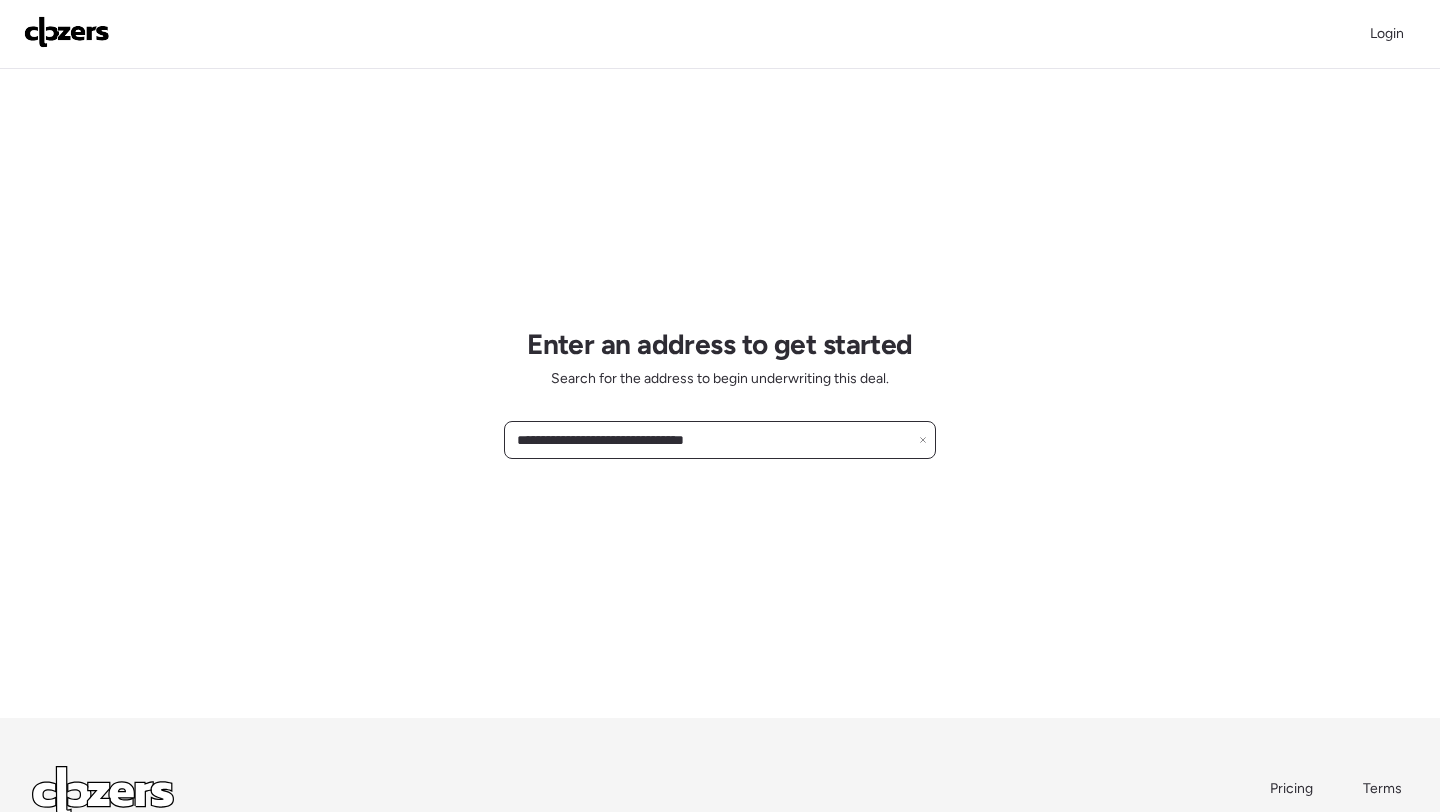 type on "**********" 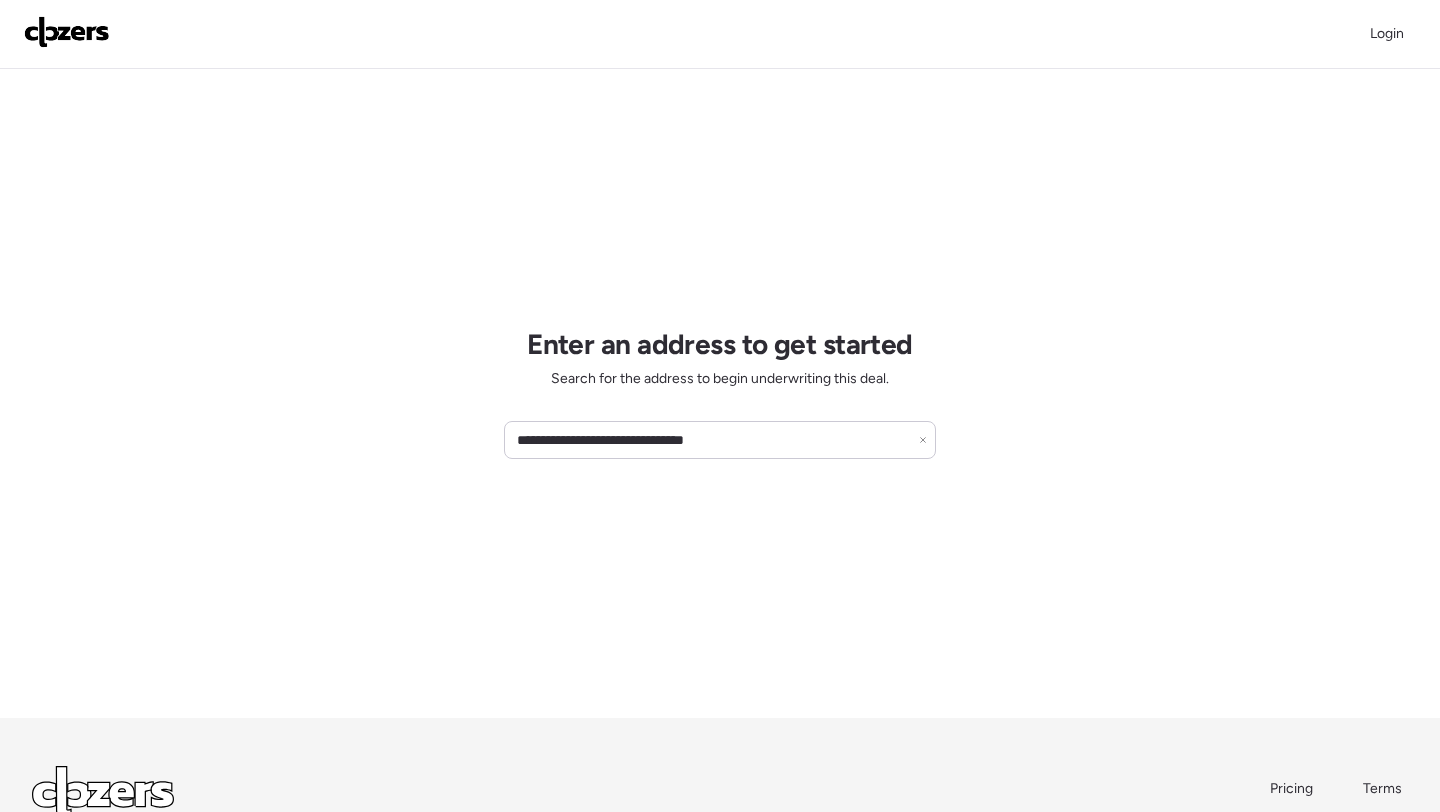 click on "**********" at bounding box center (720, 394) 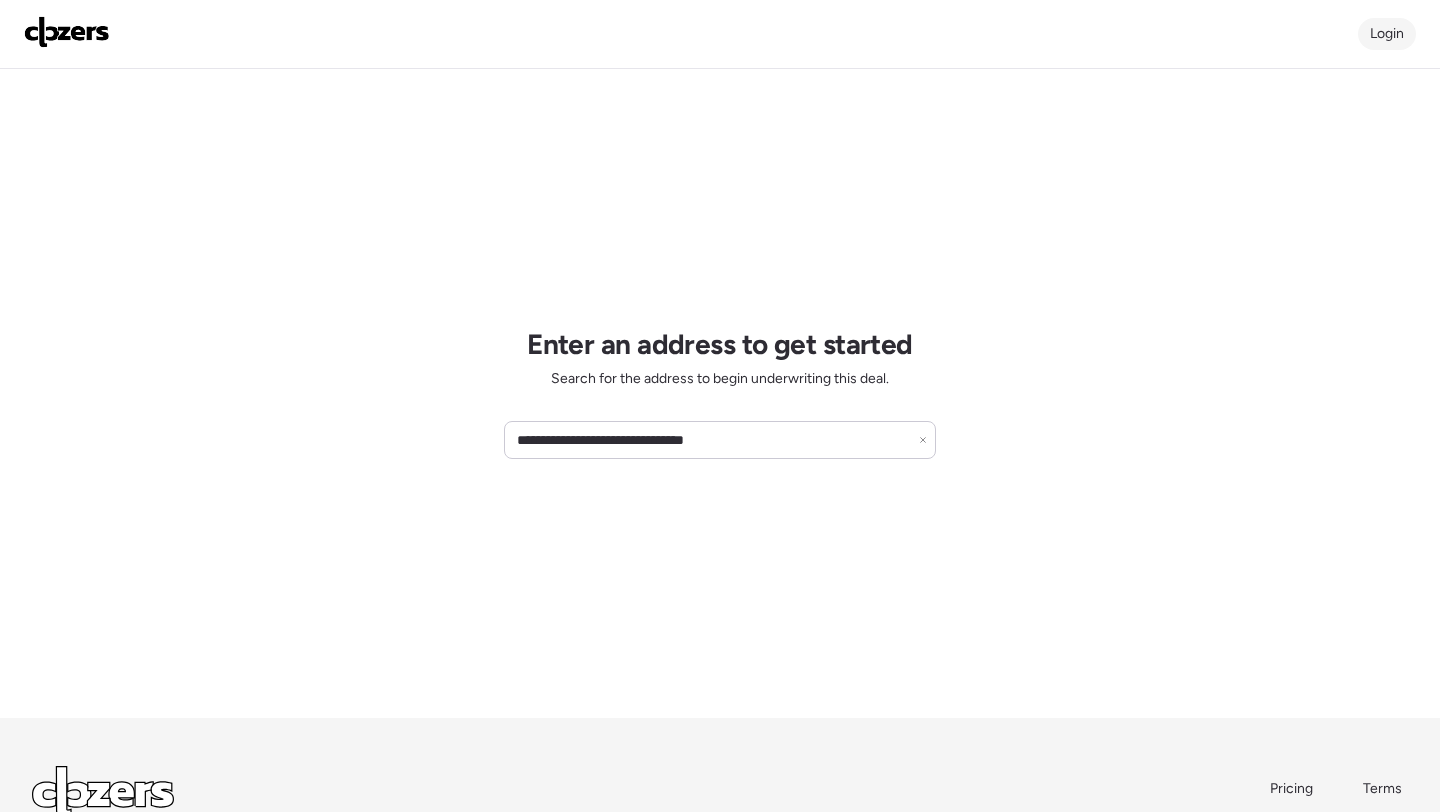 click on "Login" at bounding box center (1387, 33) 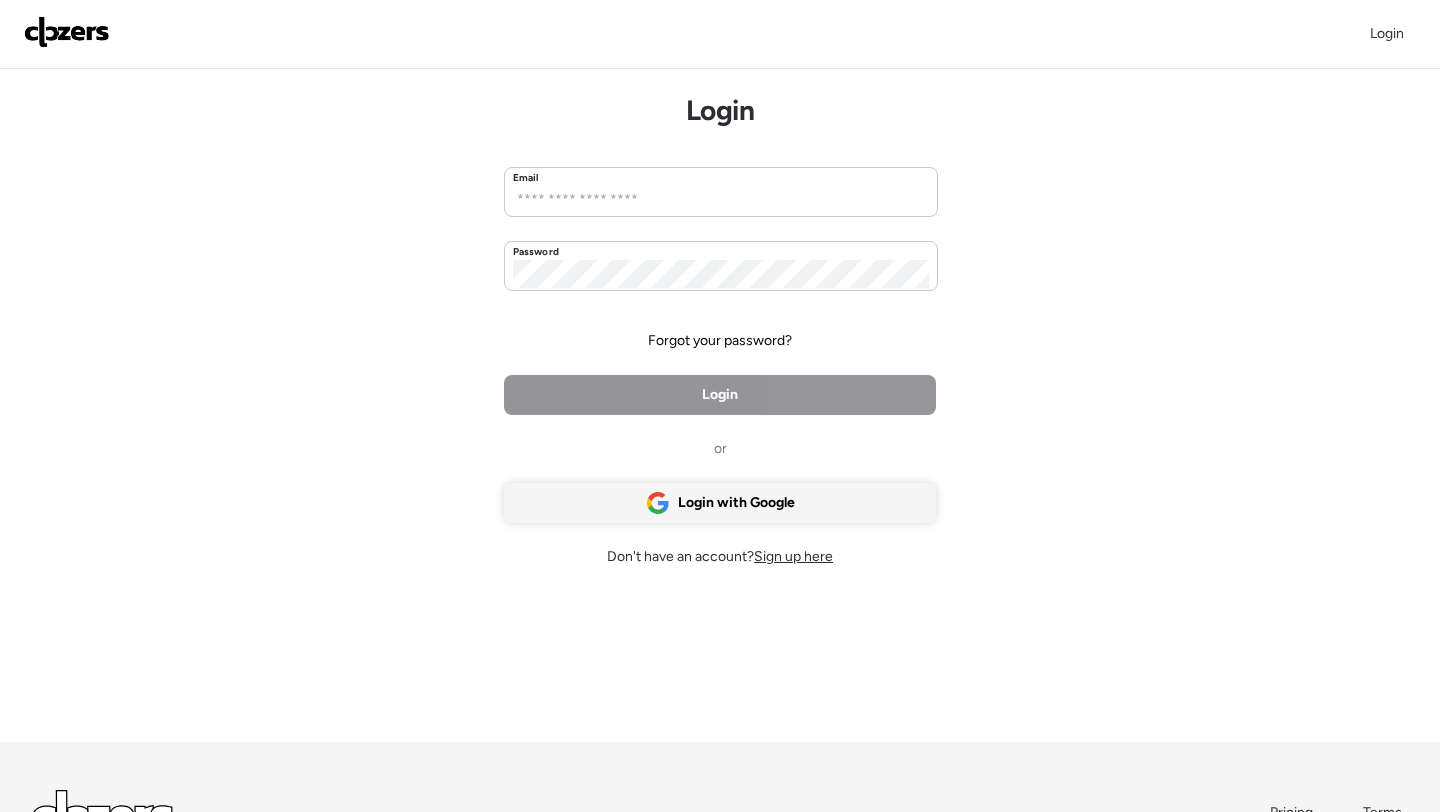 click on "Login with Google" at bounding box center (720, 503) 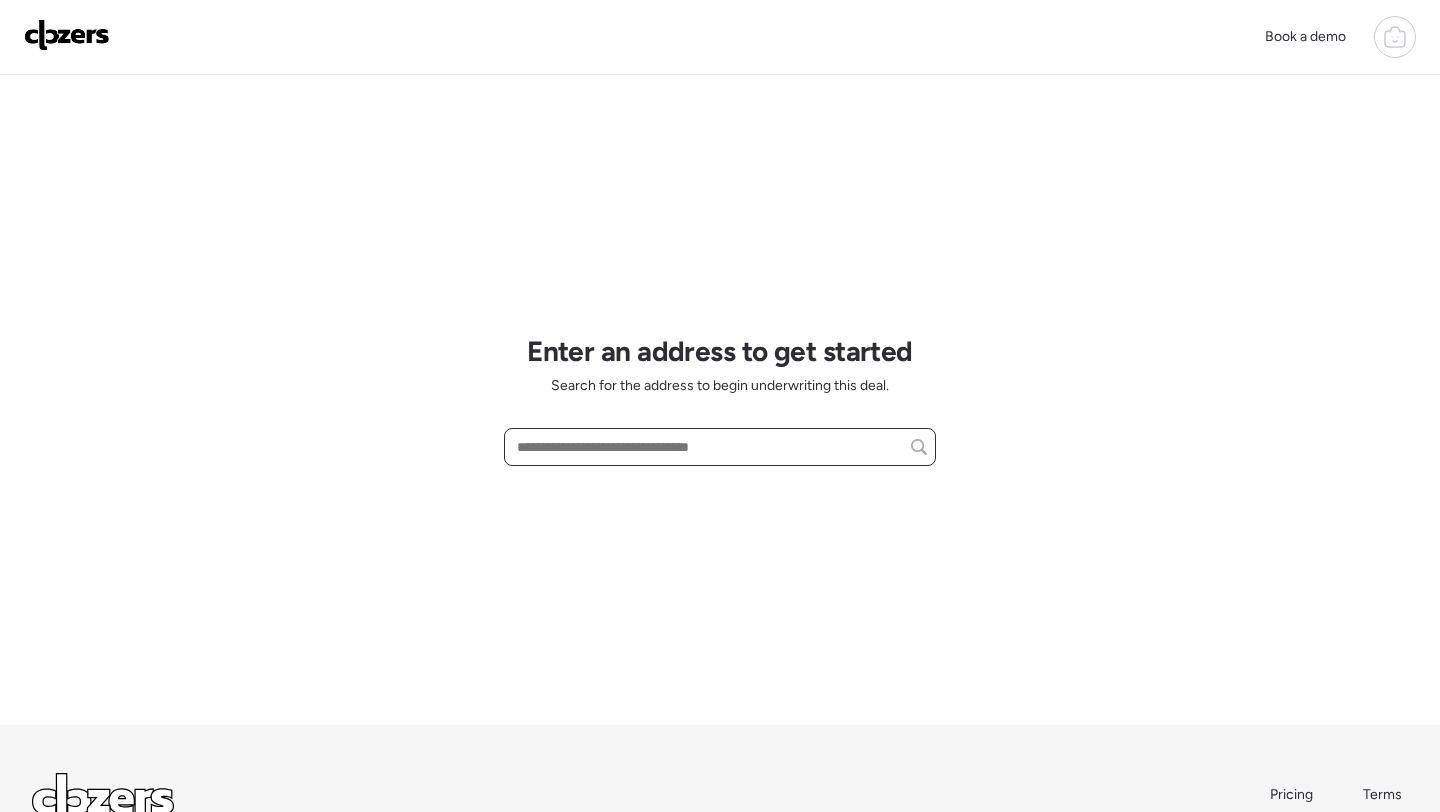 click at bounding box center (720, 447) 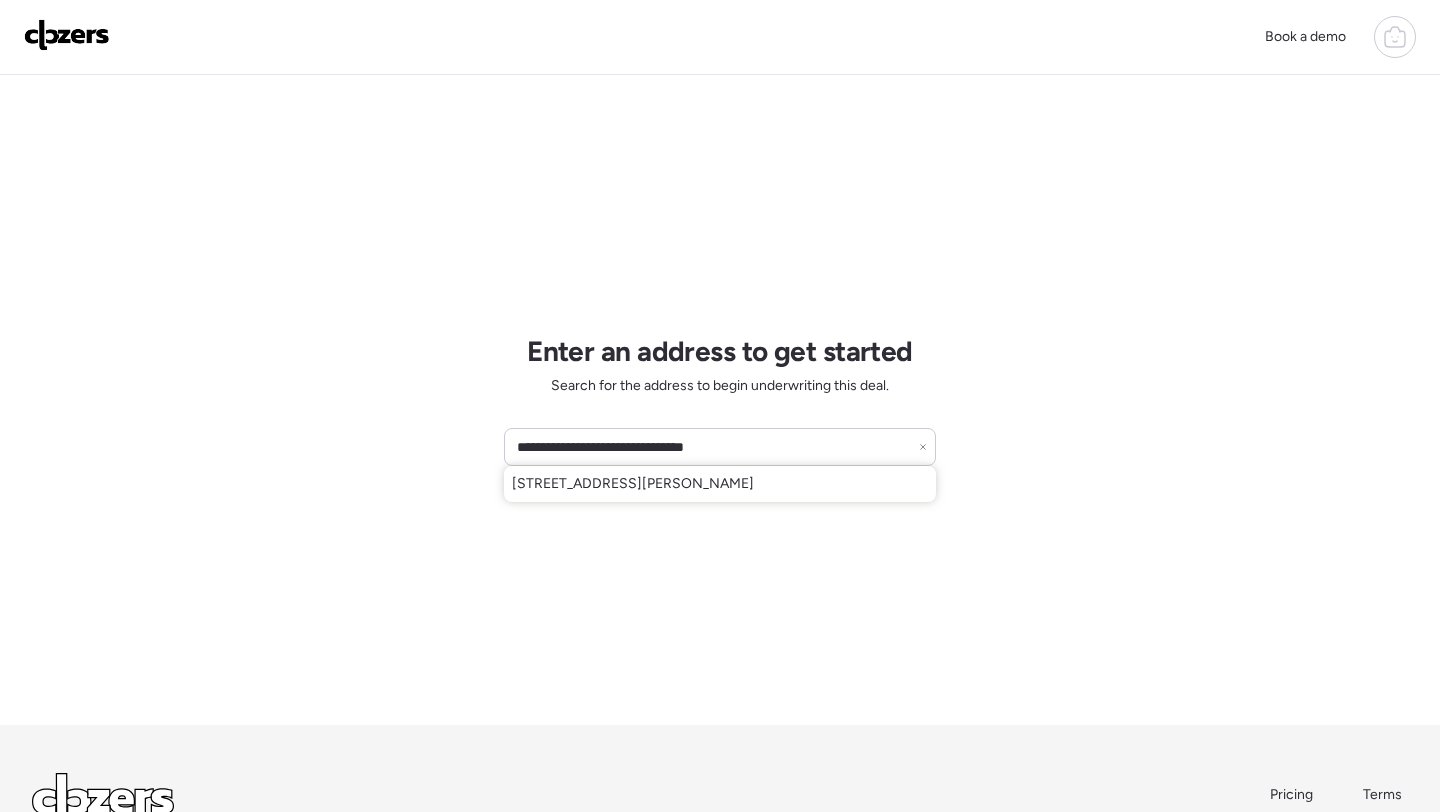 click on "2312 S 88th Dr, Tolleson, AZ, 85353" at bounding box center (633, 484) 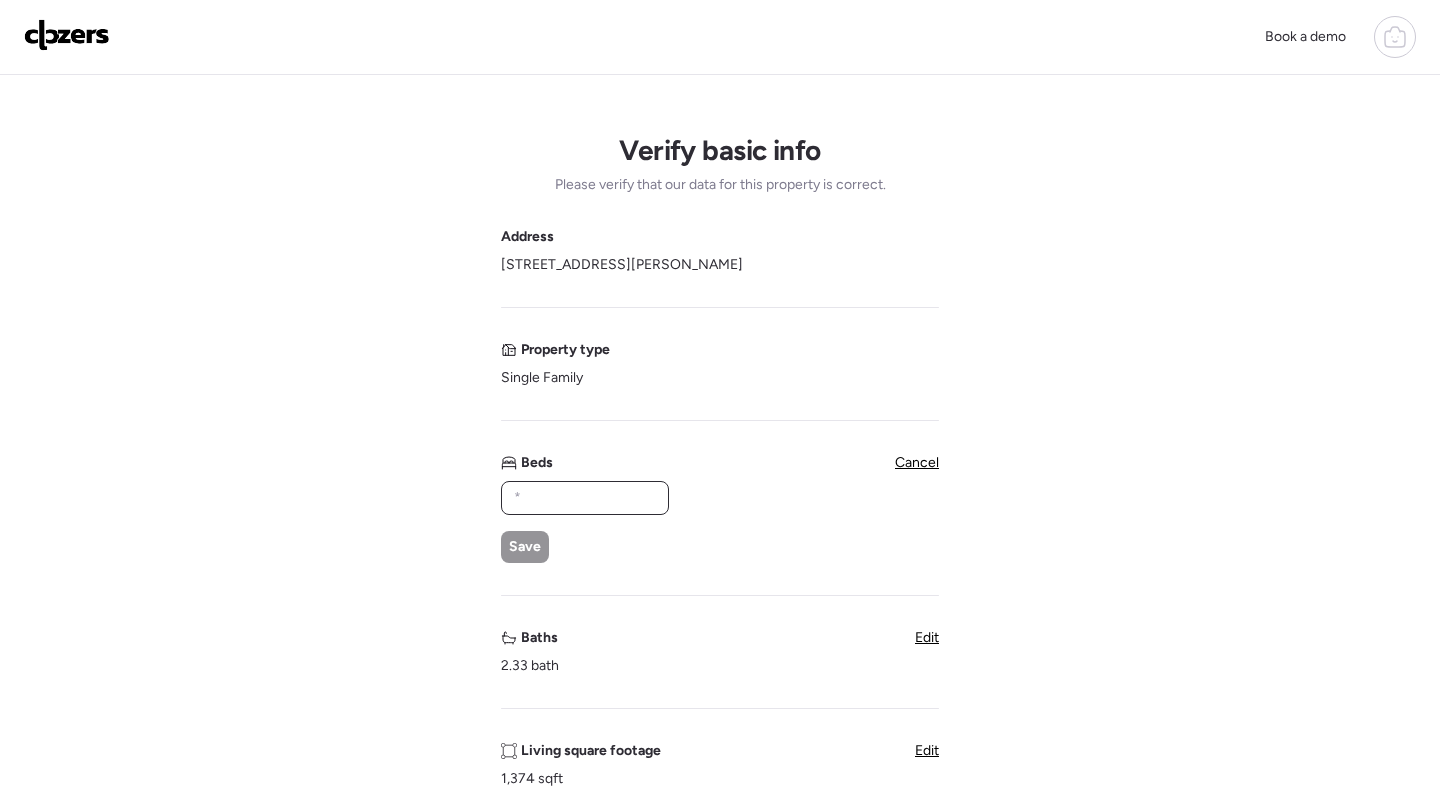 click at bounding box center (585, 498) 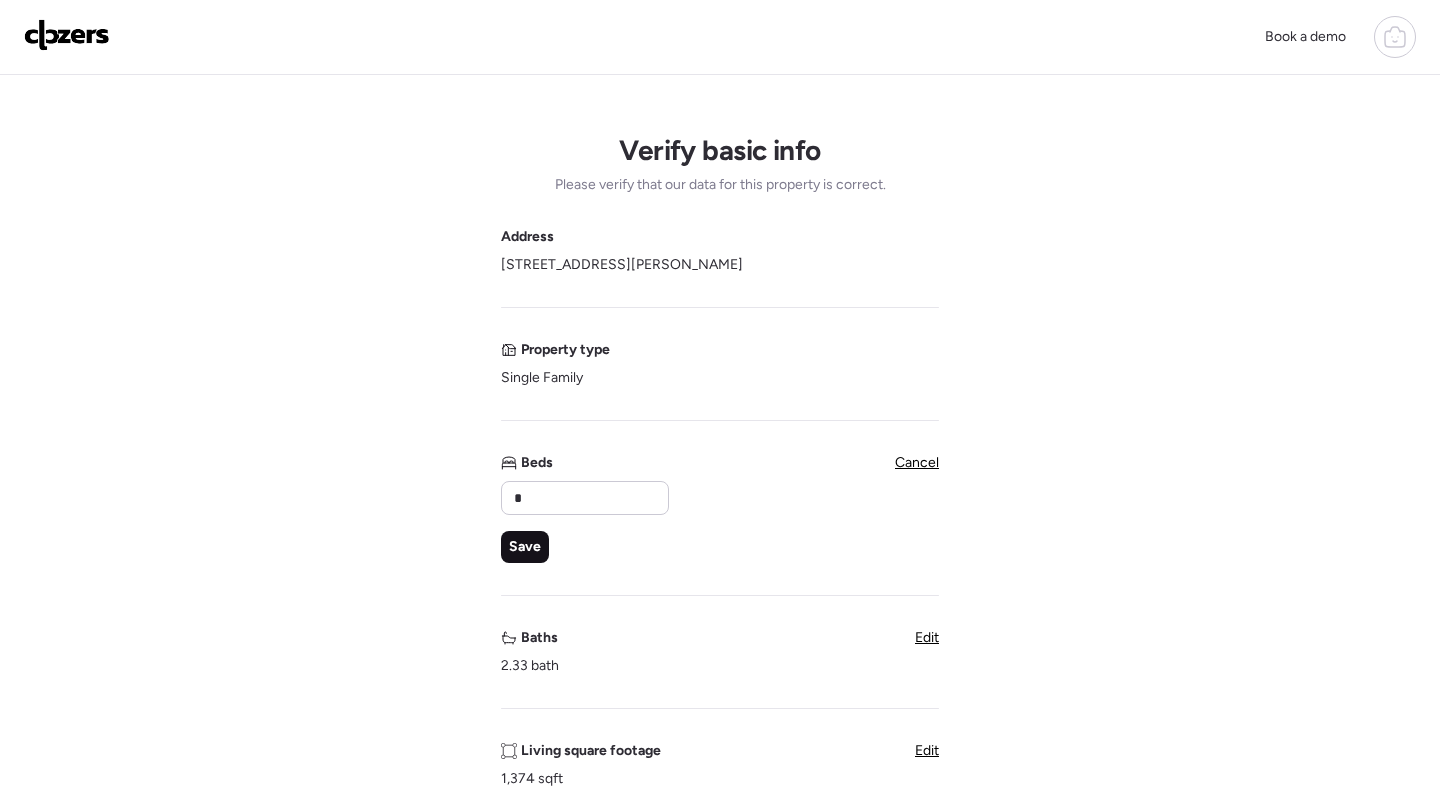 click on "Save" at bounding box center (525, 547) 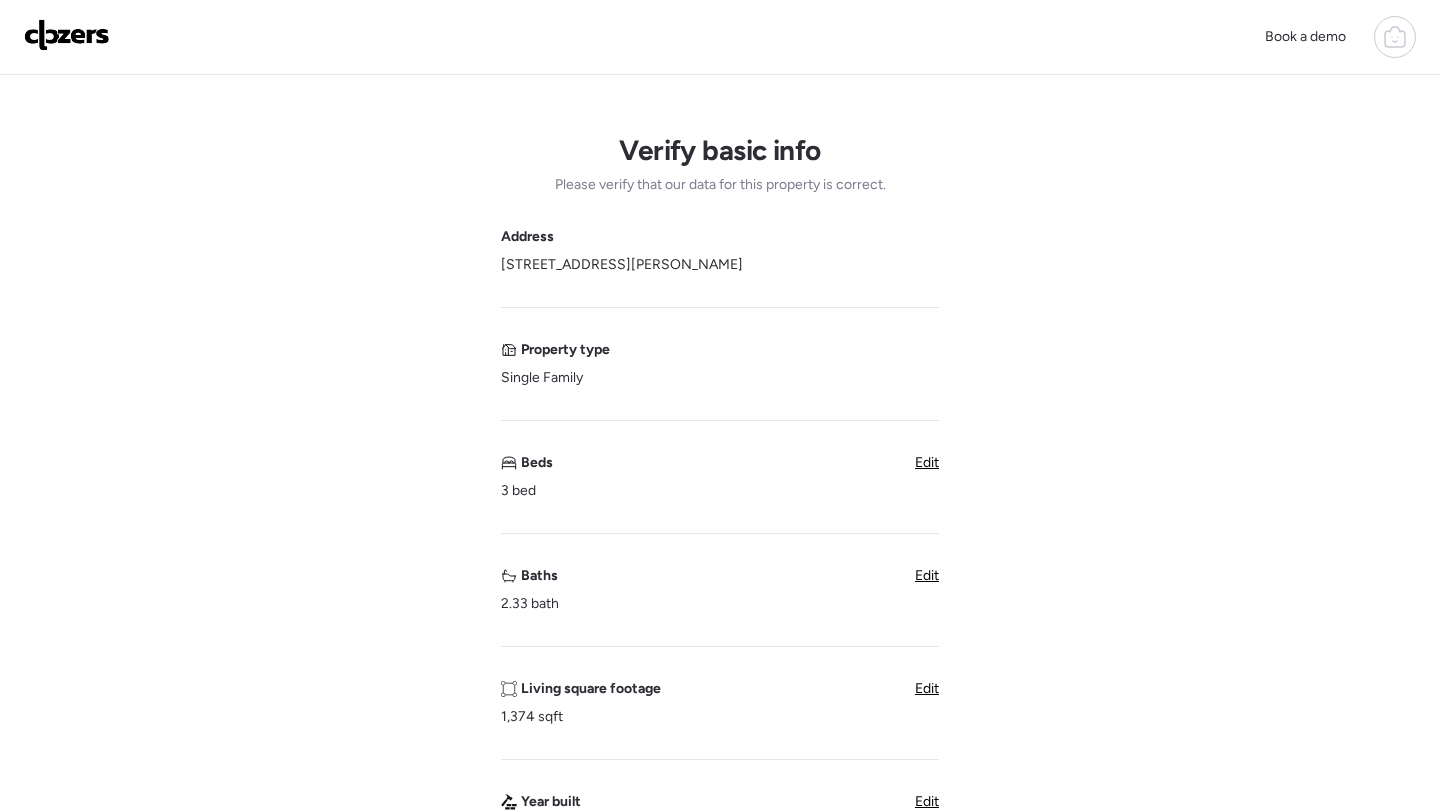 click on "Edit" at bounding box center [927, 575] 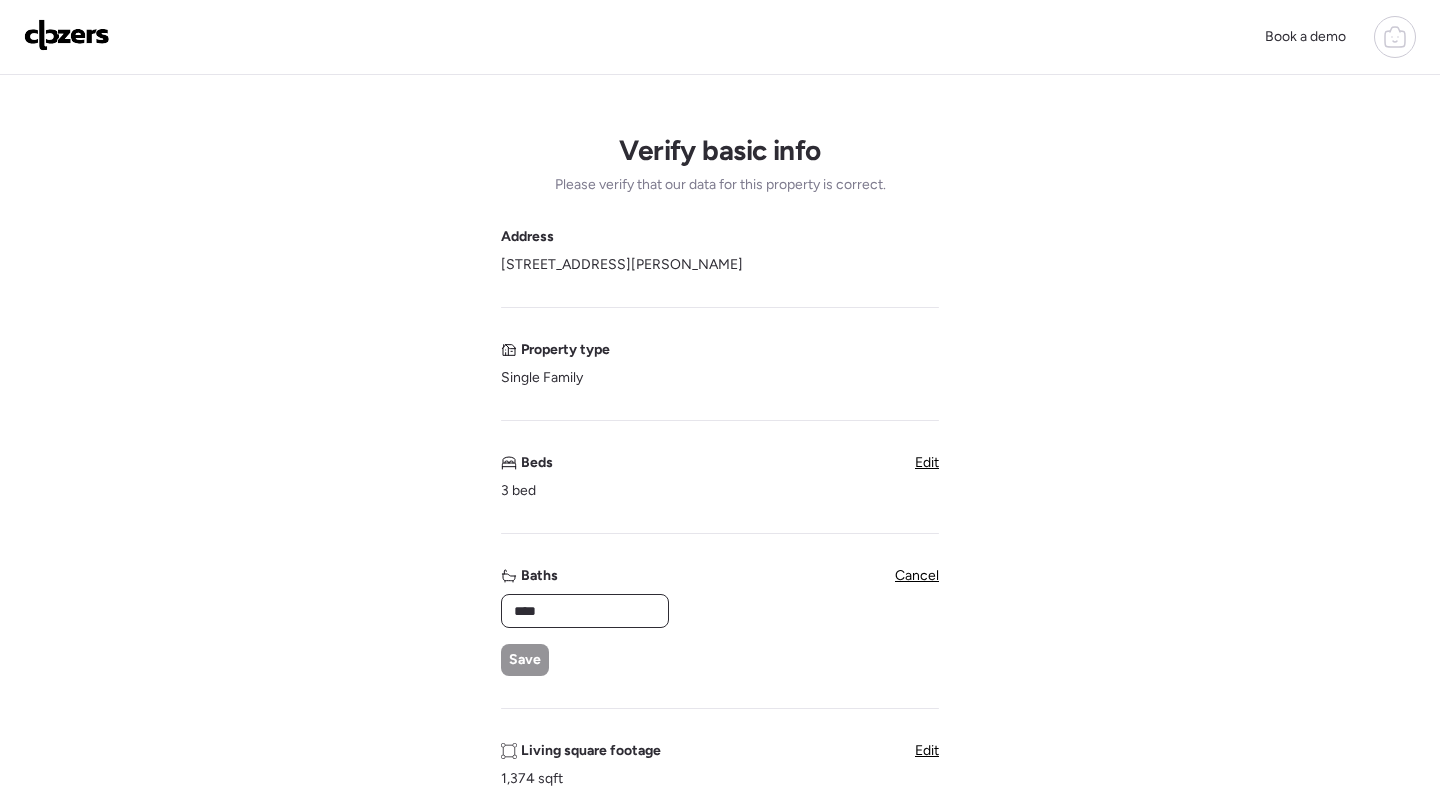 click on "****" at bounding box center [585, 611] 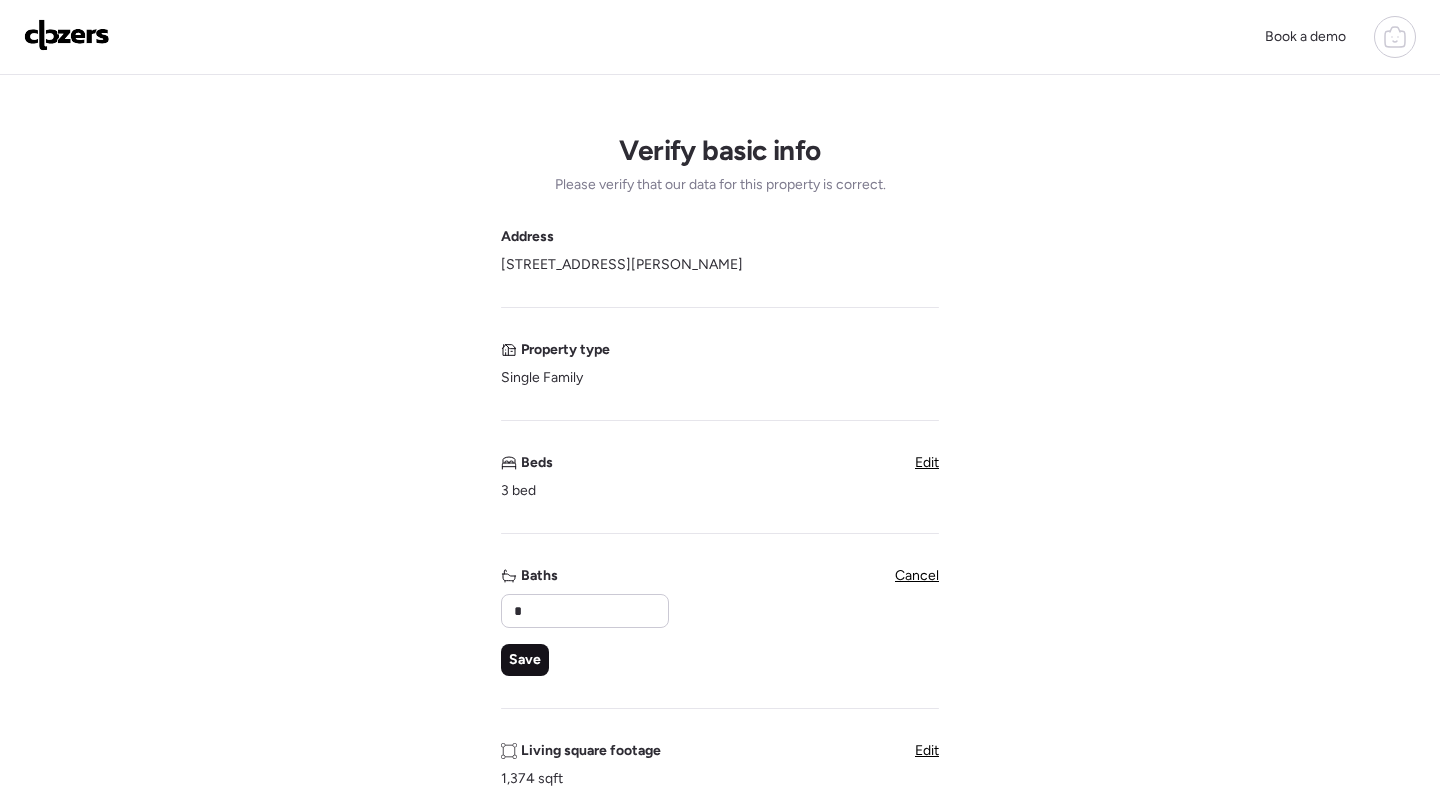 click on "Save" at bounding box center (525, 660) 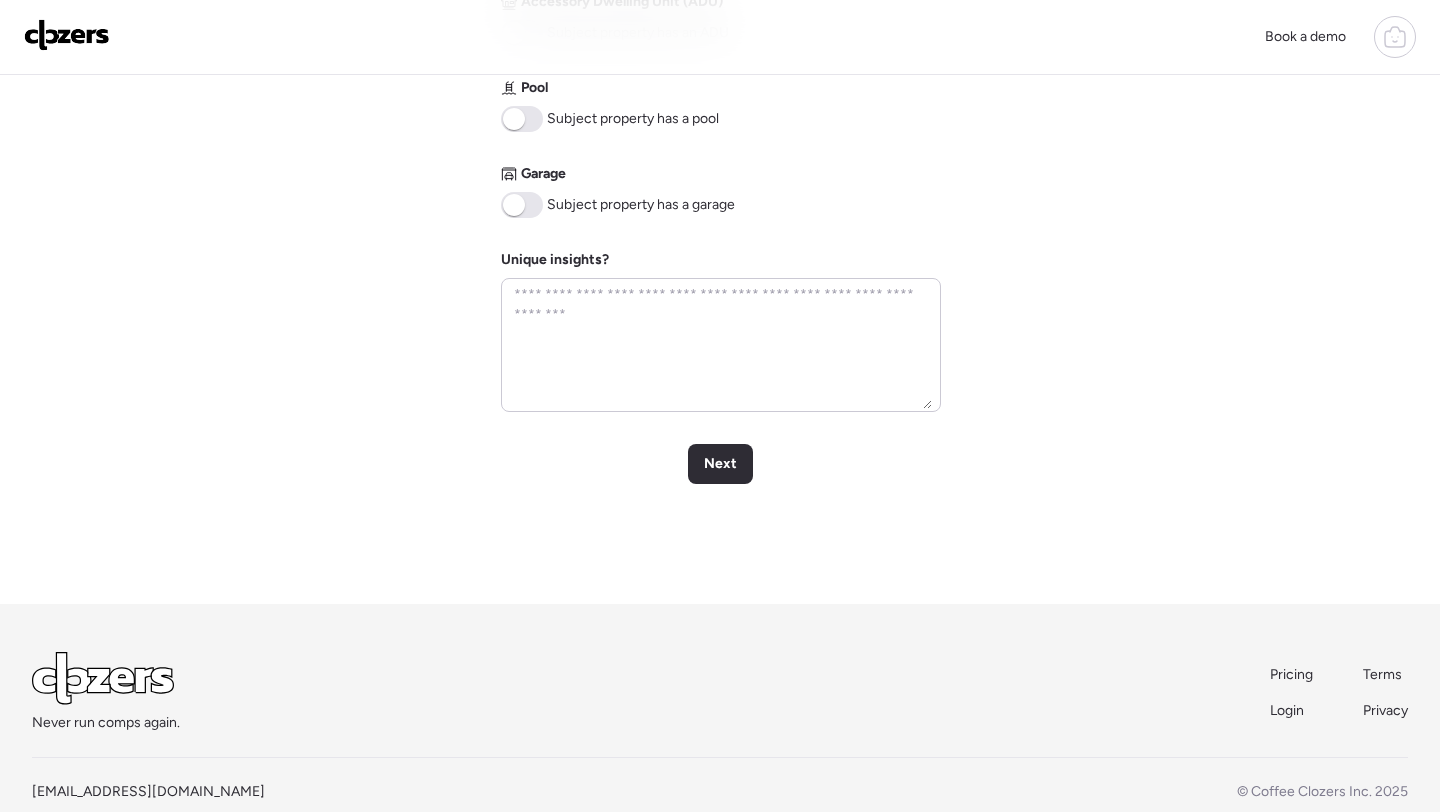 scroll, scrollTop: 938, scrollLeft: 0, axis: vertical 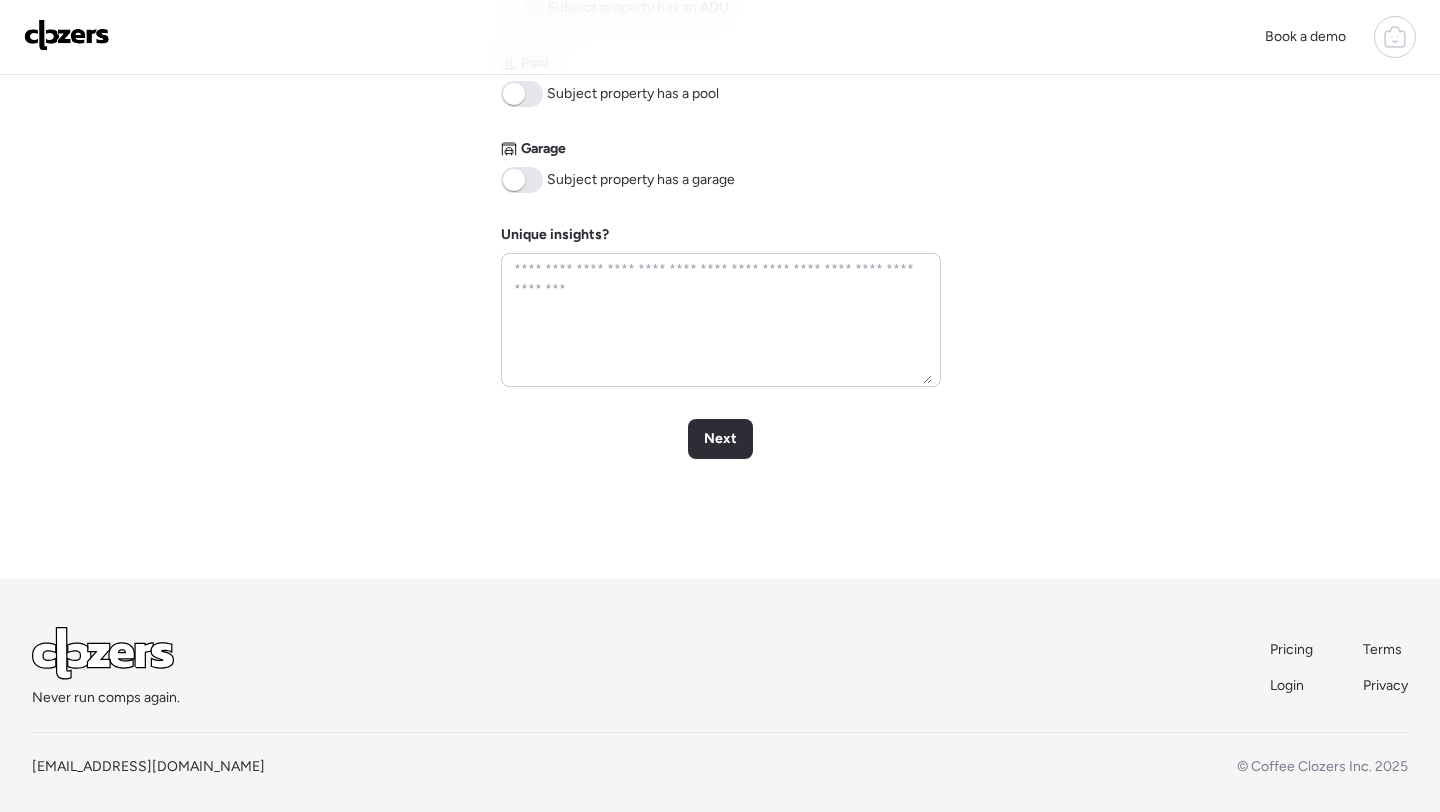 click at bounding box center (522, 180) 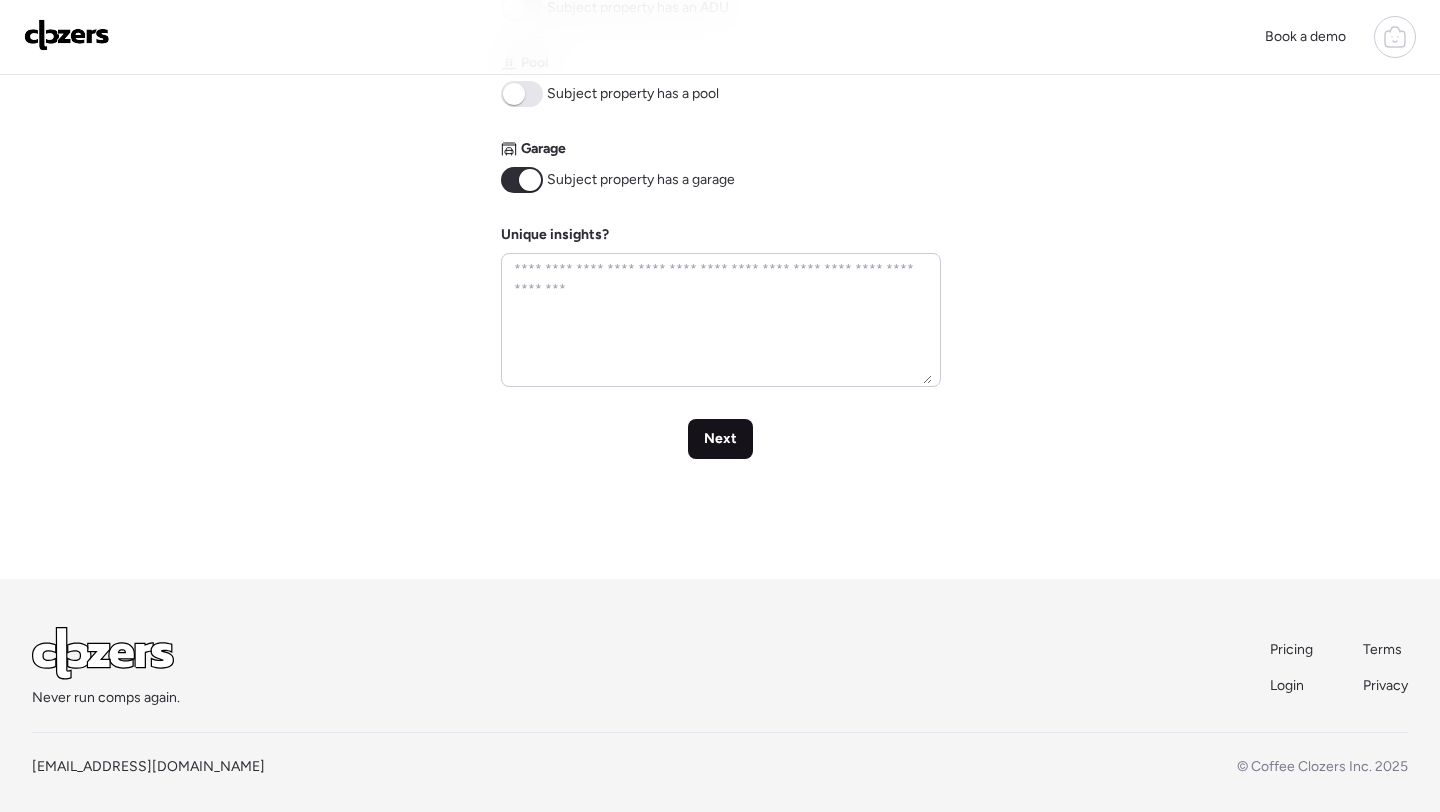 click on "Next" at bounding box center [720, 439] 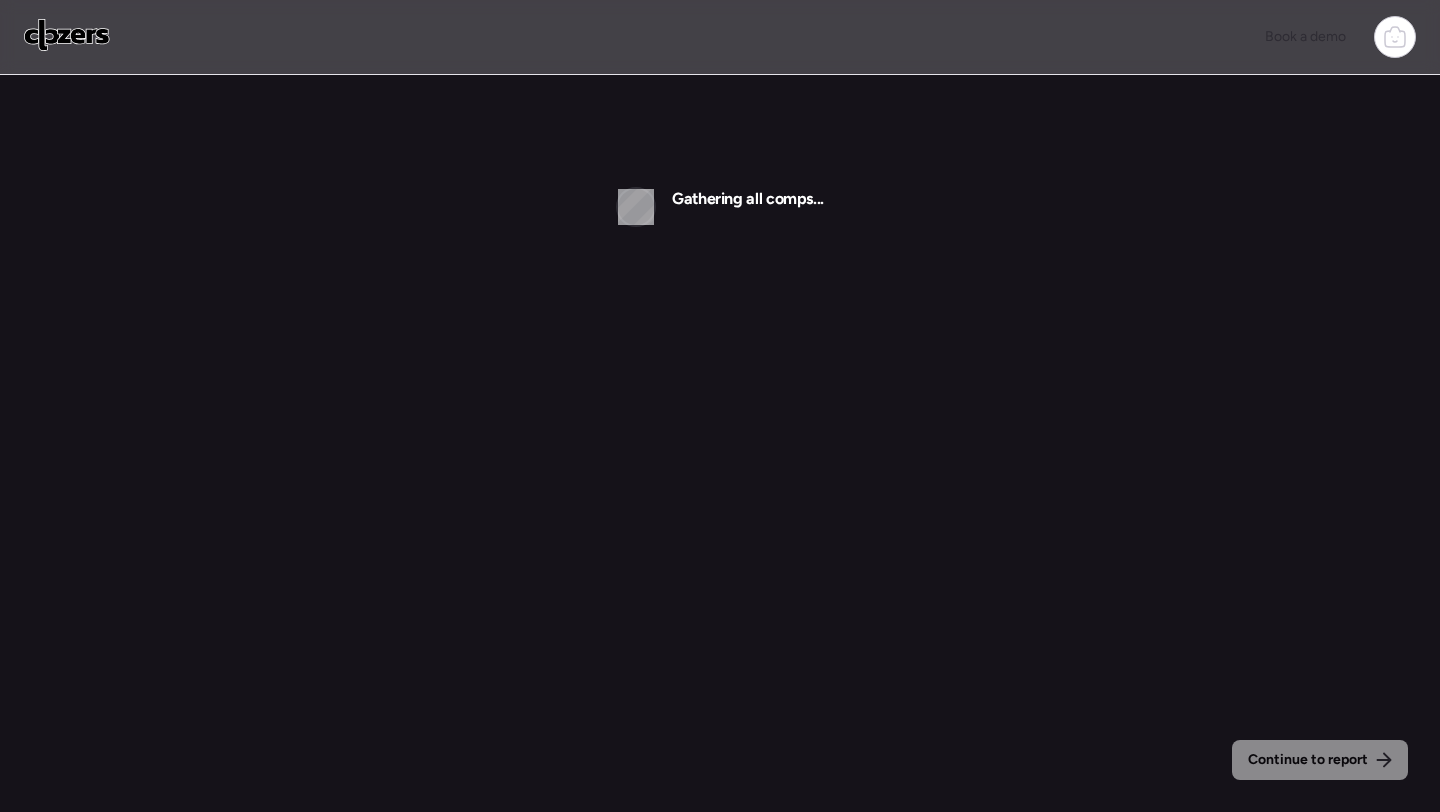 scroll, scrollTop: 0, scrollLeft: 0, axis: both 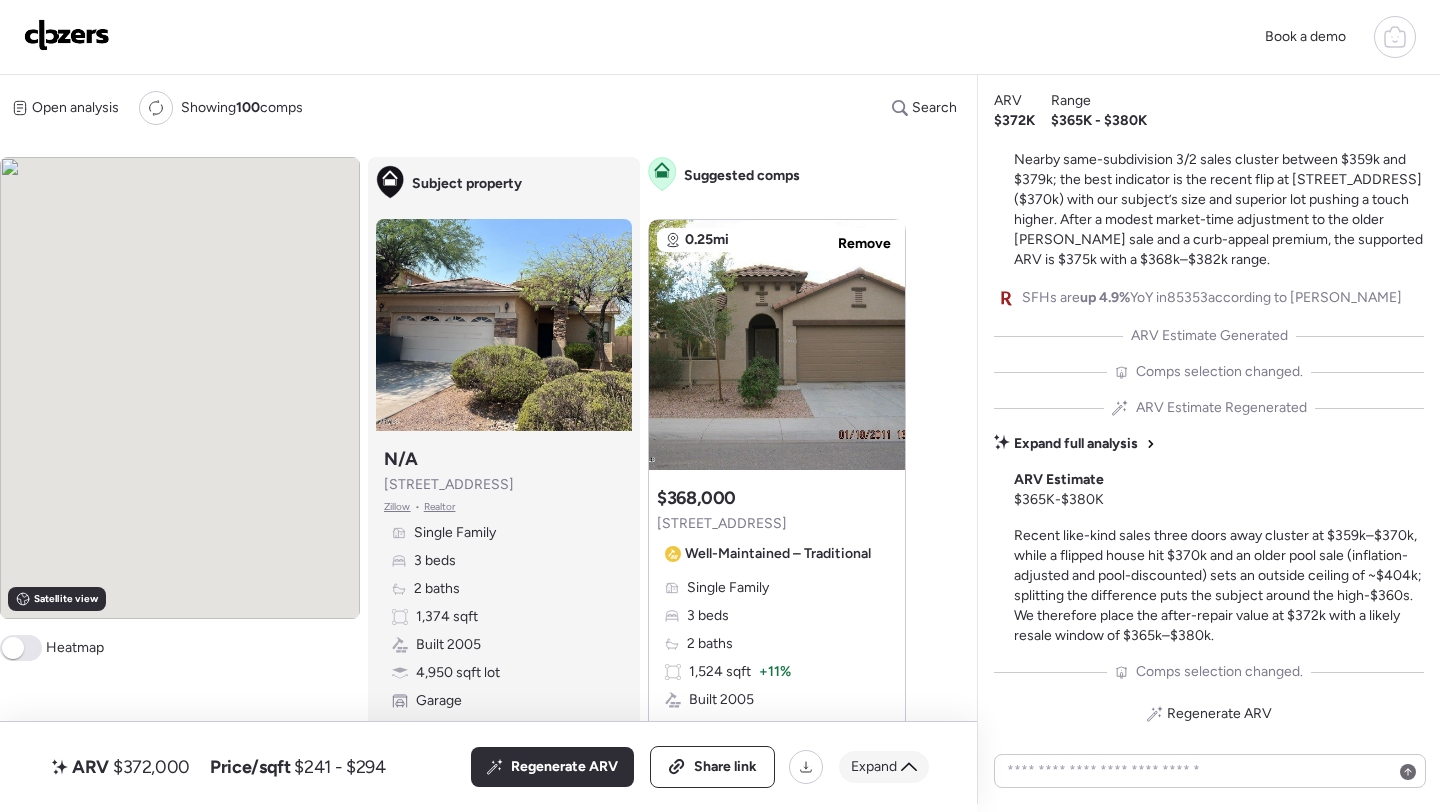 click on "Expand" at bounding box center (874, 767) 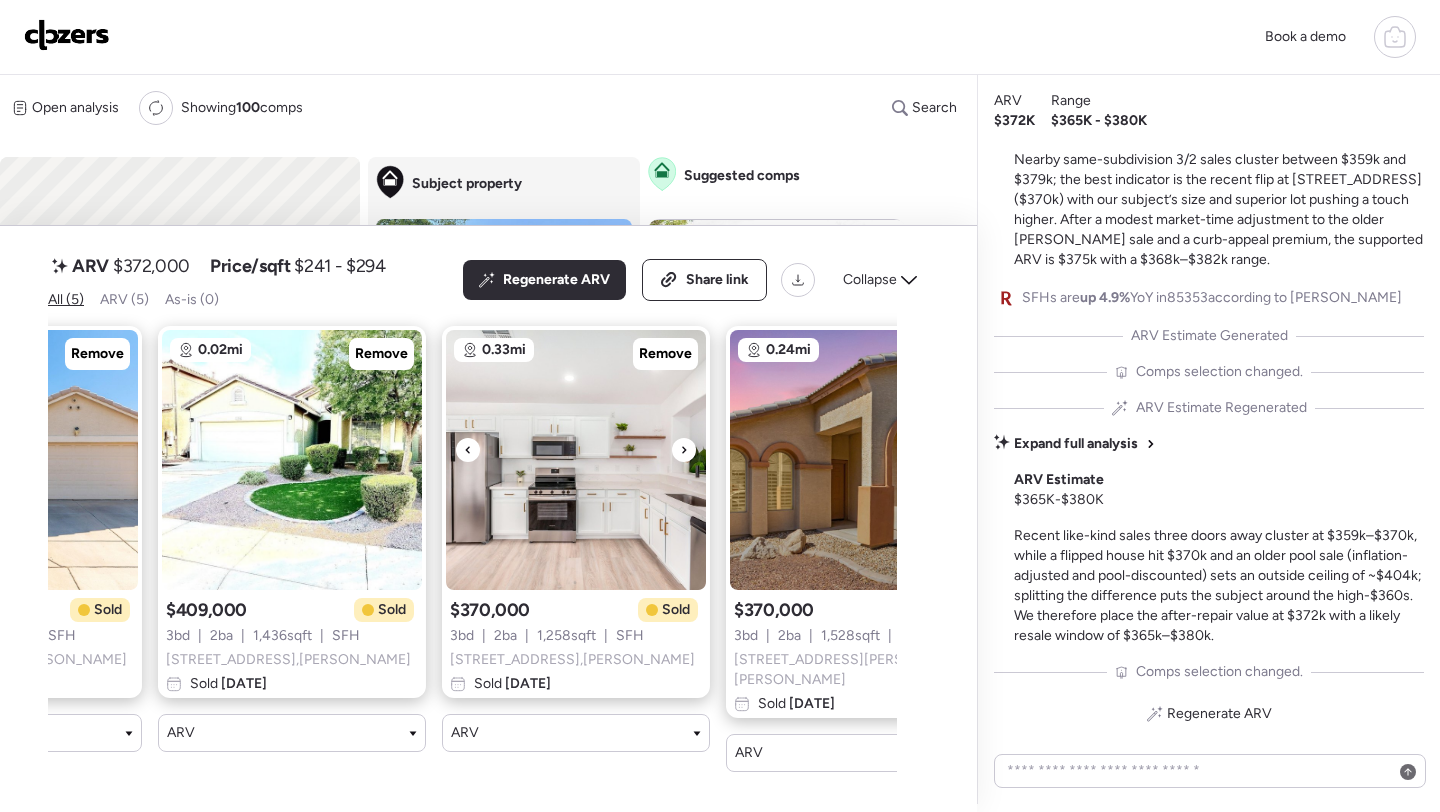 scroll, scrollTop: 0, scrollLeft: 478, axis: horizontal 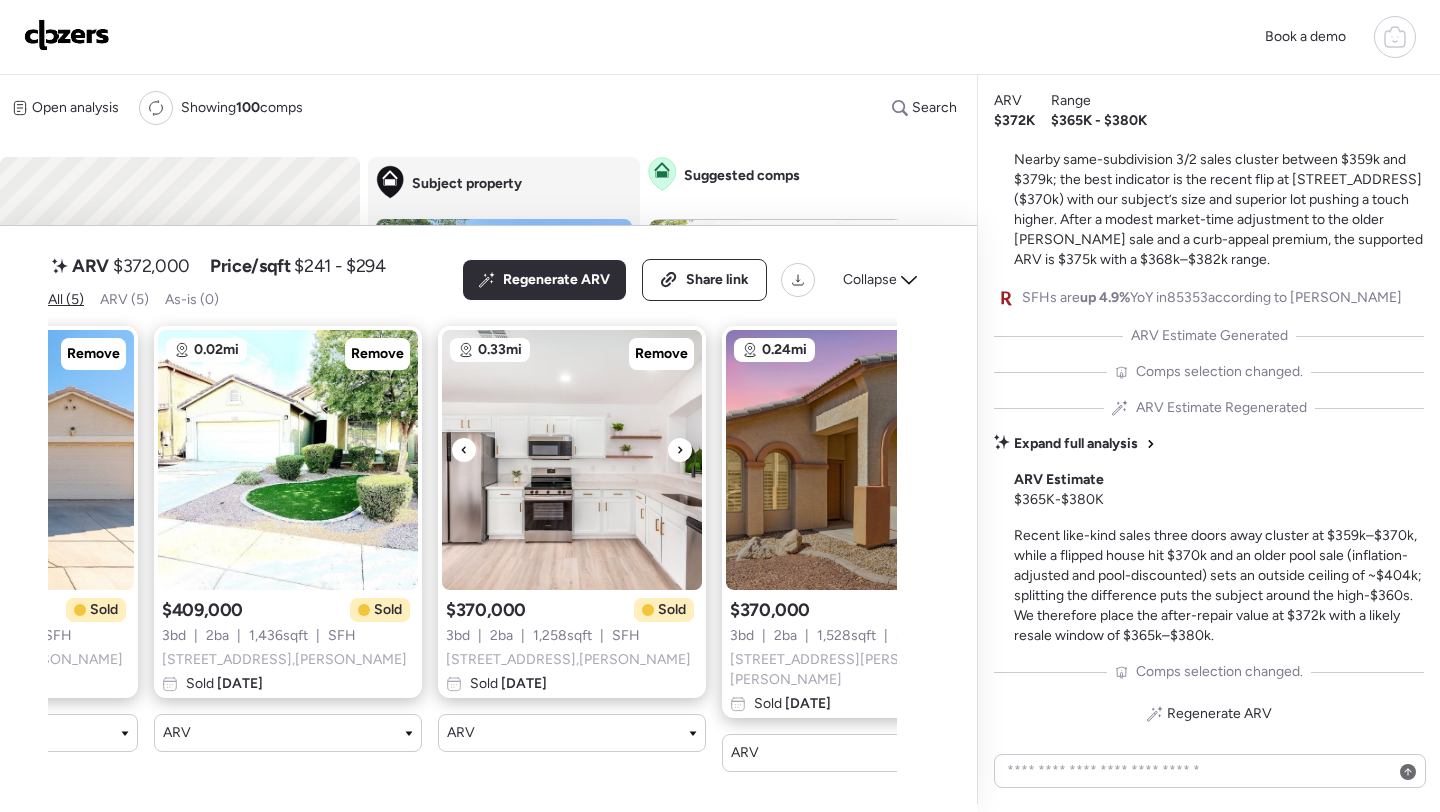 click 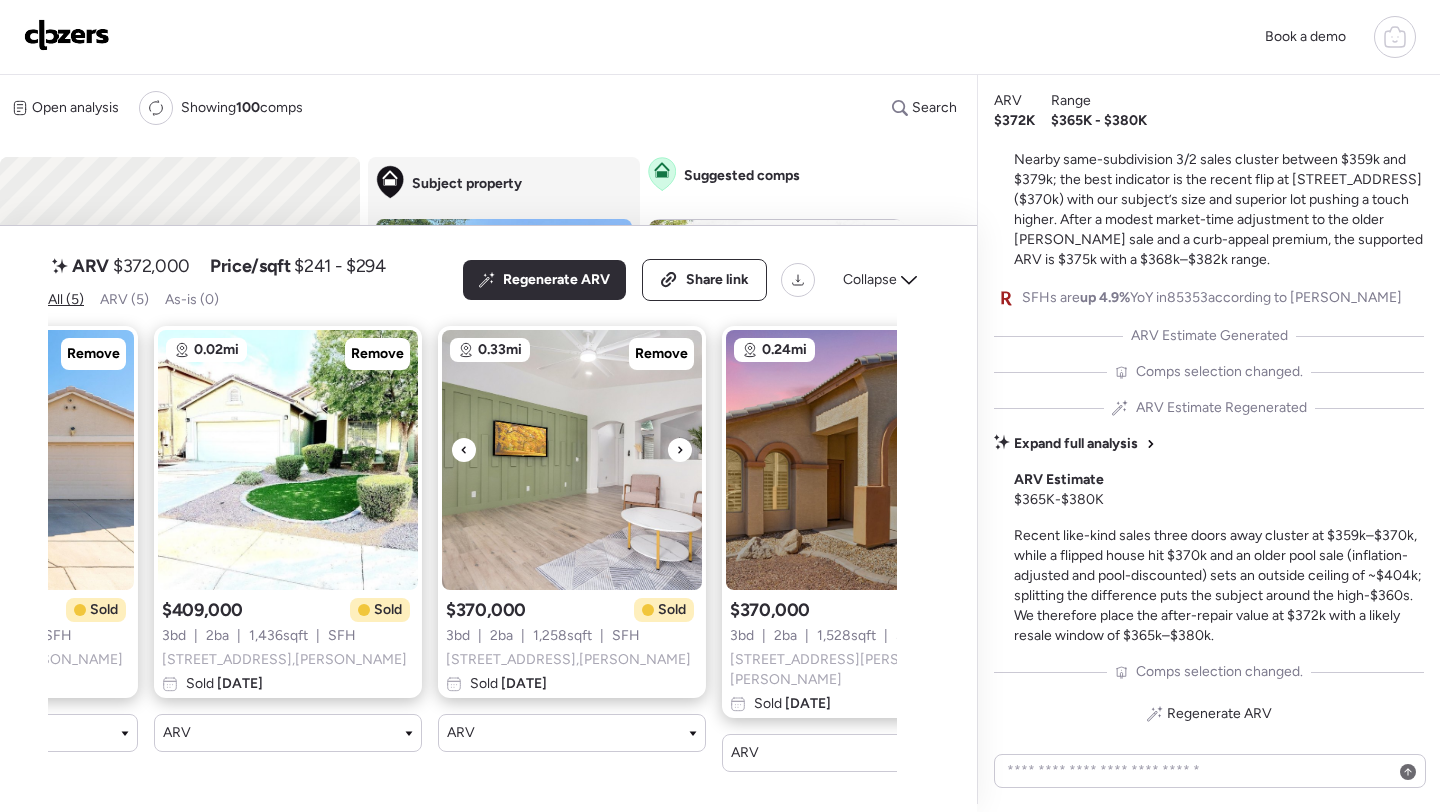 click 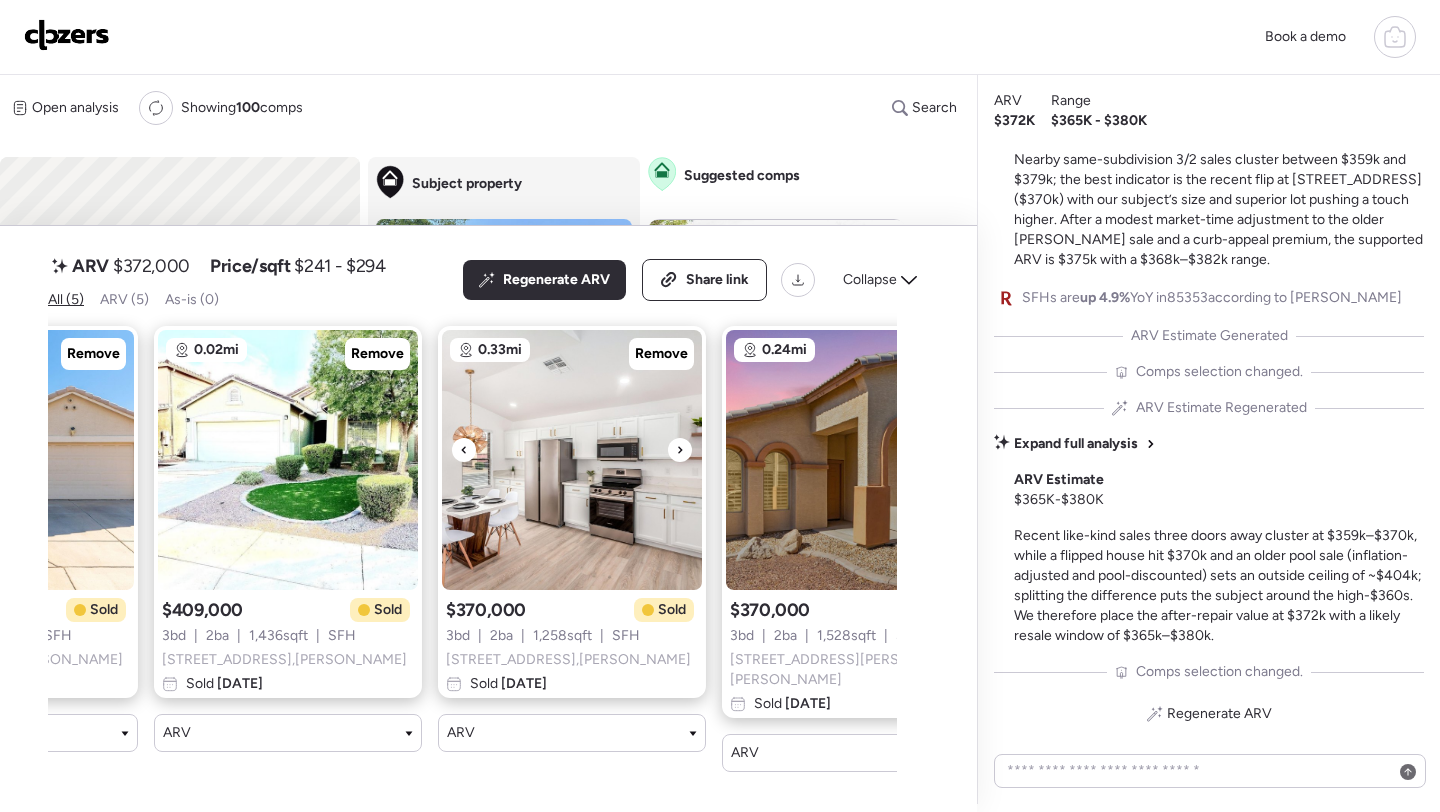 click 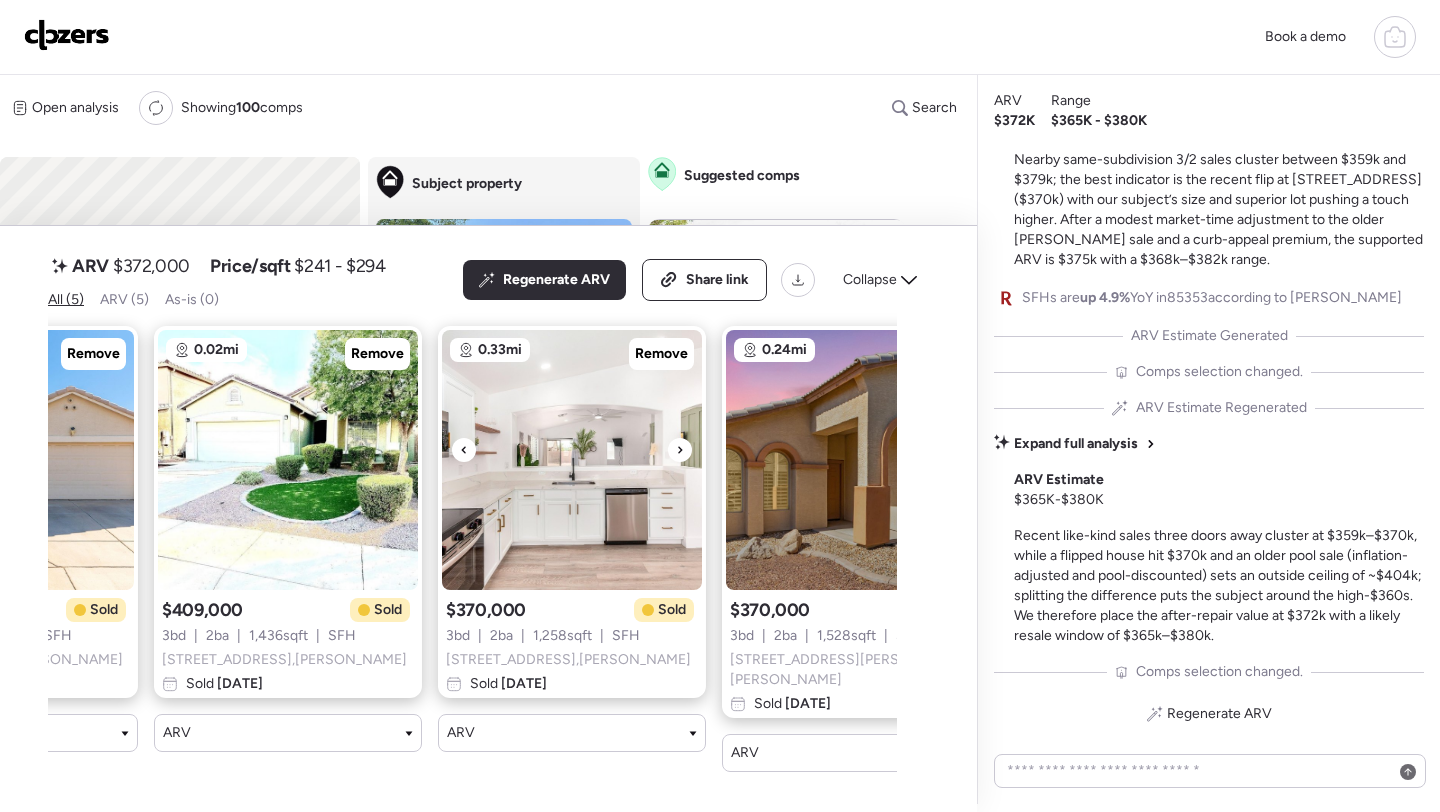 click 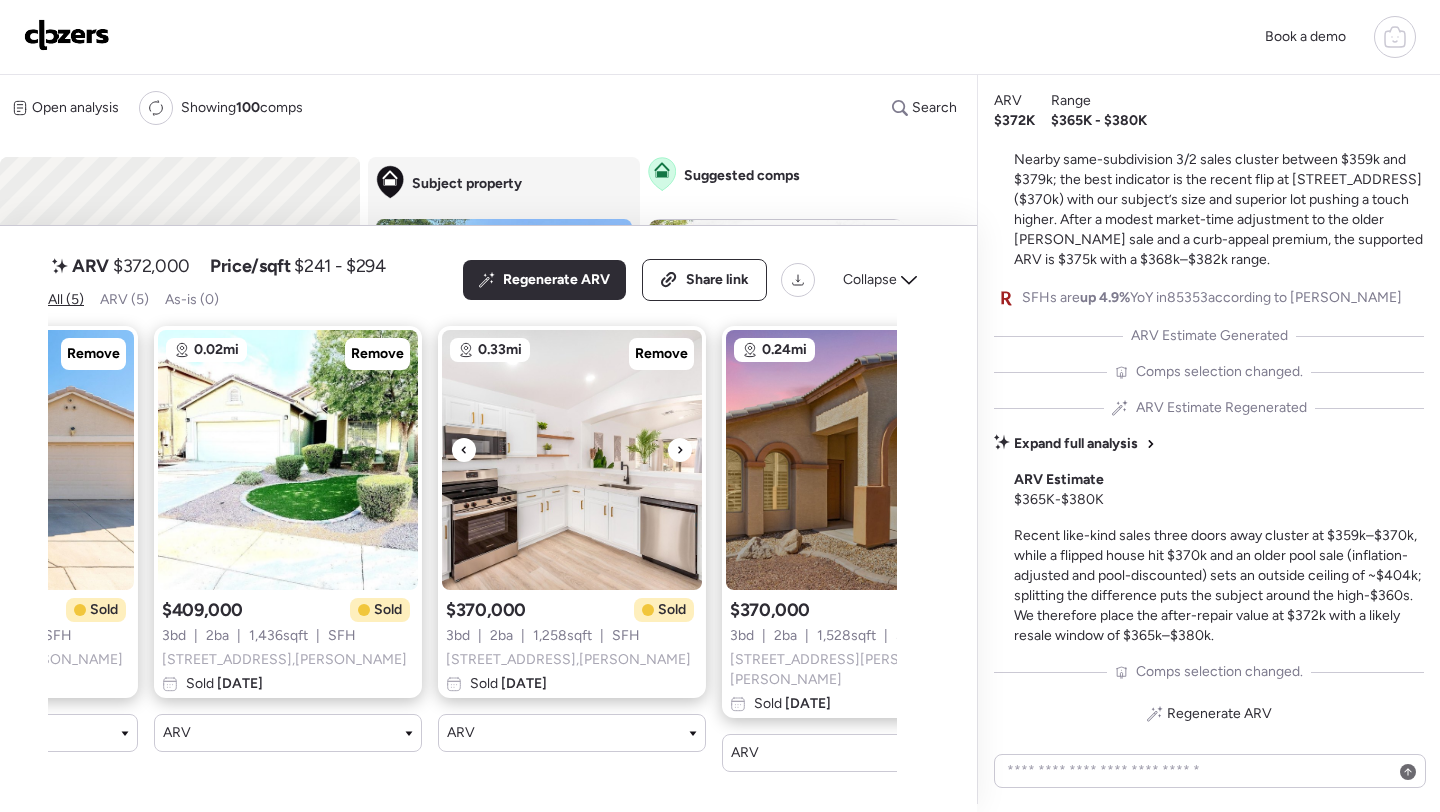 click 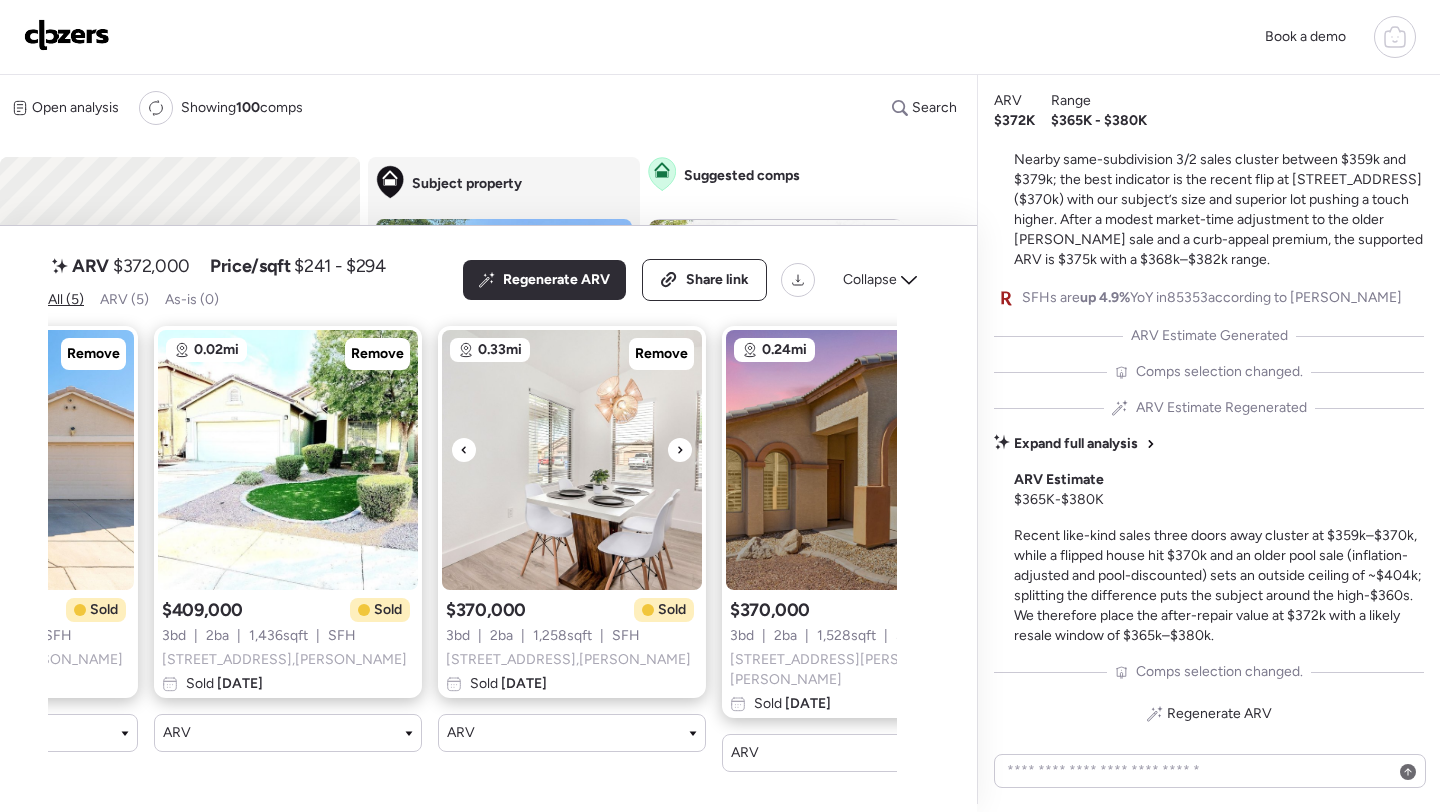 click 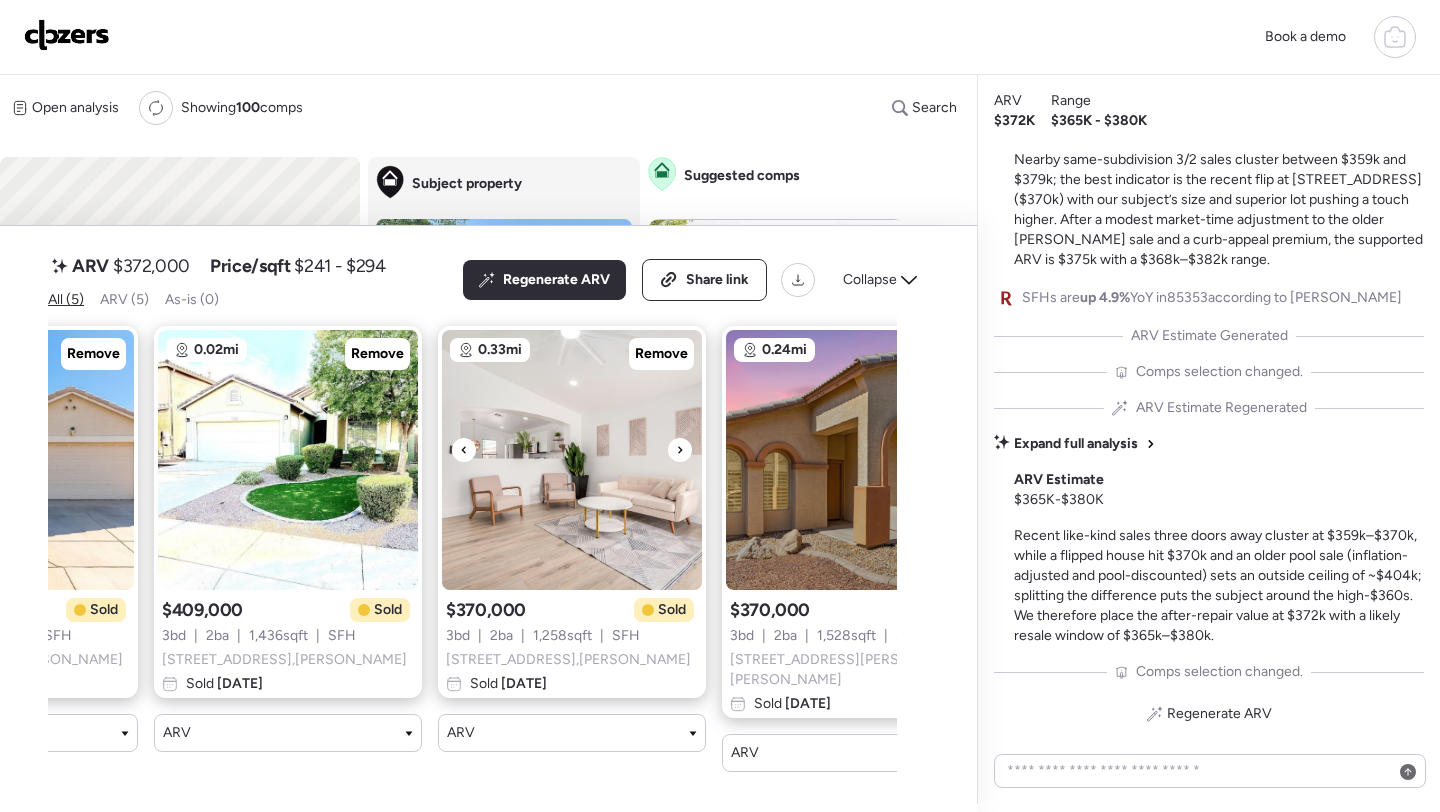 click 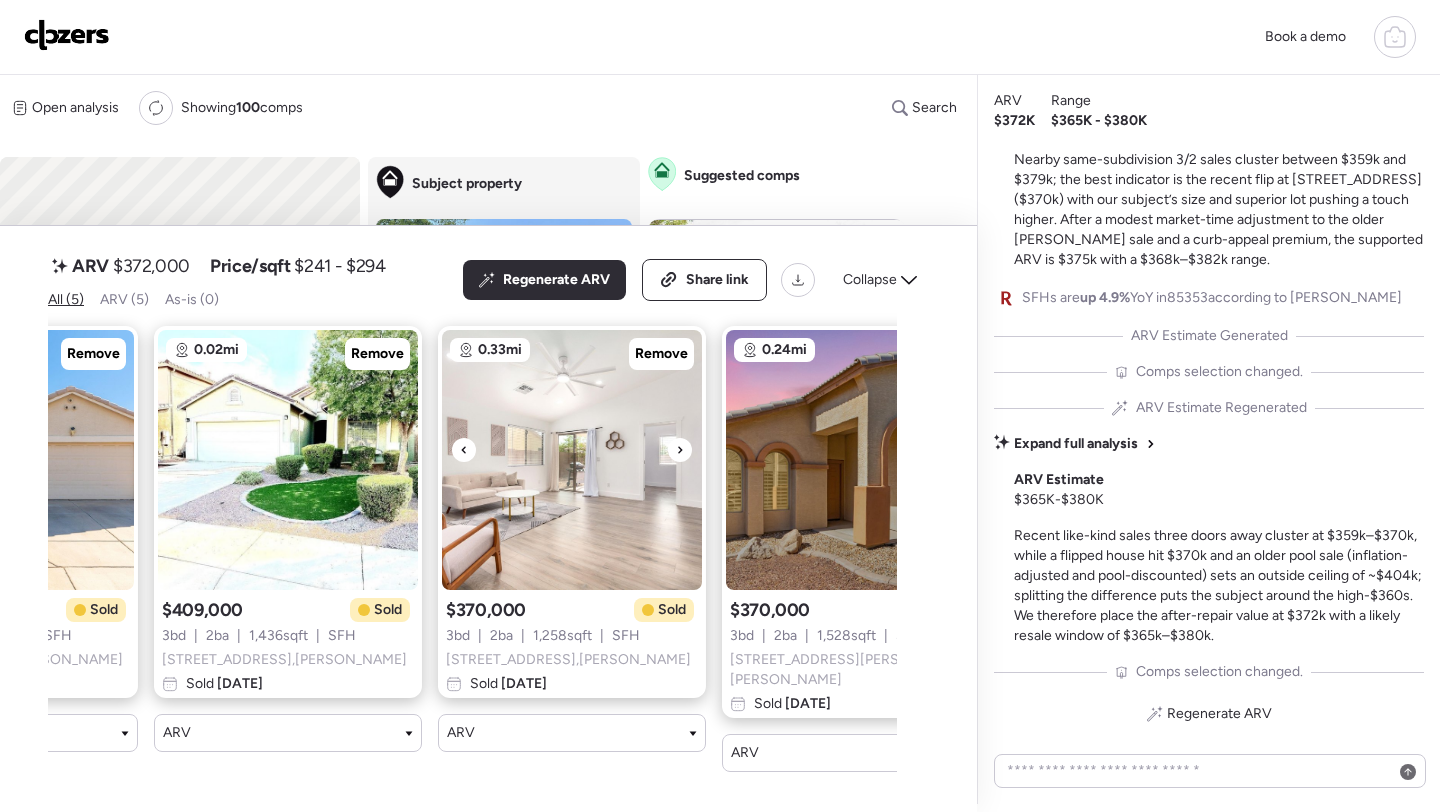 click 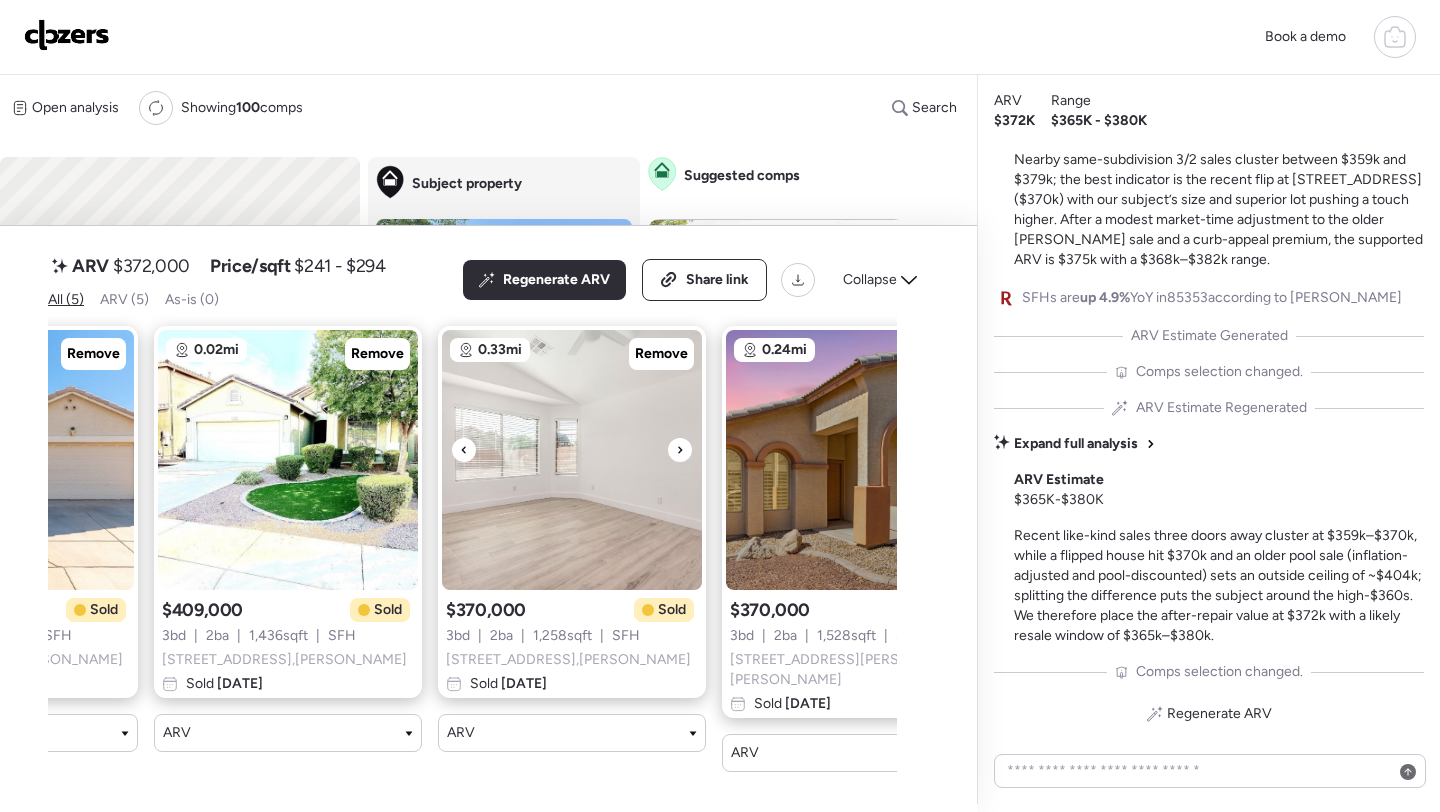 click 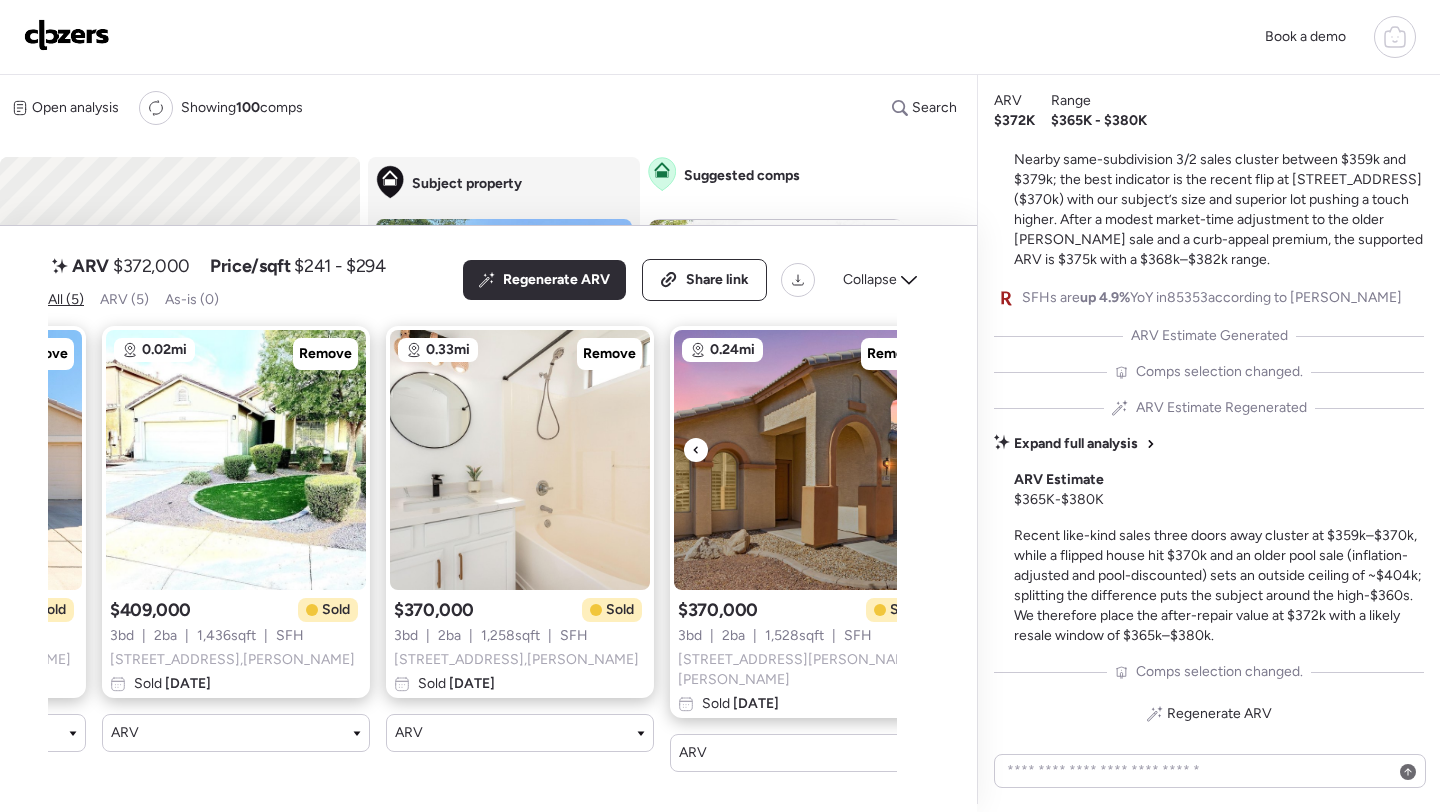 scroll, scrollTop: 0, scrollLeft: 587, axis: horizontal 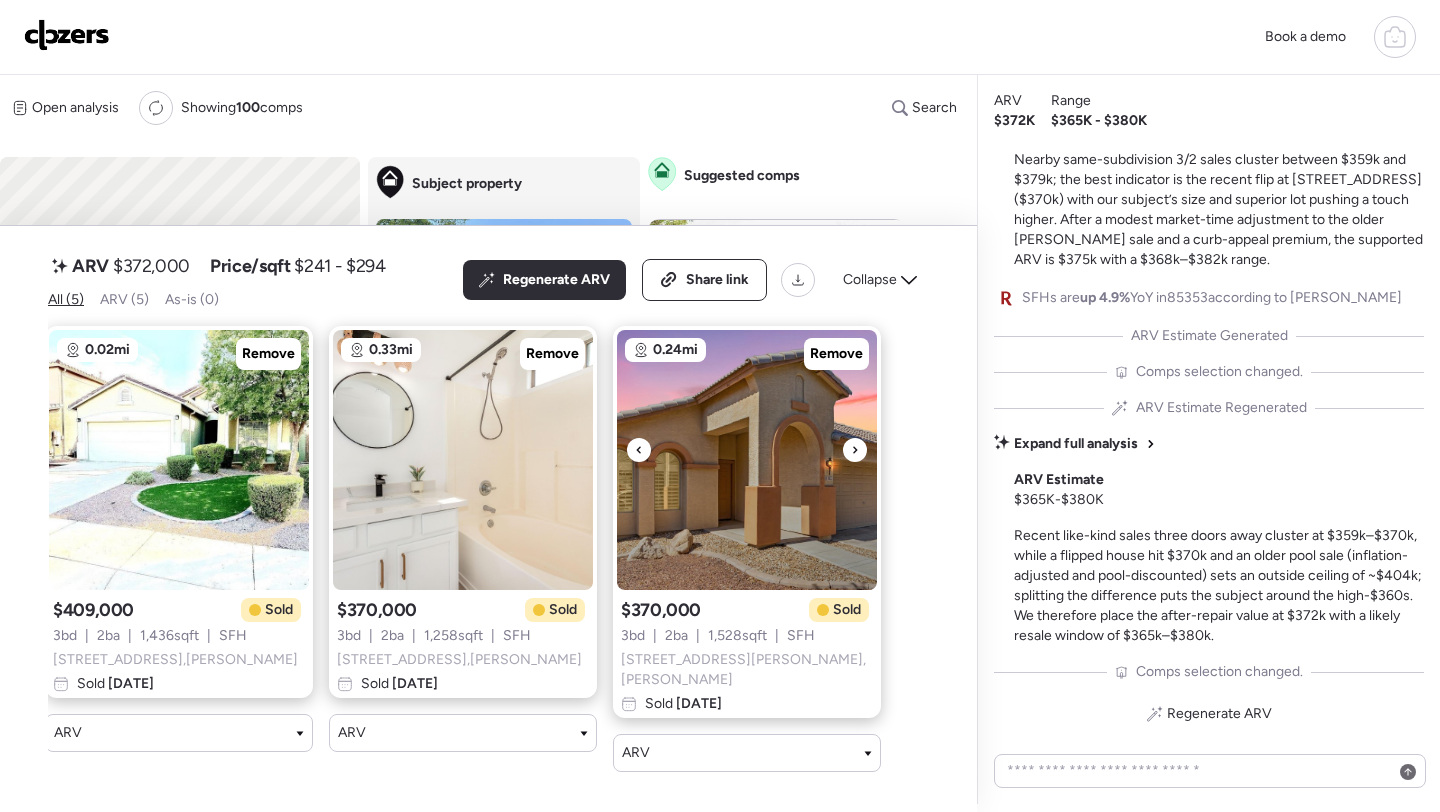 click at bounding box center (747, 460) 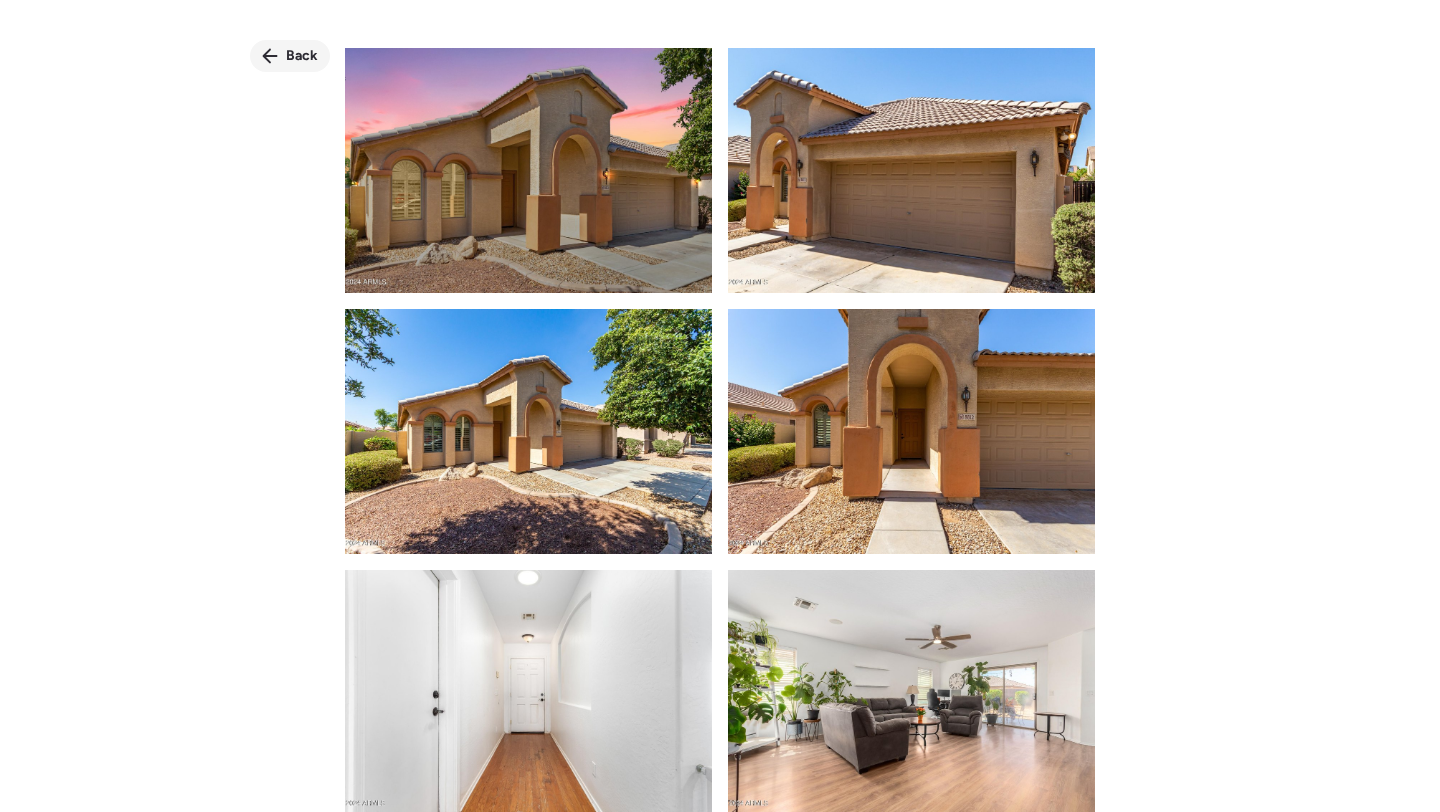click on "Back" at bounding box center (290, 56) 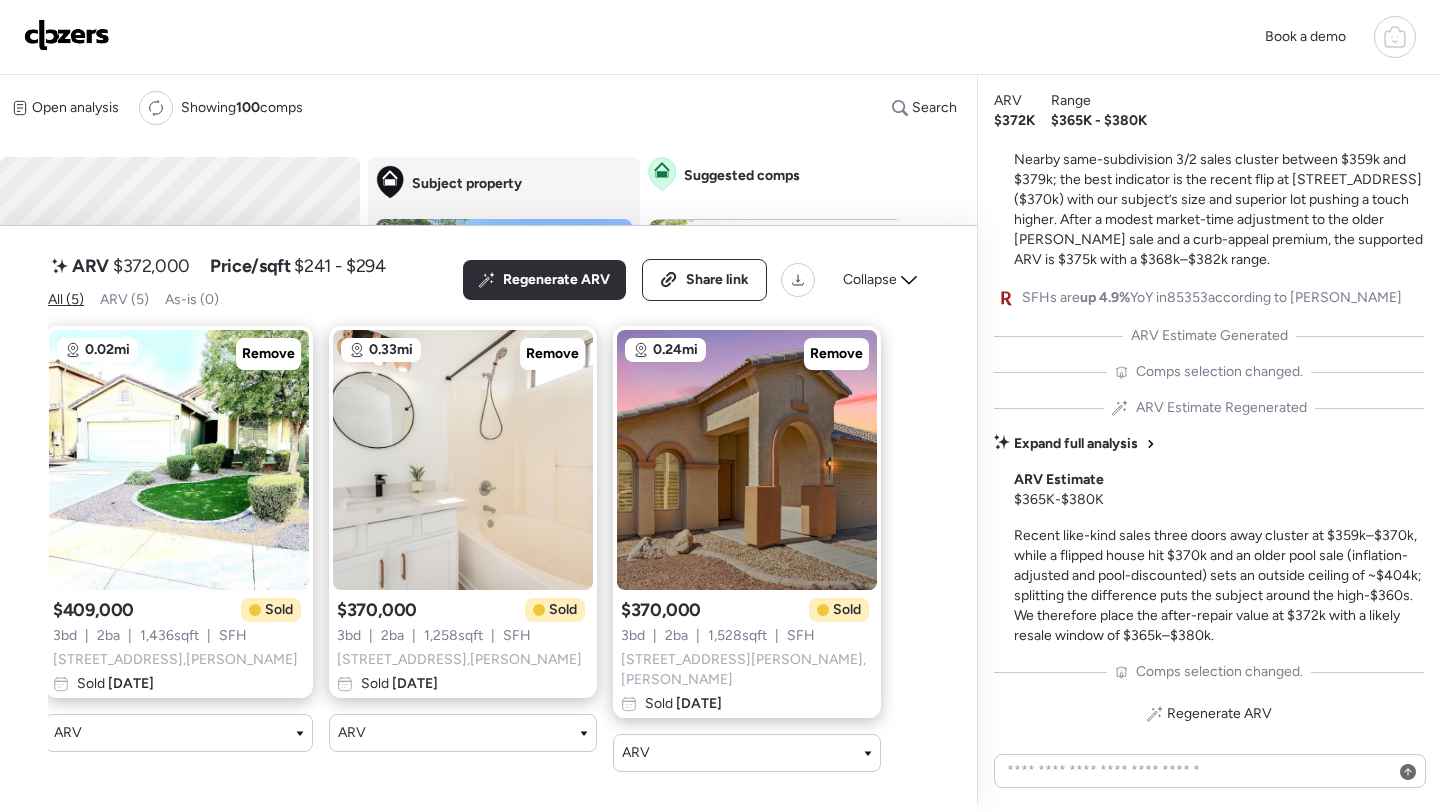 click on "$372,000" at bounding box center (151, 266) 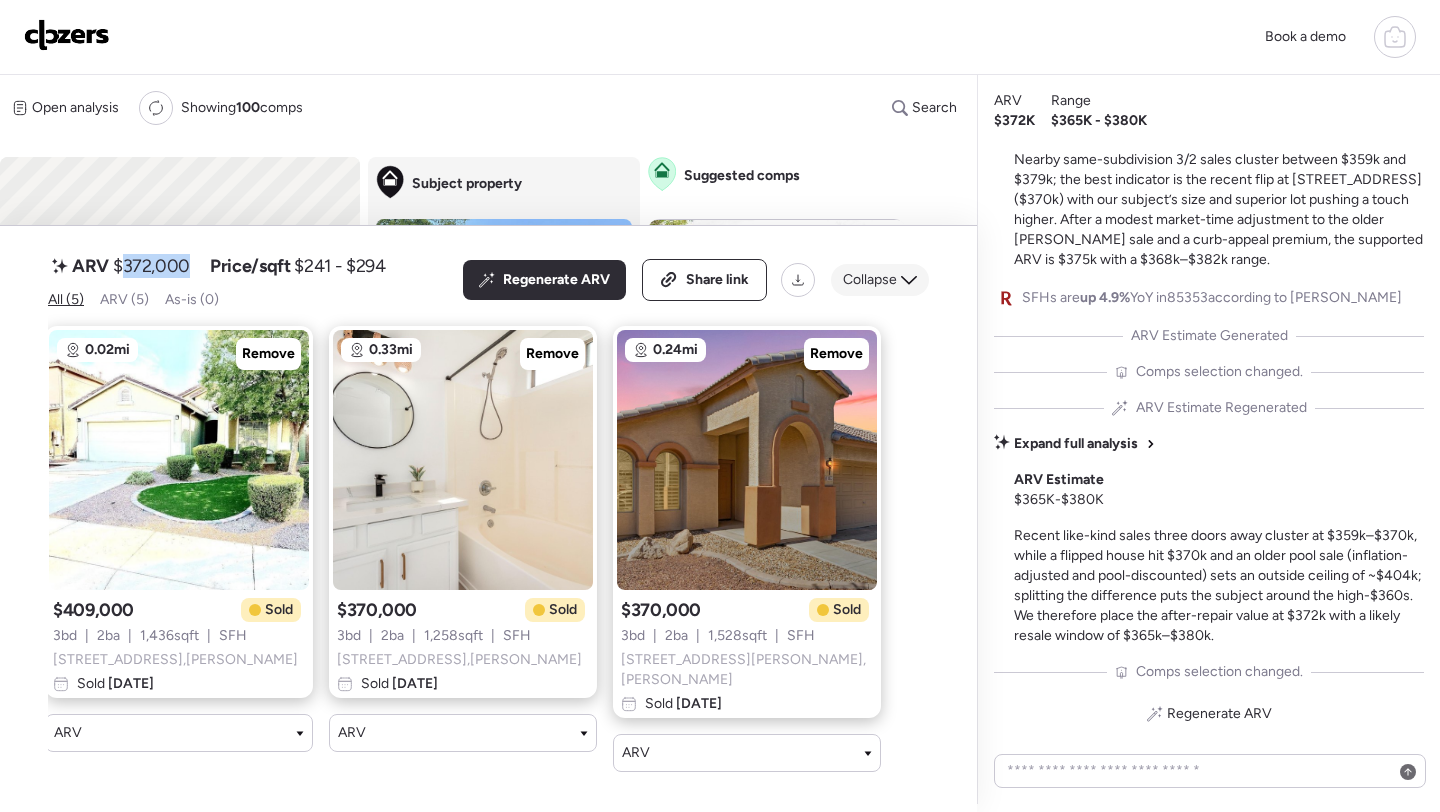 click on "Collapse" at bounding box center [880, 280] 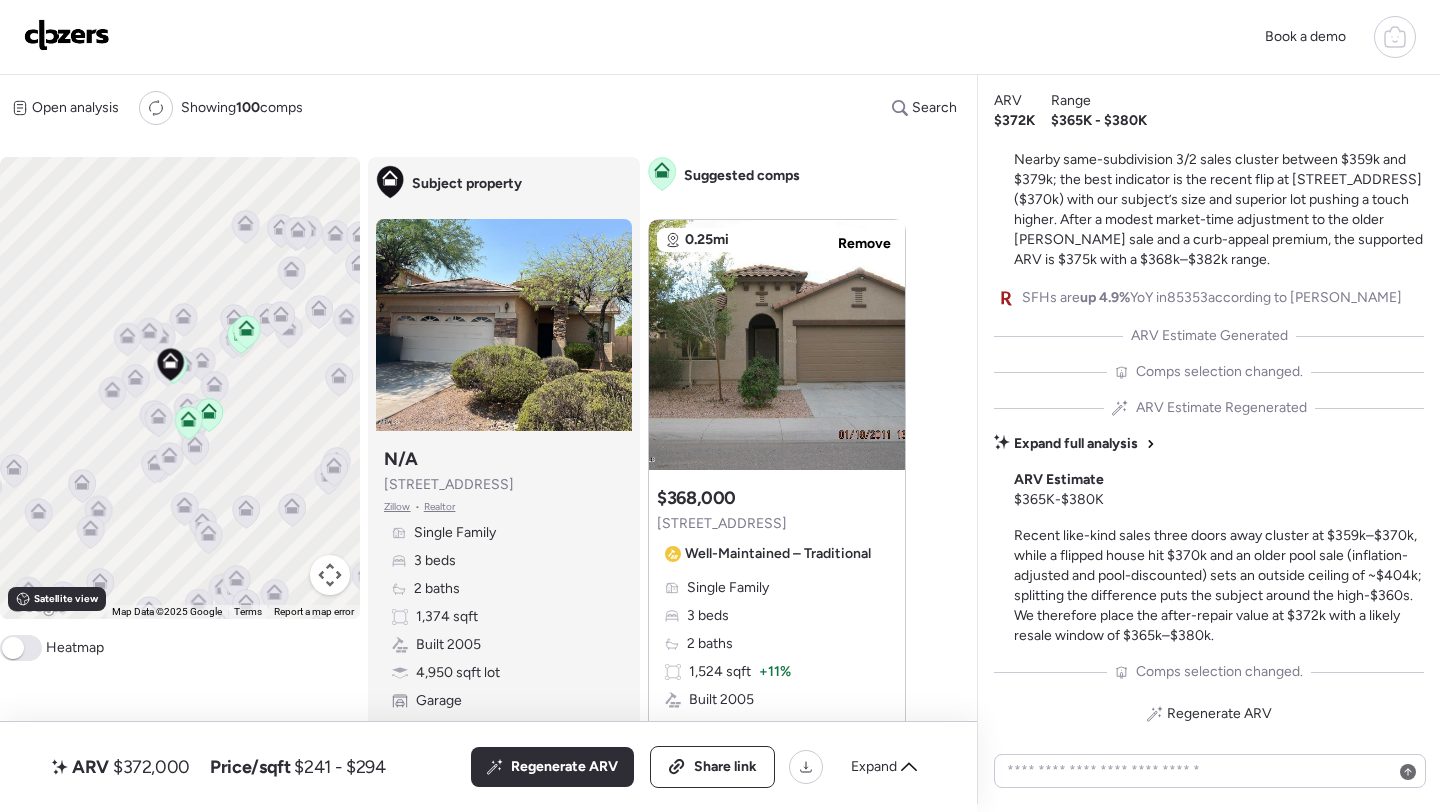 click 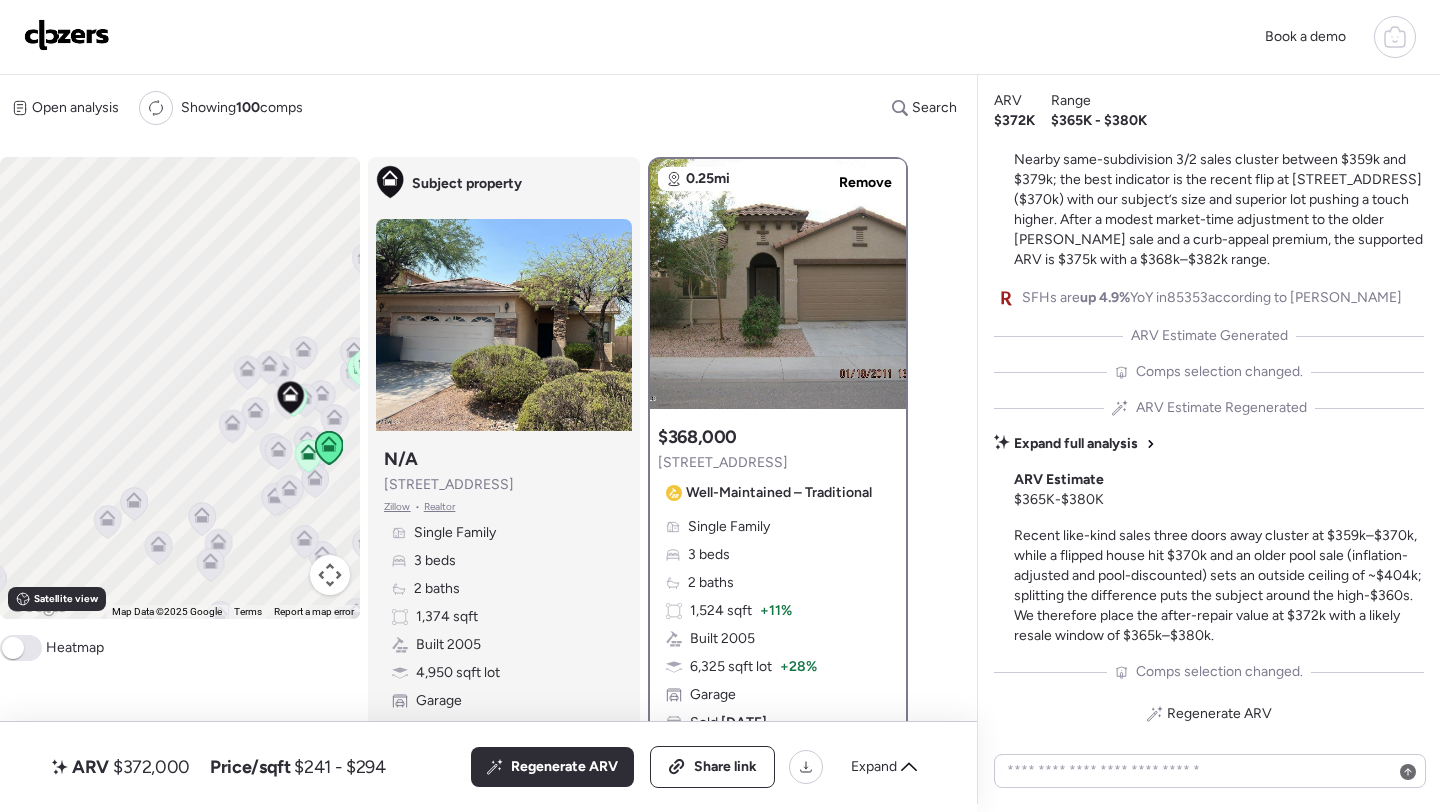 drag, startPoint x: 202, startPoint y: 391, endPoint x: 324, endPoint y: 421, distance: 125.63439 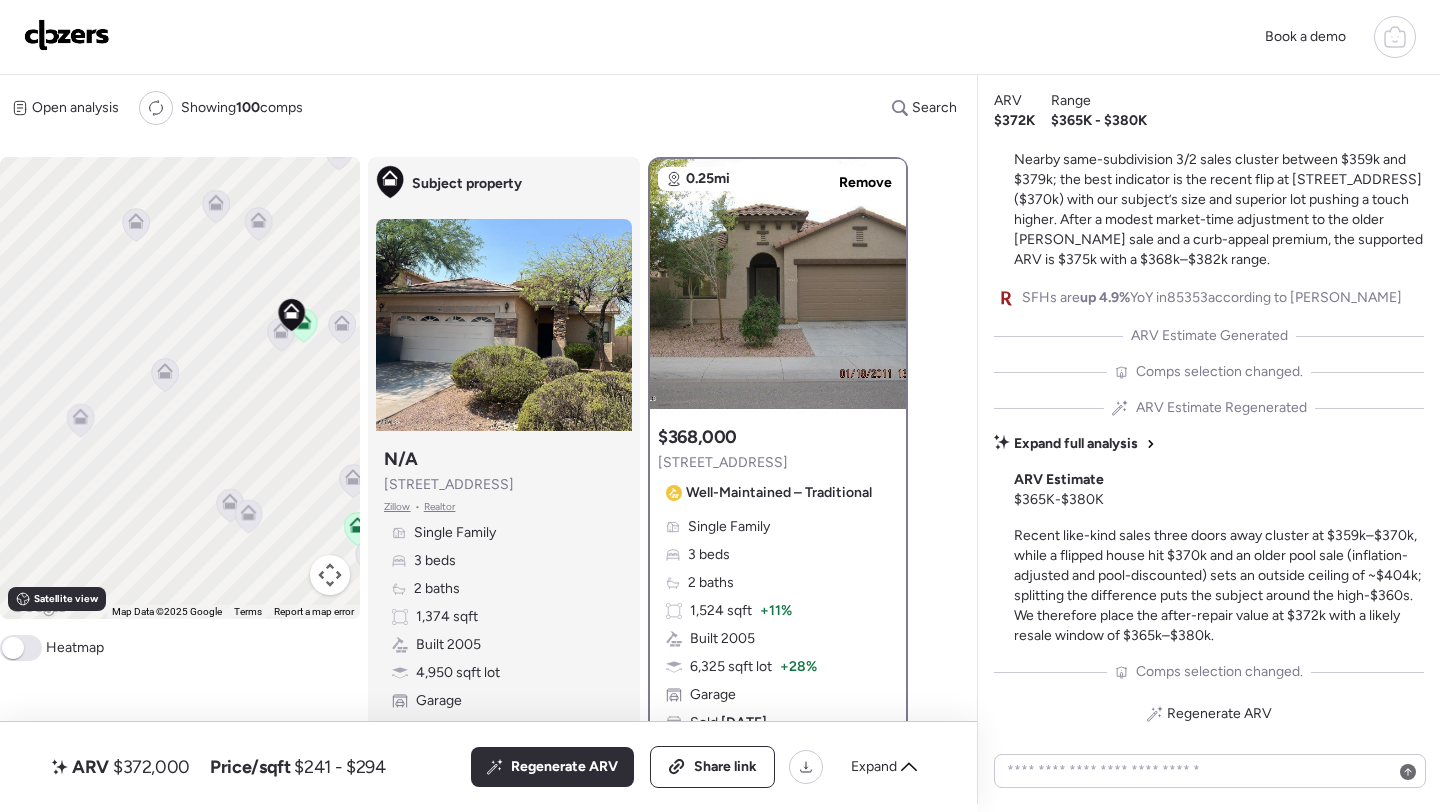 drag, startPoint x: 284, startPoint y: 428, endPoint x: 133, endPoint y: 520, distance: 176.81912 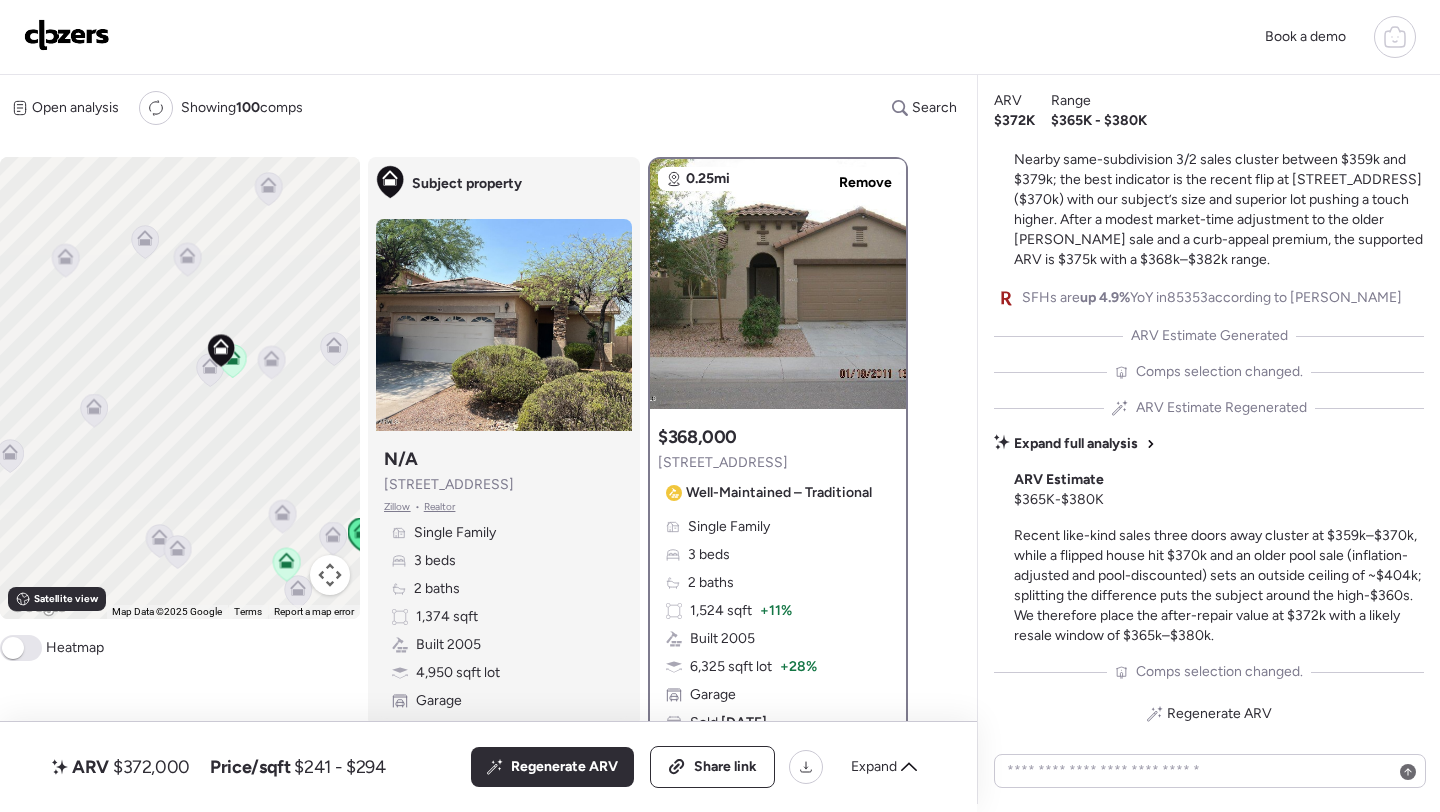 click 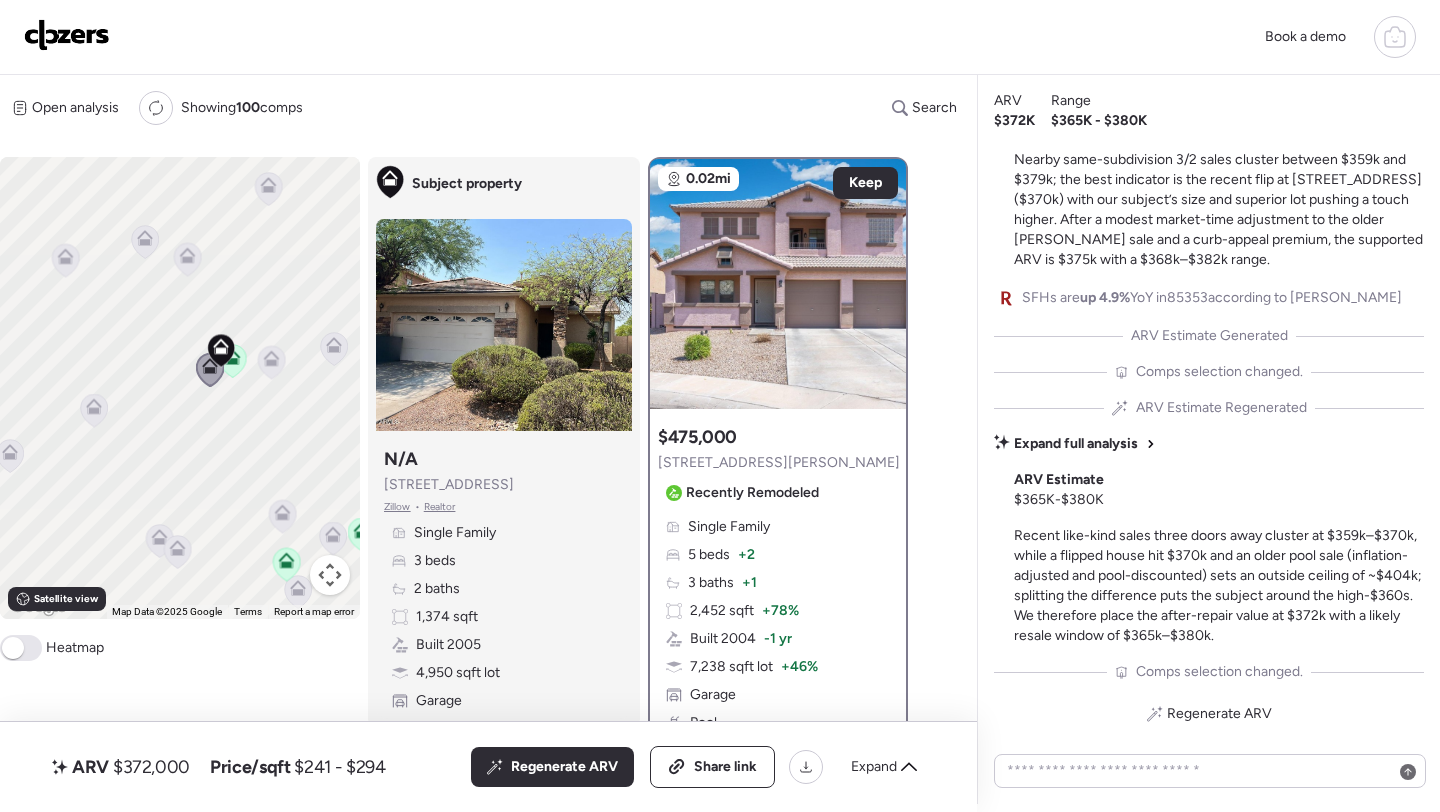 click 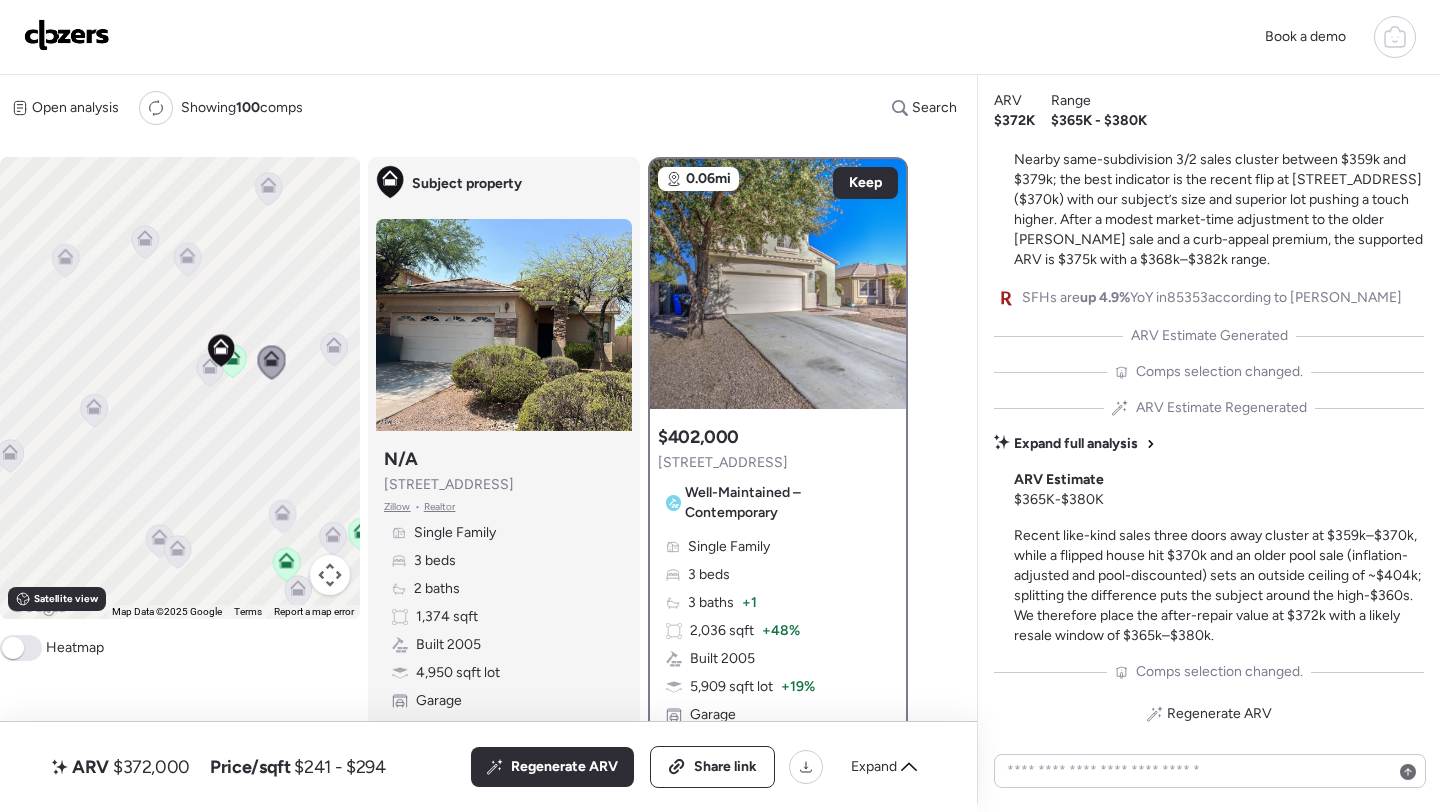 click 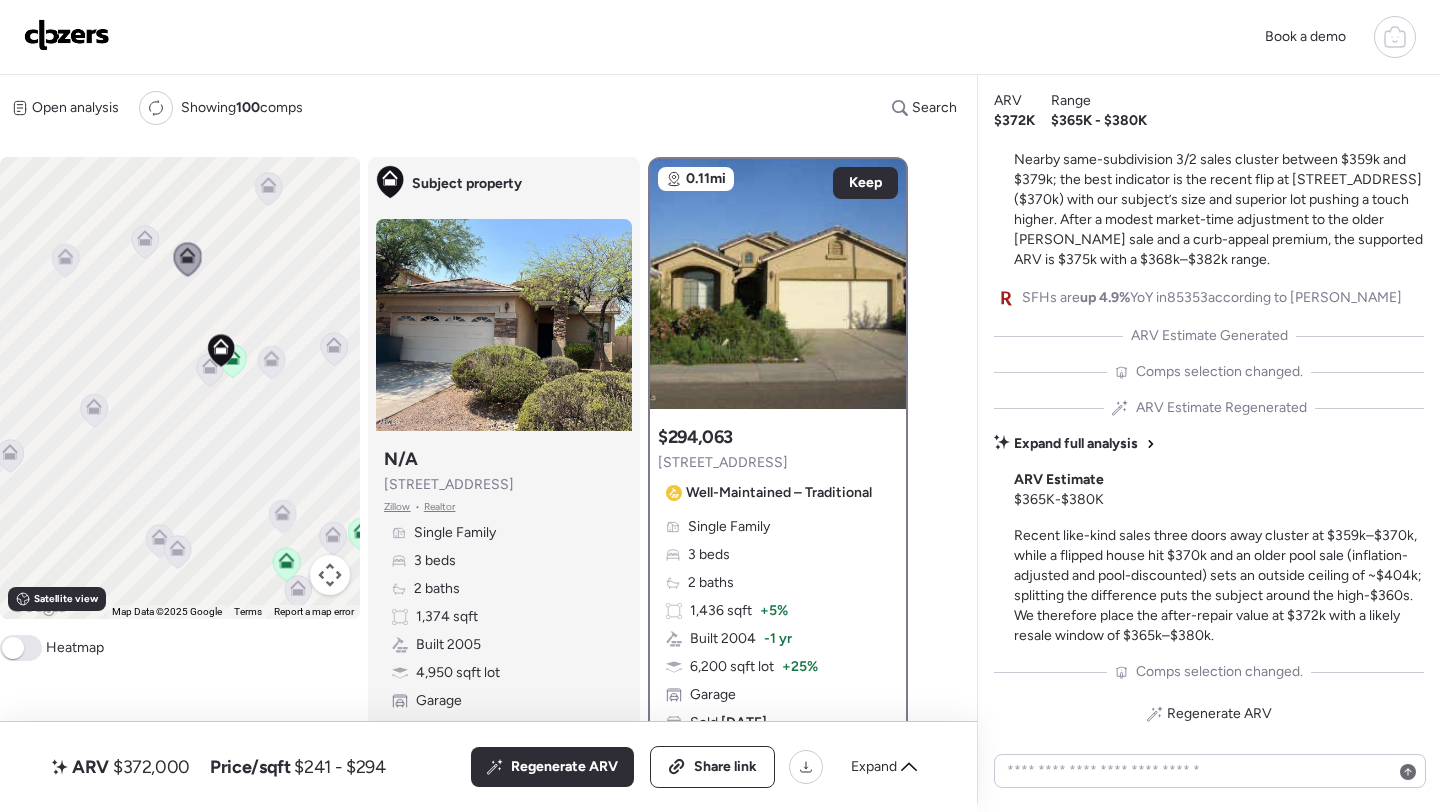 click 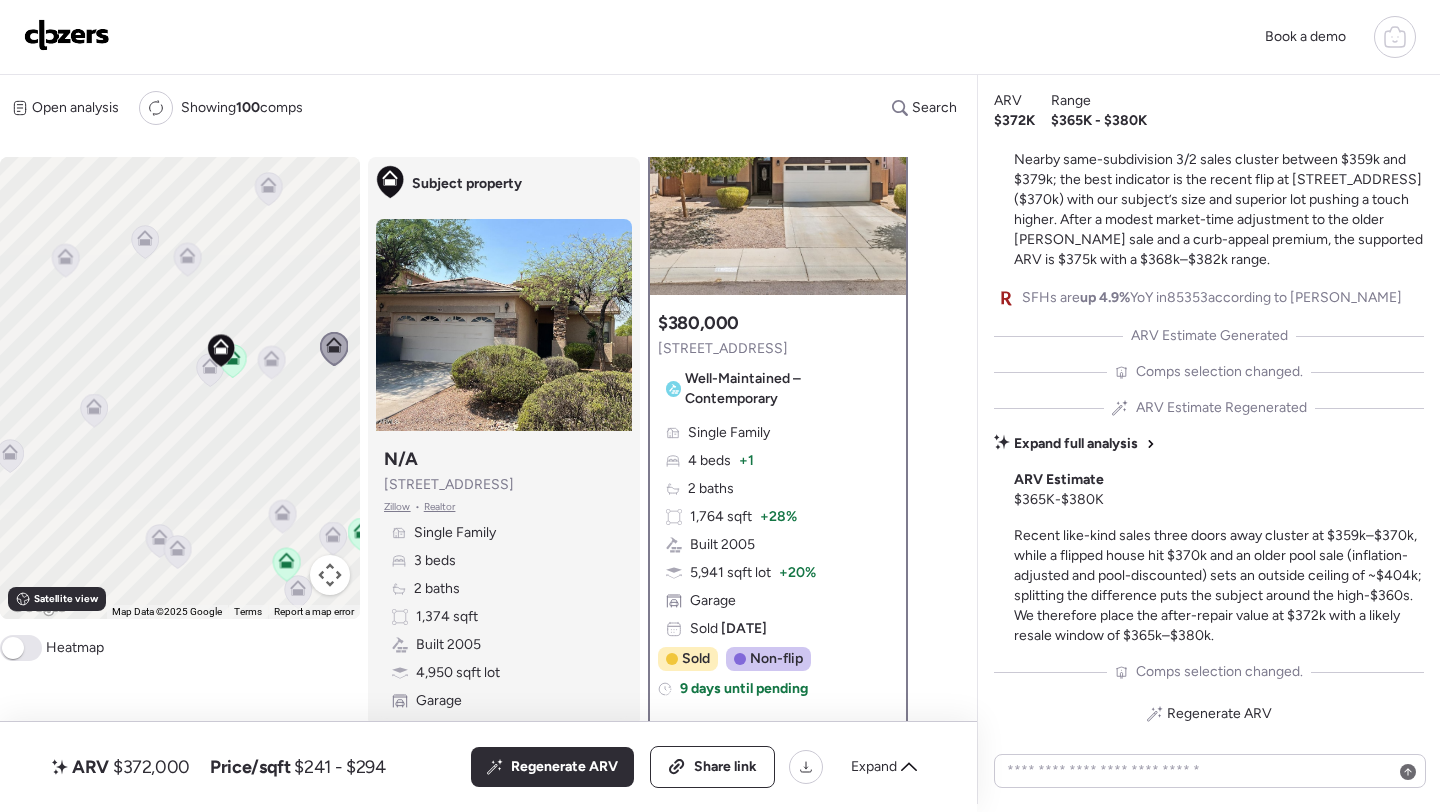 scroll, scrollTop: 113, scrollLeft: 0, axis: vertical 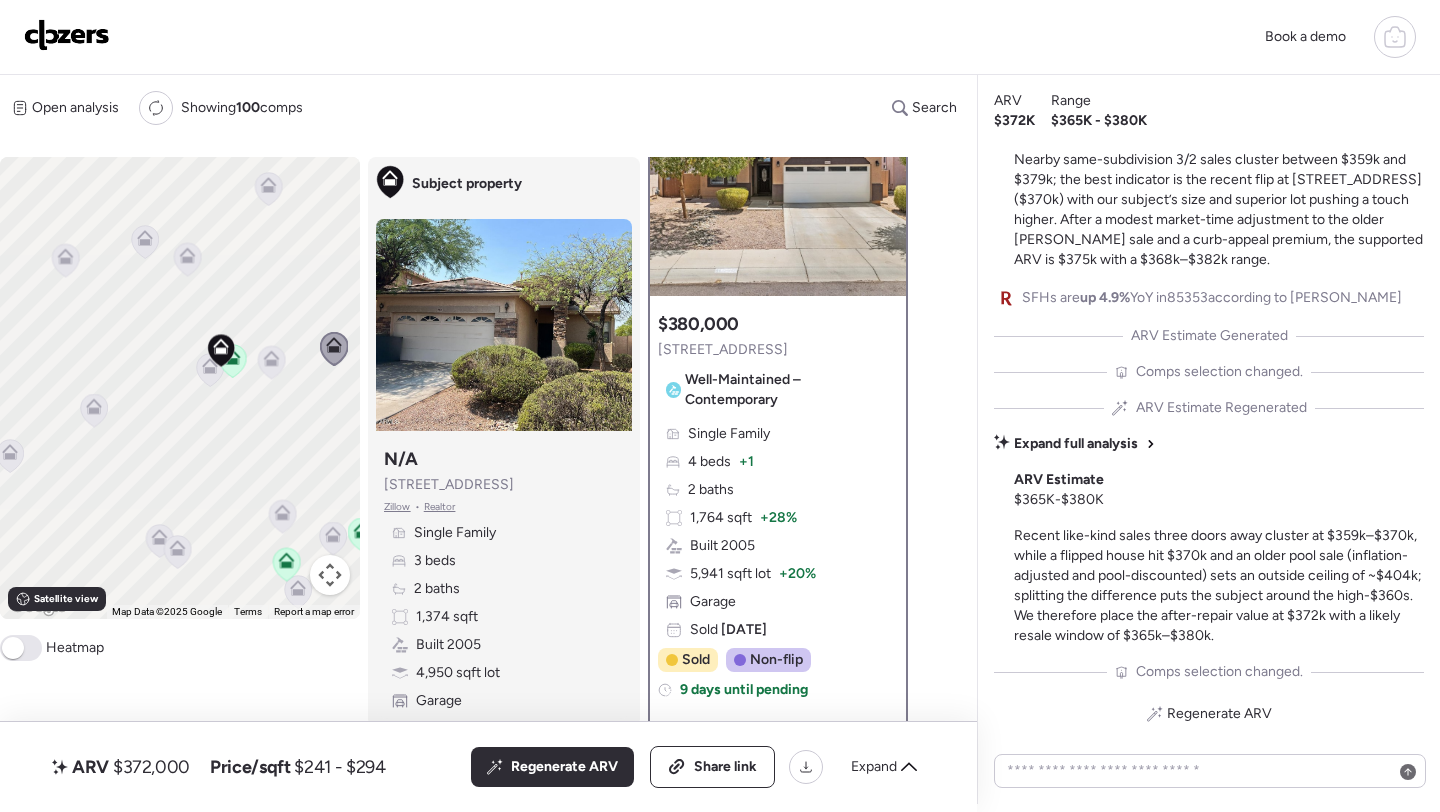 click 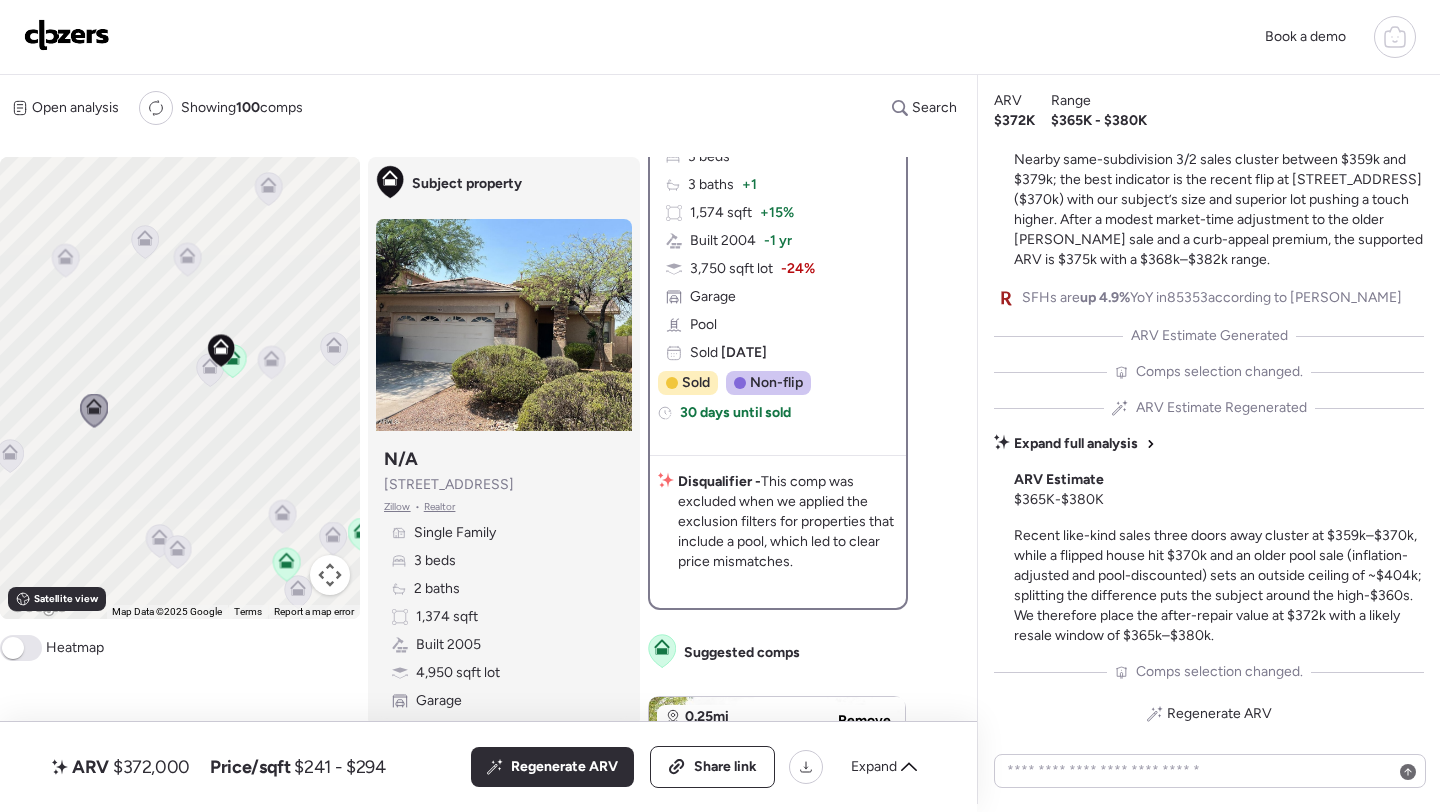 scroll, scrollTop: 401, scrollLeft: 0, axis: vertical 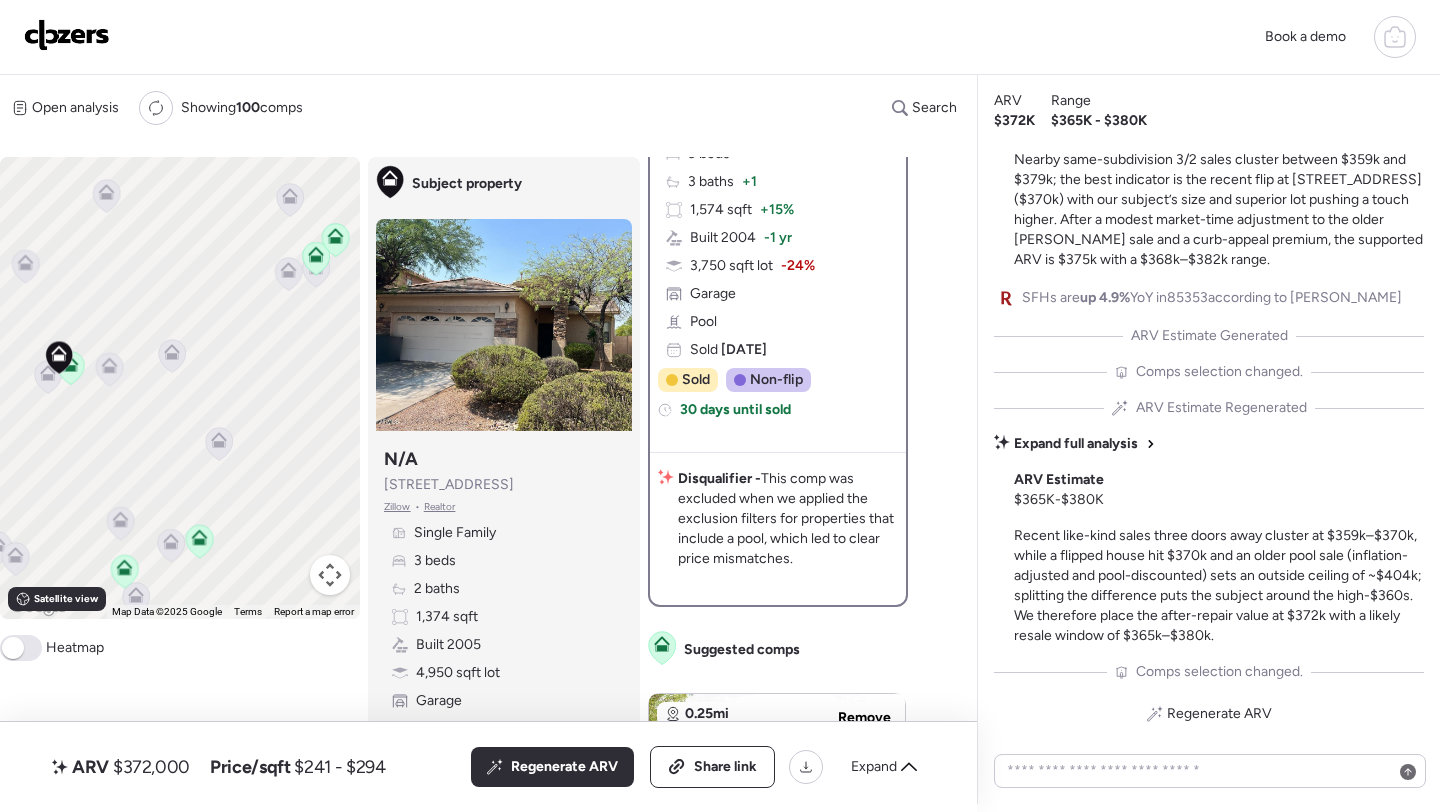 drag, startPoint x: 237, startPoint y: 455, endPoint x: 79, endPoint y: 466, distance: 158.38245 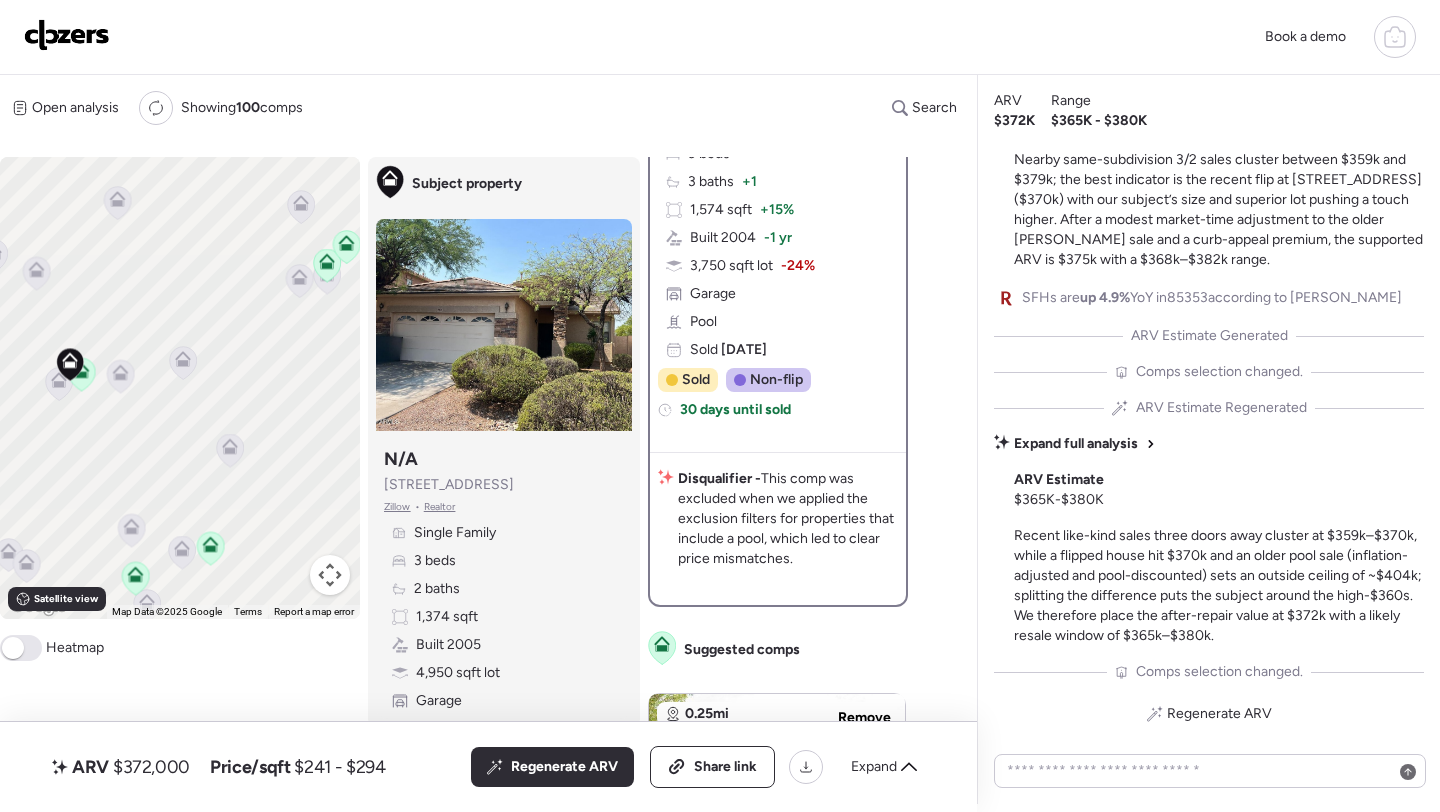 click 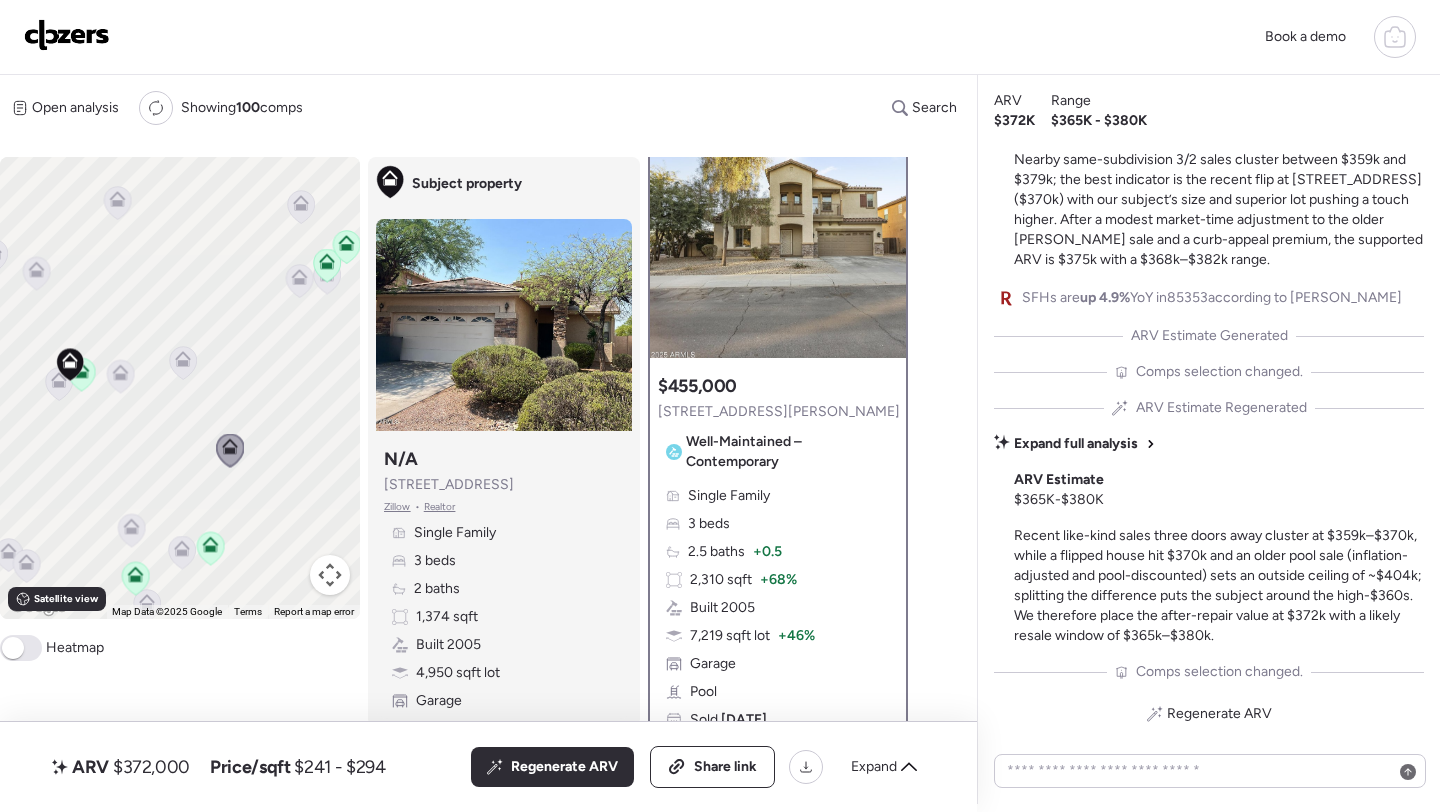 scroll, scrollTop: 0, scrollLeft: 0, axis: both 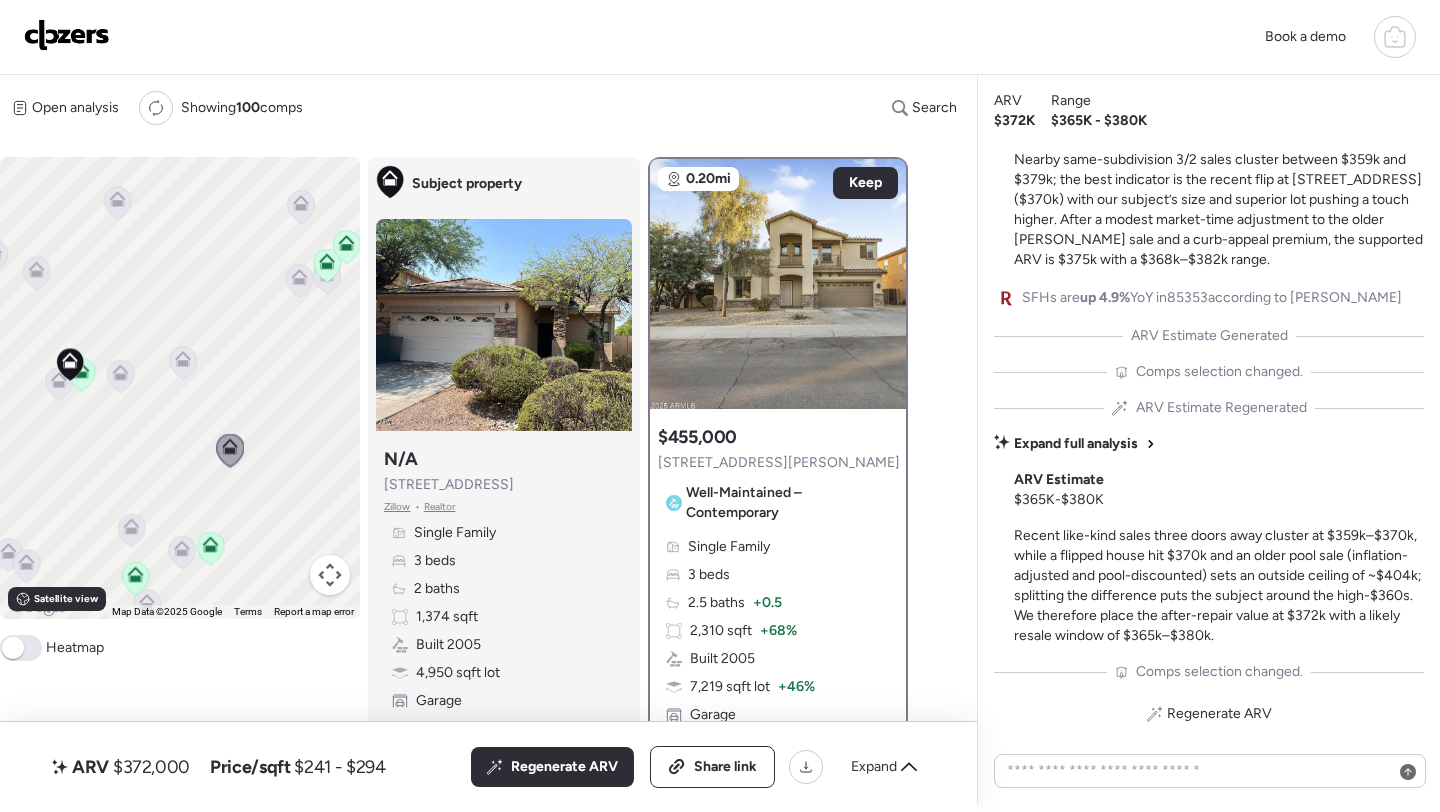 click 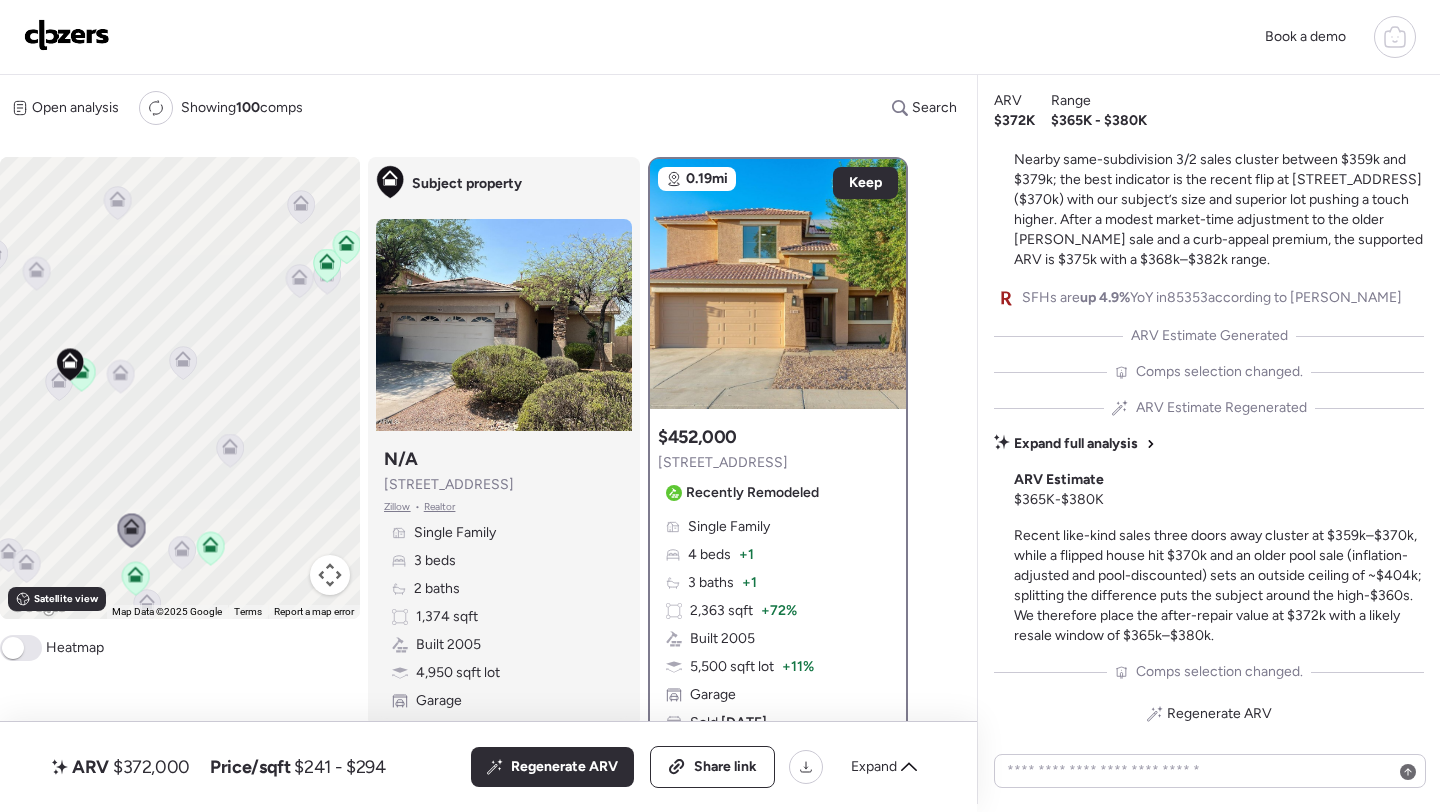 click 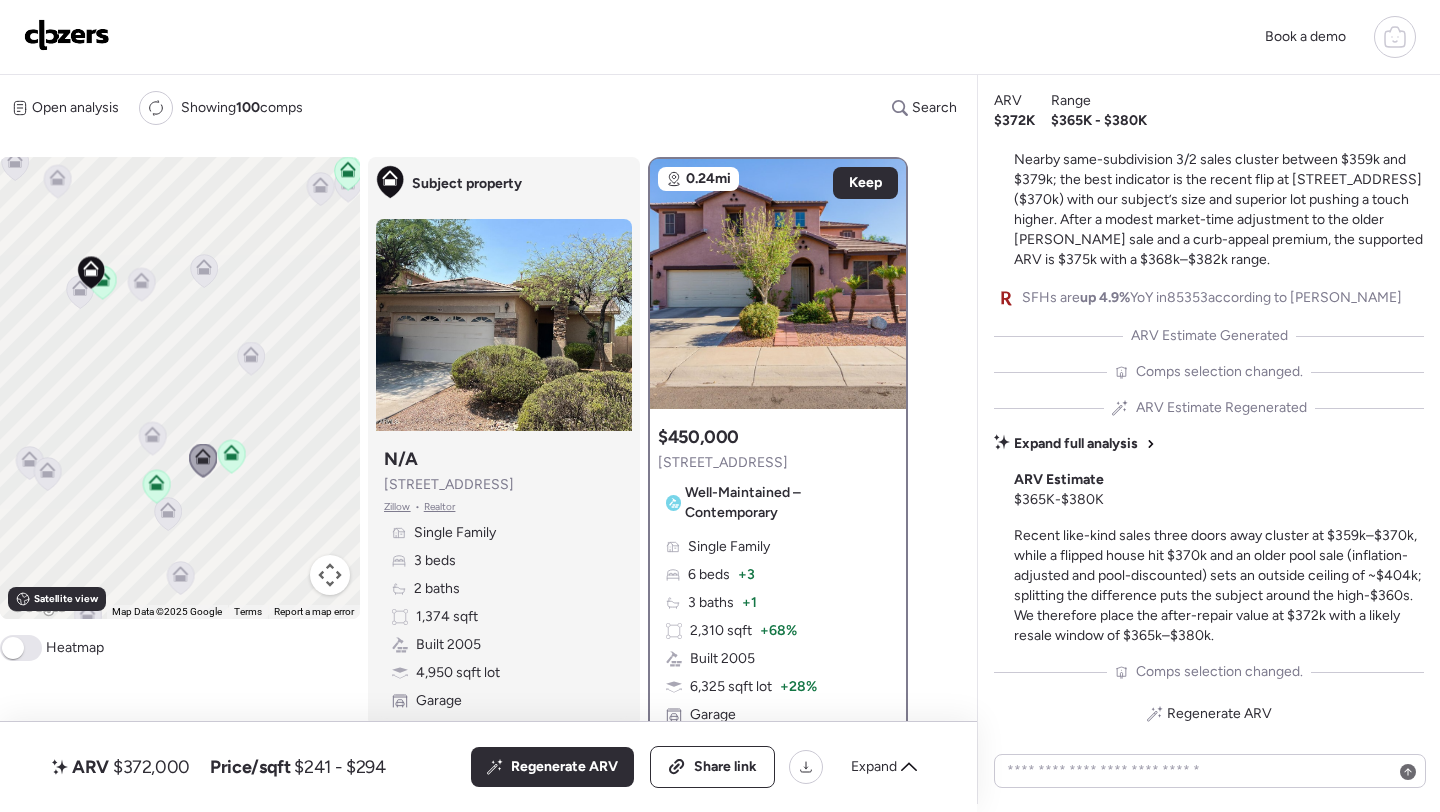 drag, startPoint x: 175, startPoint y: 555, endPoint x: 196, endPoint y: 455, distance: 102.18121 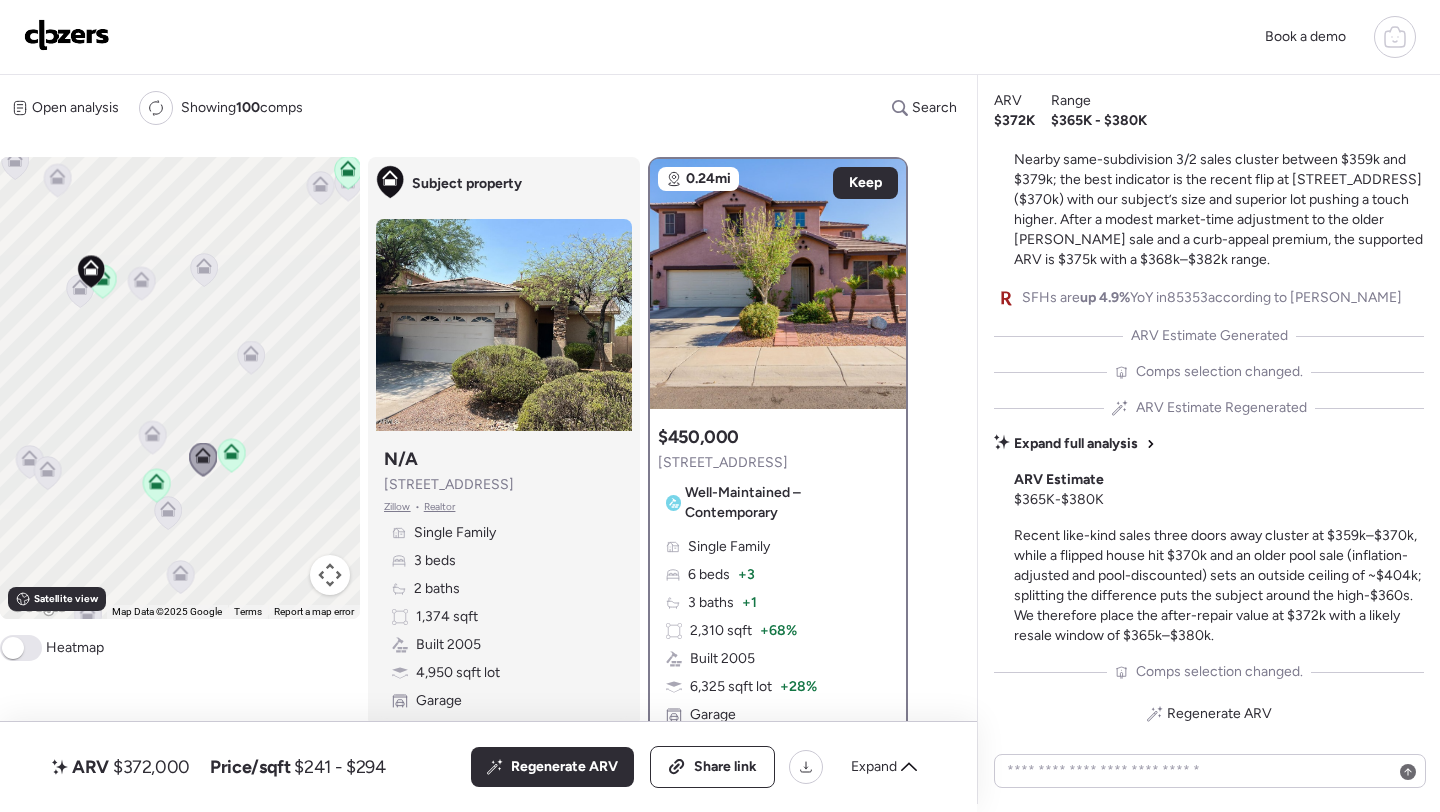 click 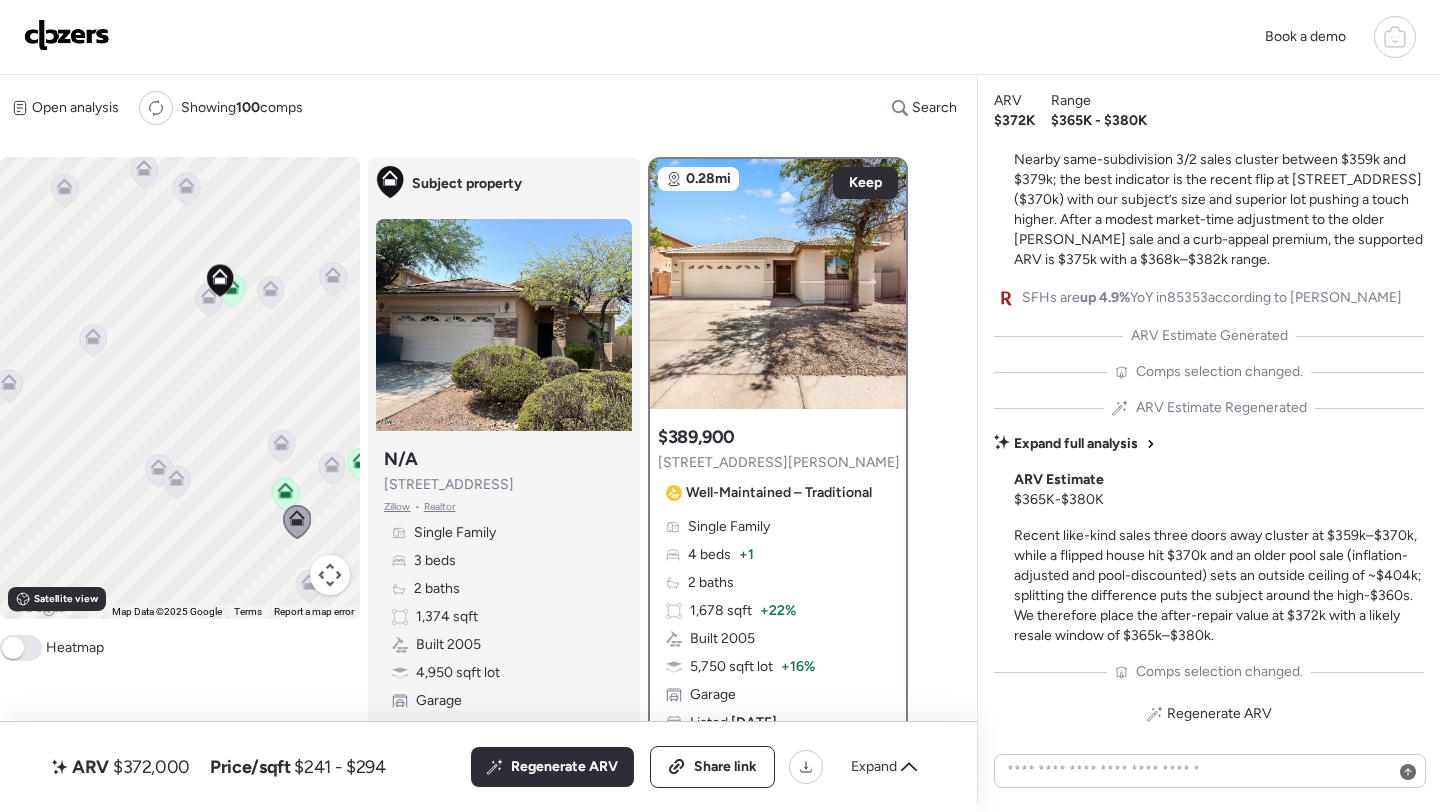 drag, startPoint x: 164, startPoint y: 512, endPoint x: 297, endPoint y: 518, distance: 133.13527 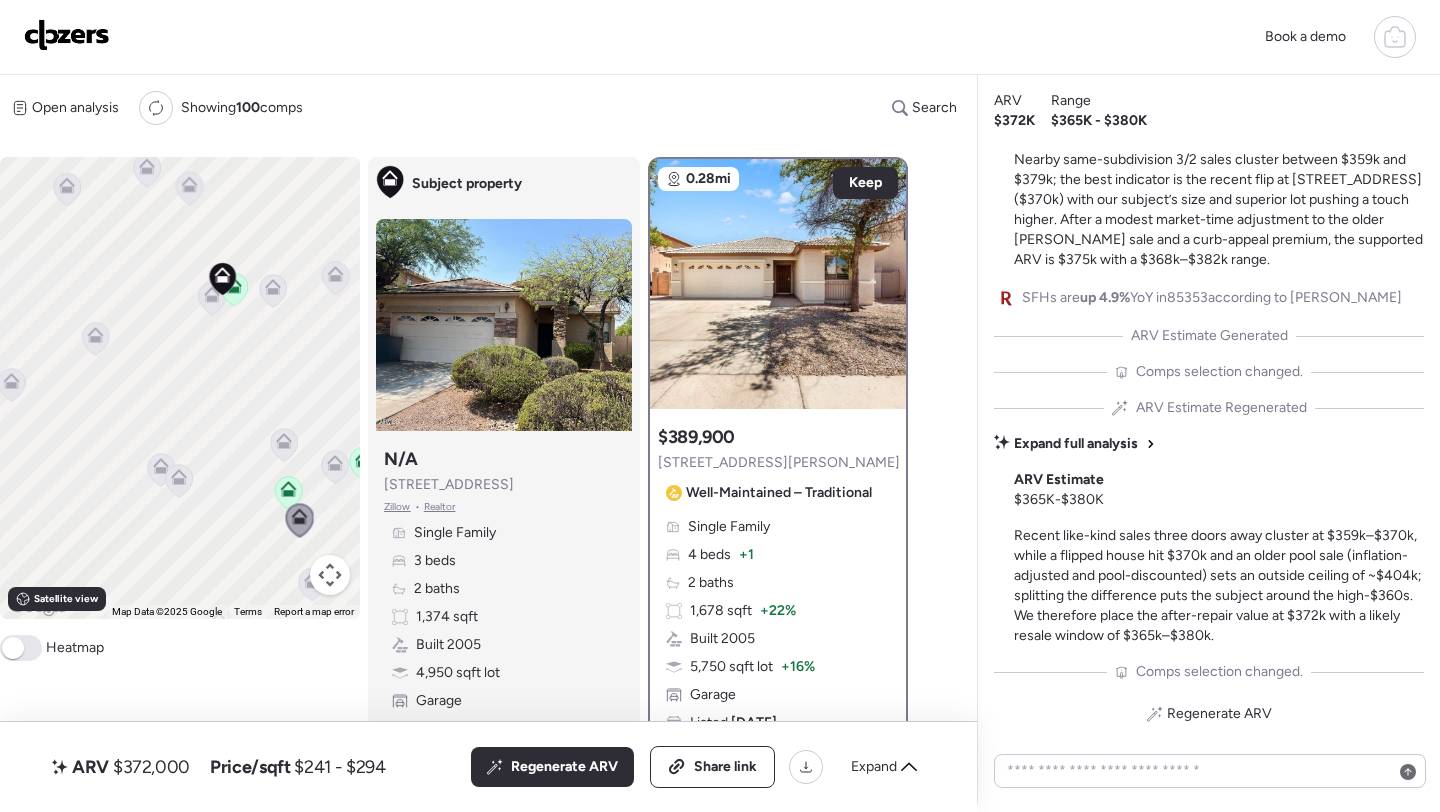 click 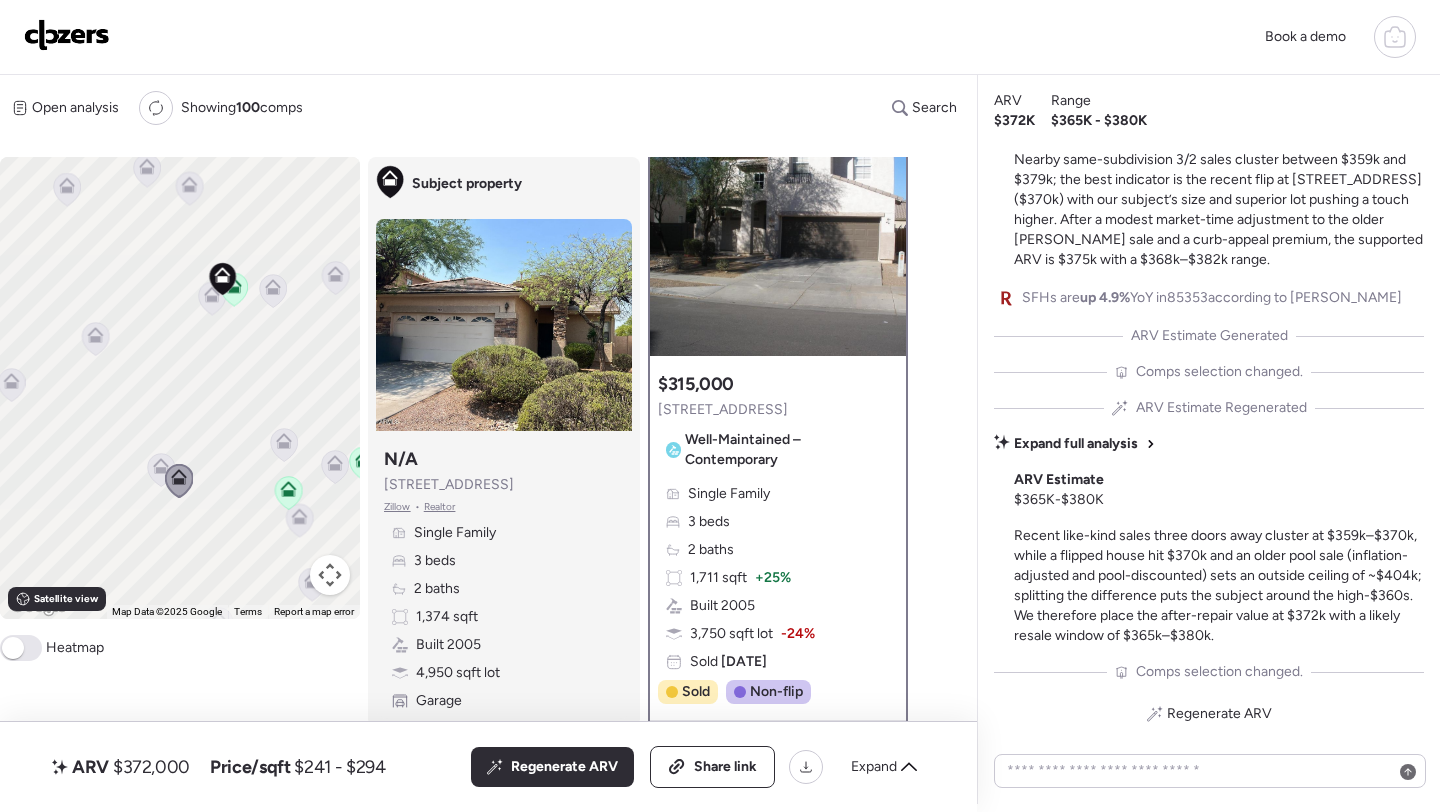 scroll, scrollTop: 0, scrollLeft: 0, axis: both 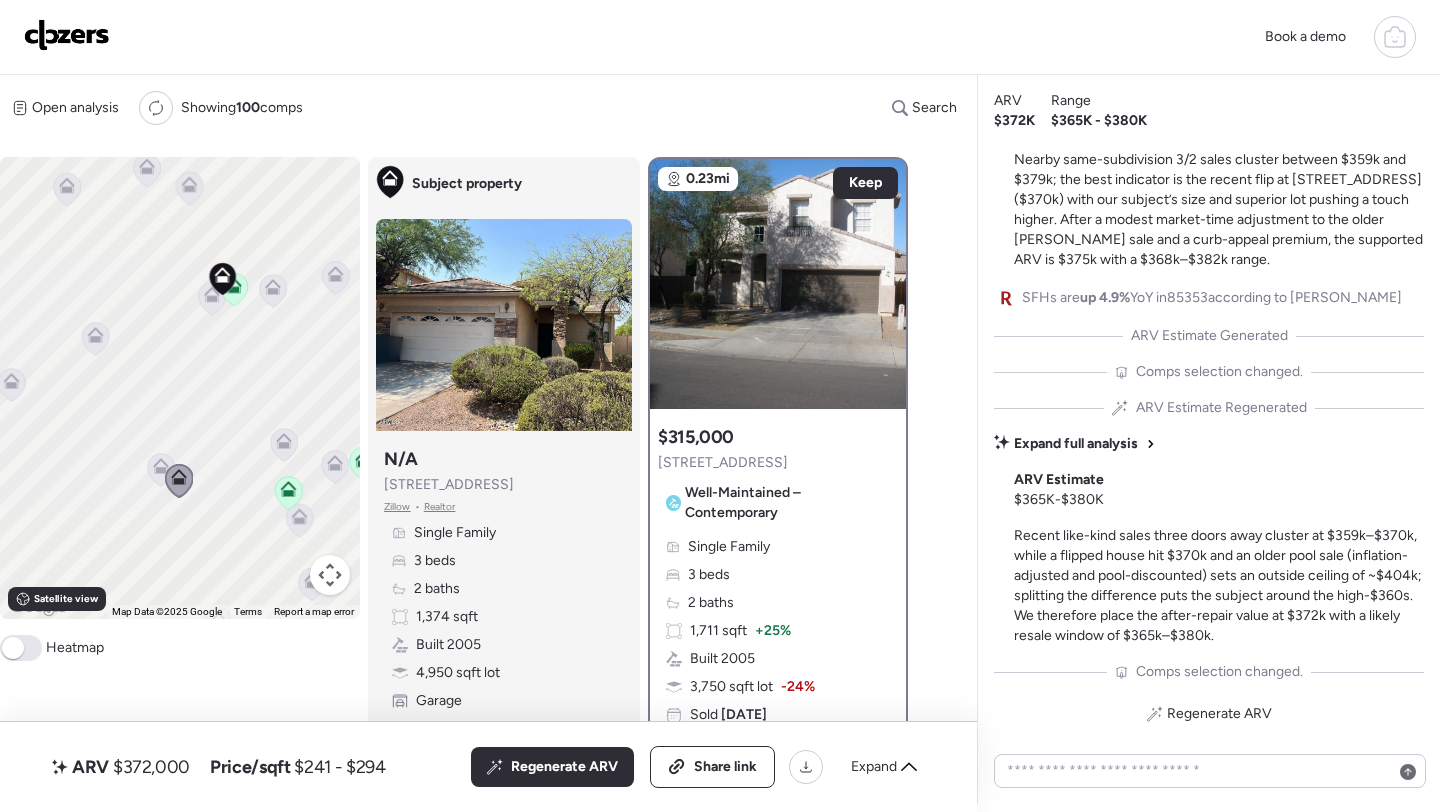 click 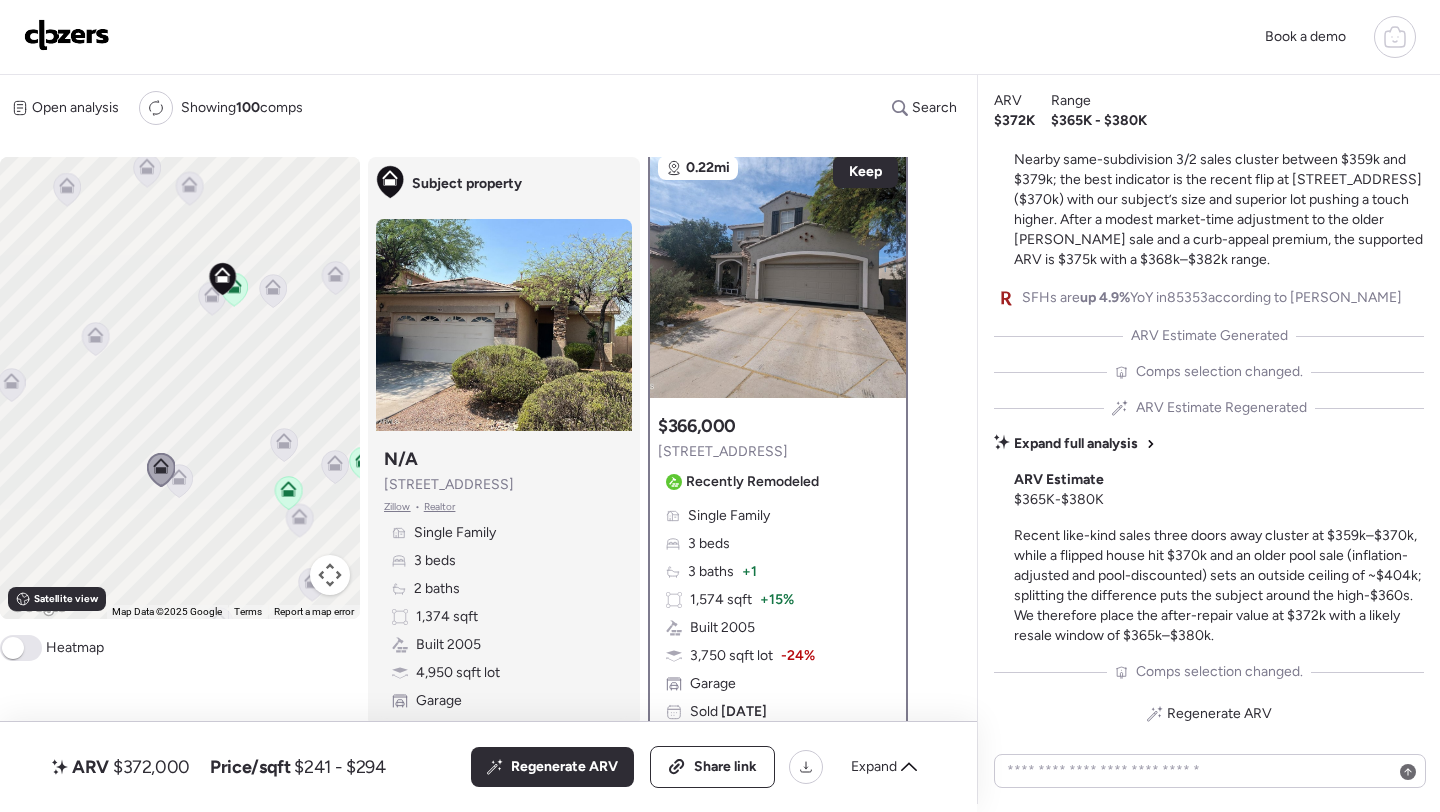 scroll, scrollTop: 13, scrollLeft: 0, axis: vertical 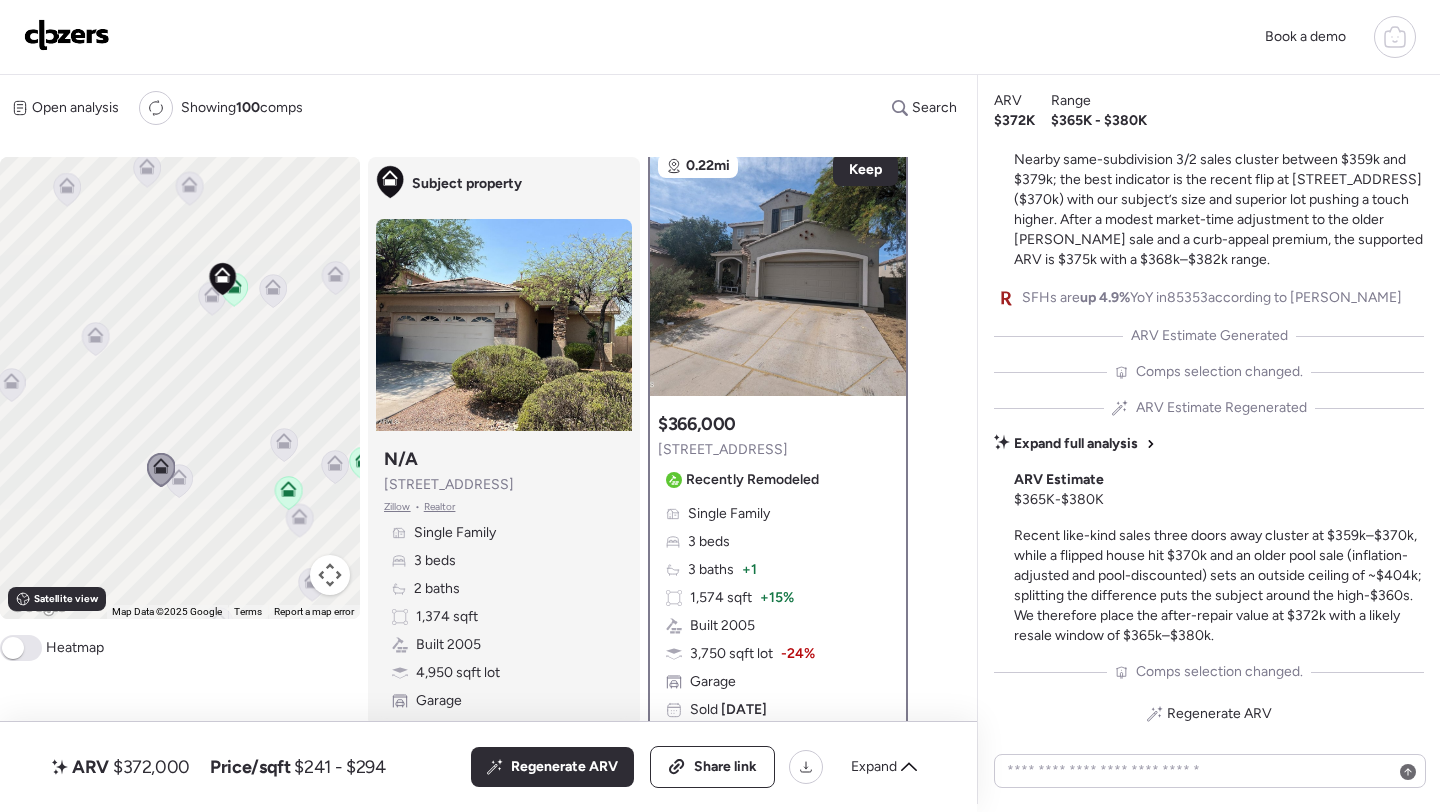 click 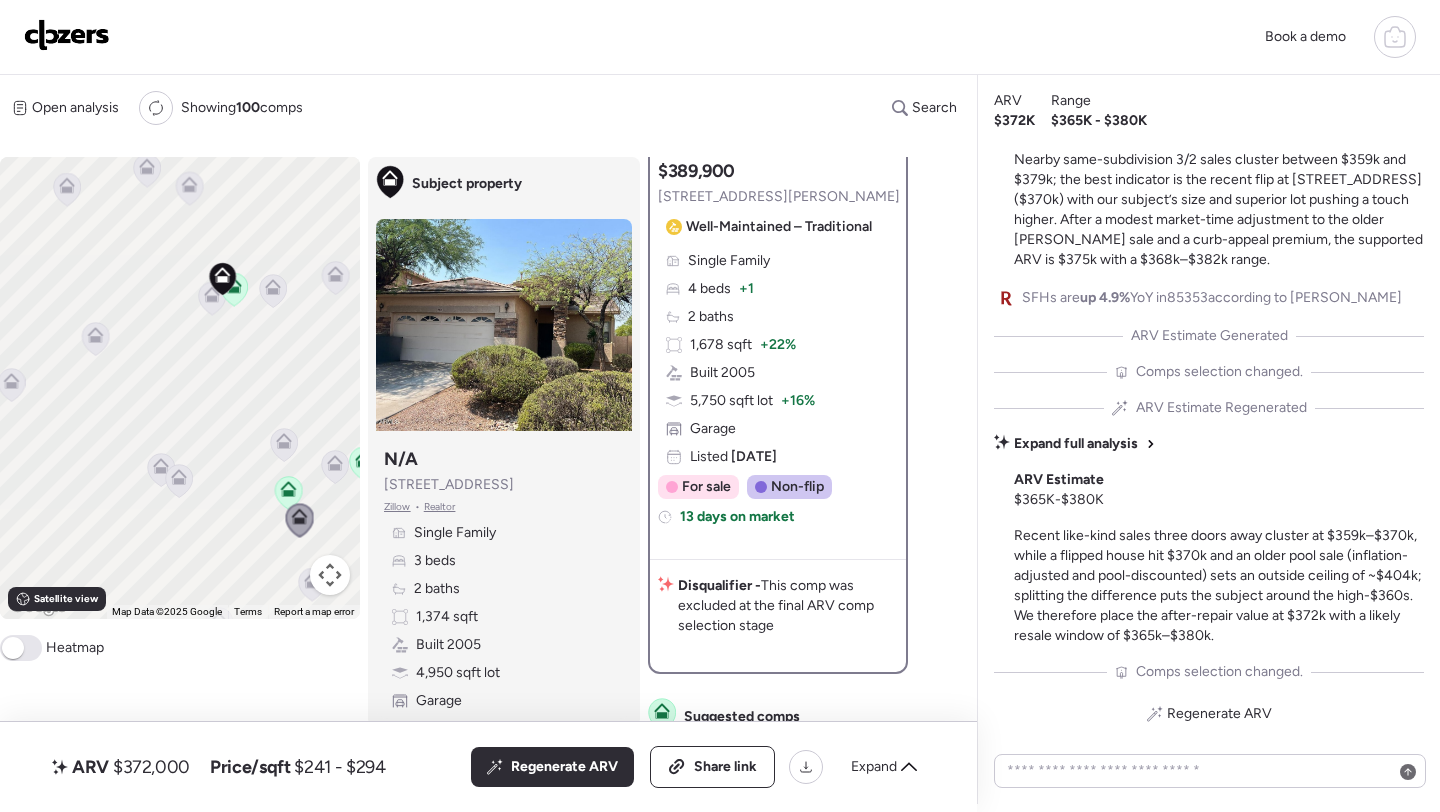 scroll, scrollTop: 254, scrollLeft: 0, axis: vertical 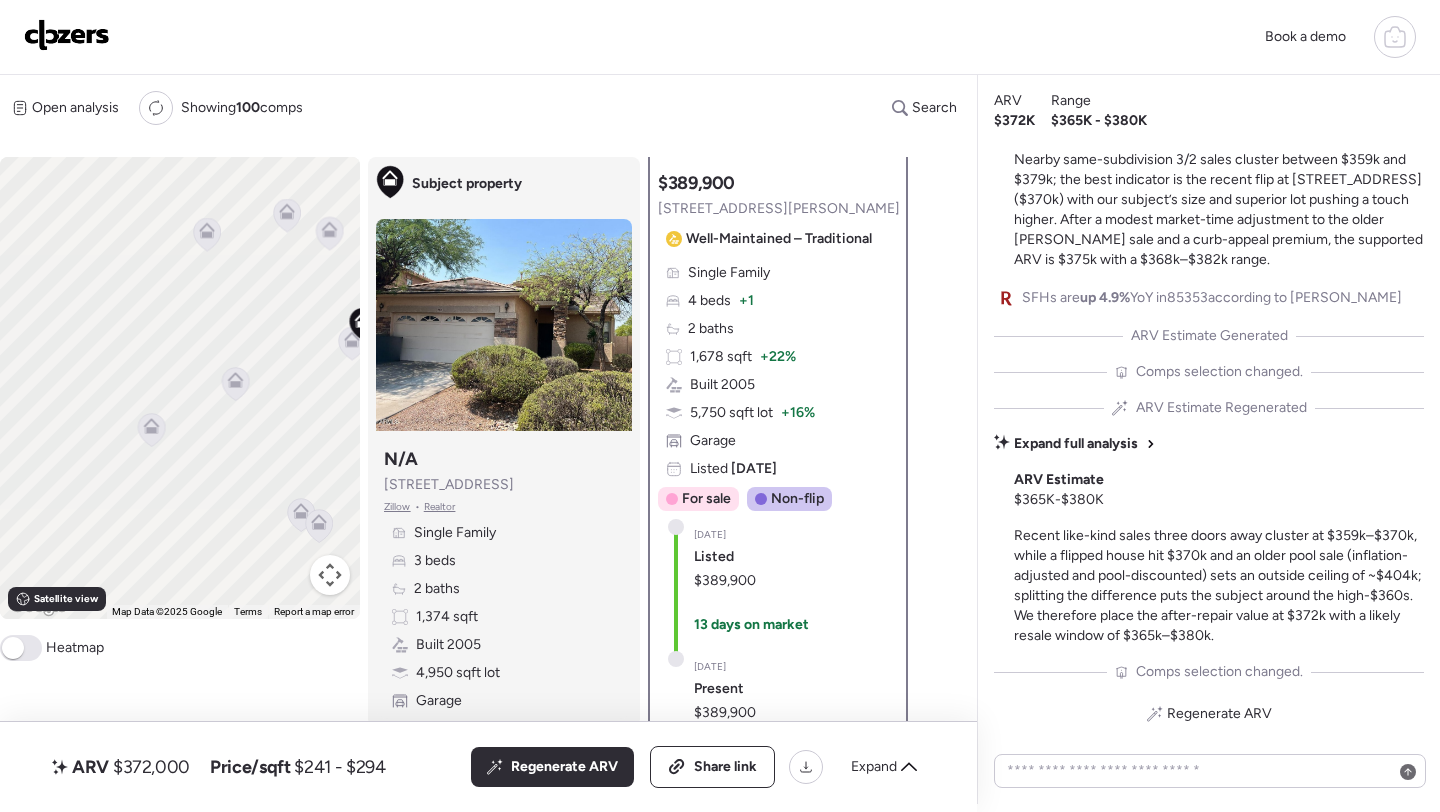 drag, startPoint x: 165, startPoint y: 423, endPoint x: 347, endPoint y: 479, distance: 190.4206 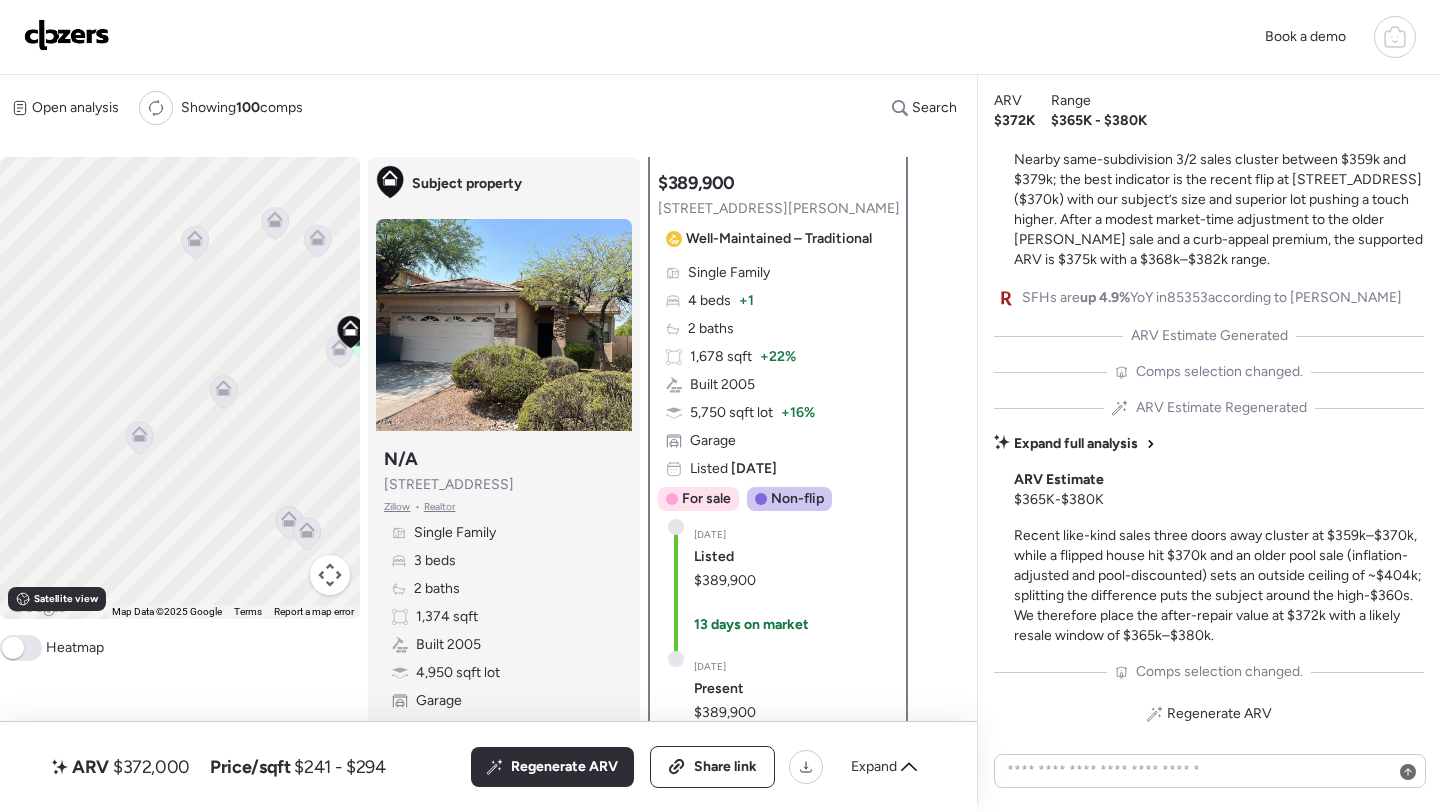 drag, startPoint x: 347, startPoint y: 479, endPoint x: 144, endPoint y: 458, distance: 204.08331 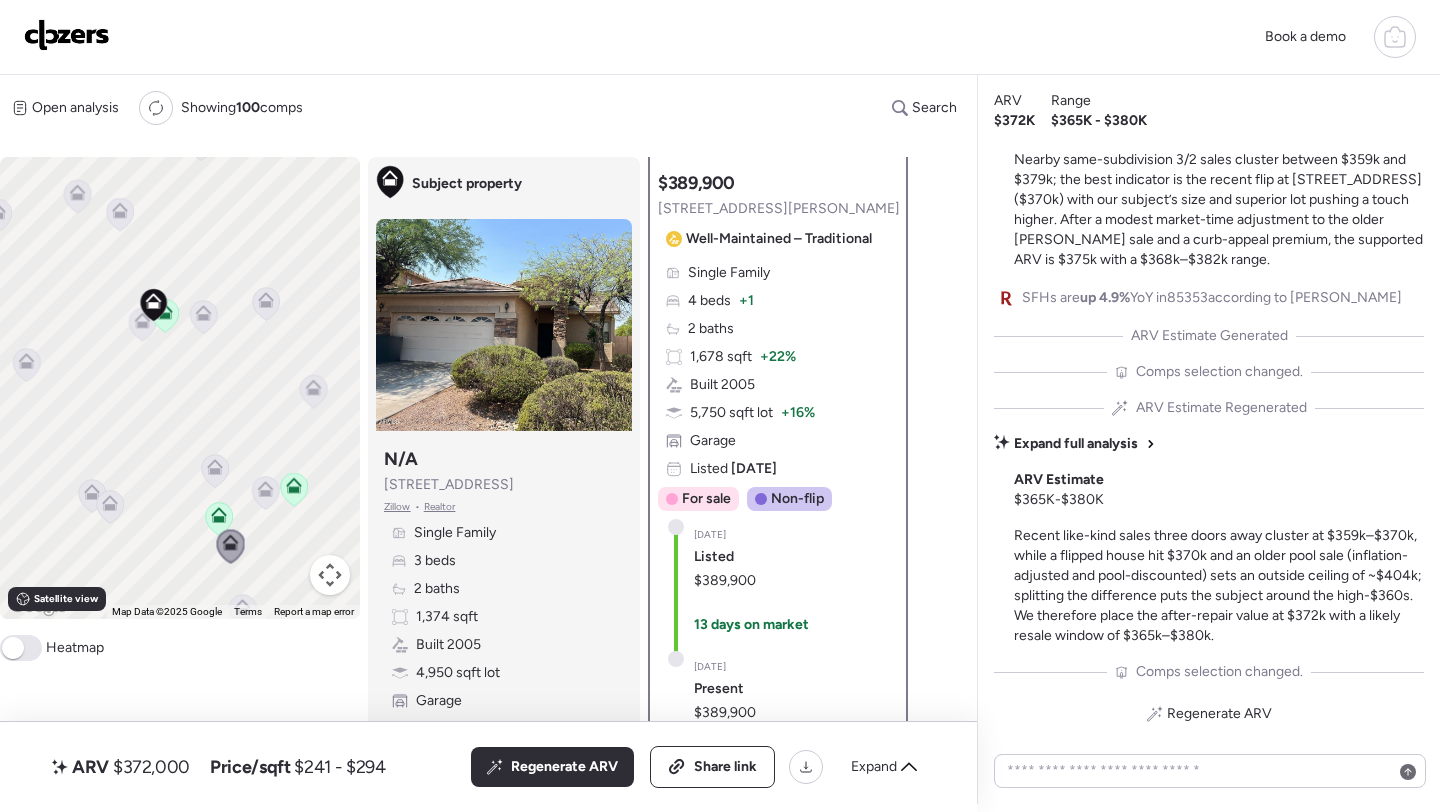 click on "$372,000" at bounding box center [151, 767] 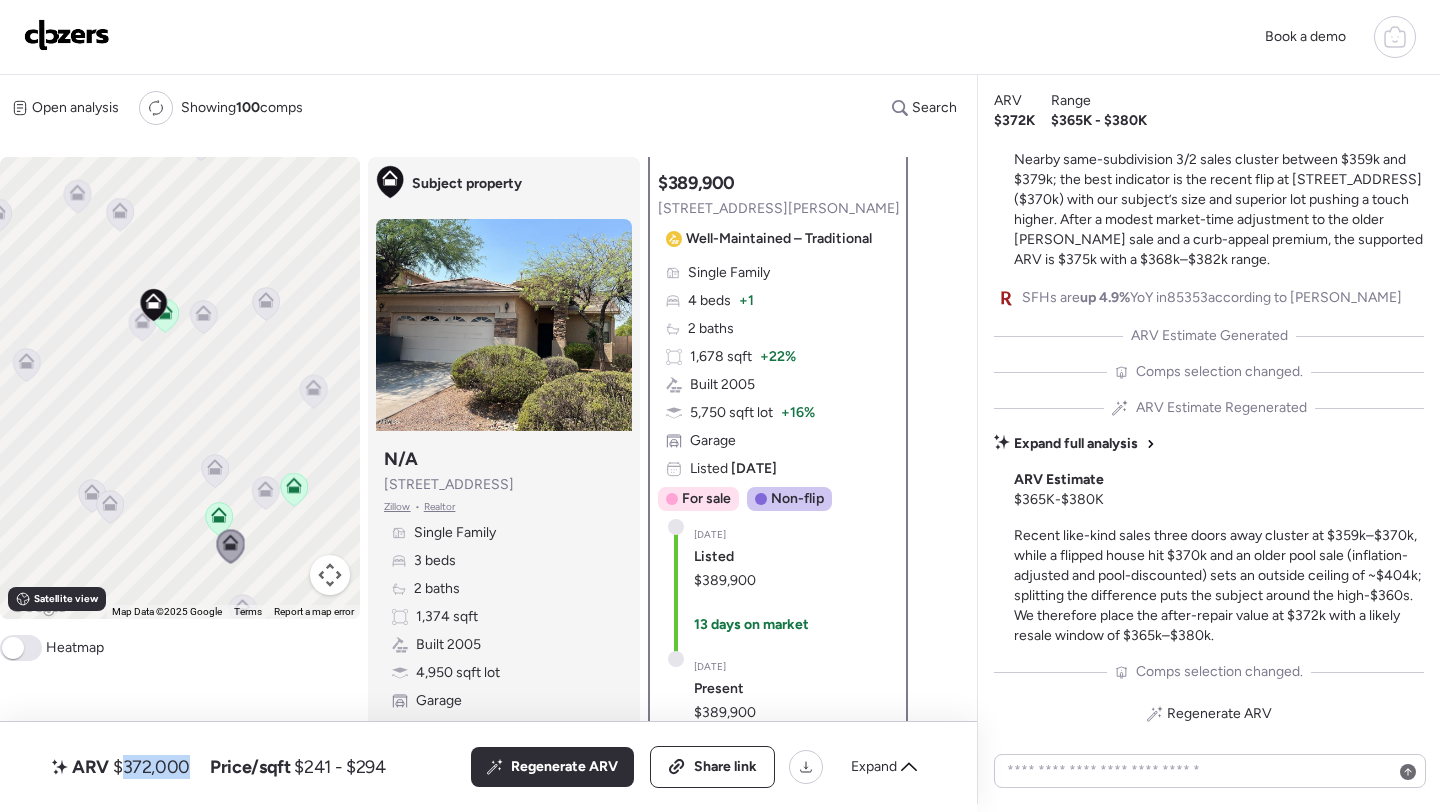 copy on "372,000" 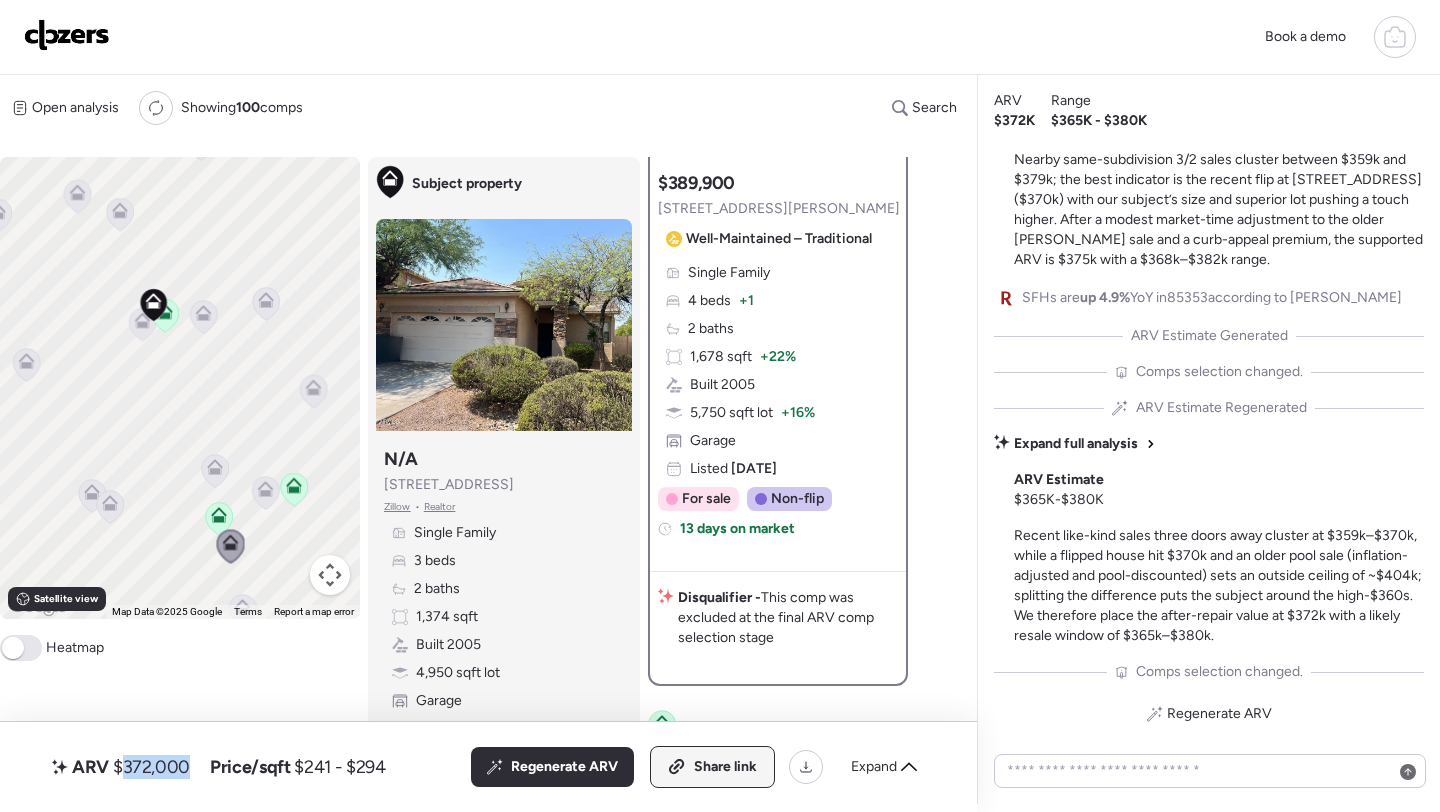 click on "Share link" at bounding box center [725, 767] 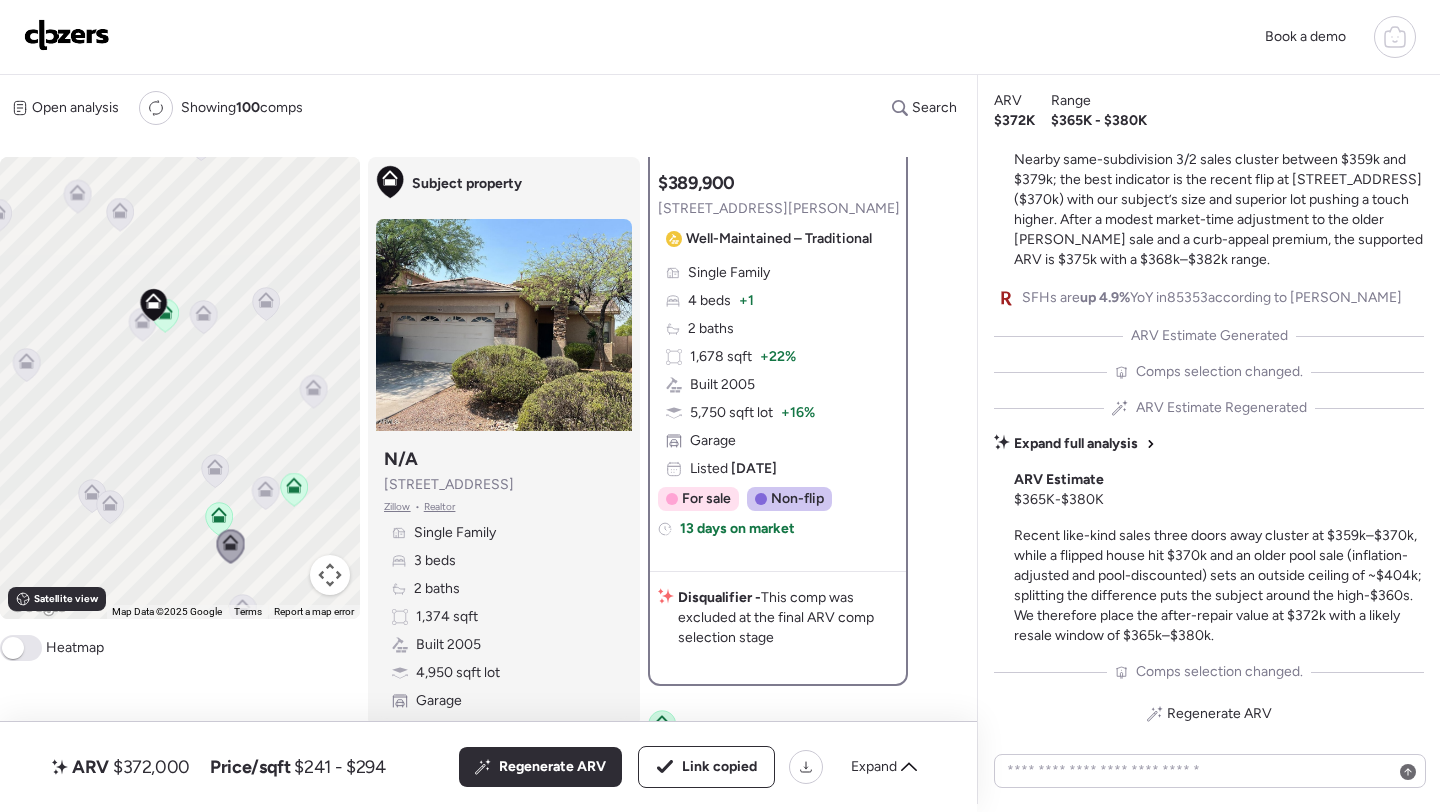 scroll, scrollTop: 0, scrollLeft: 0, axis: both 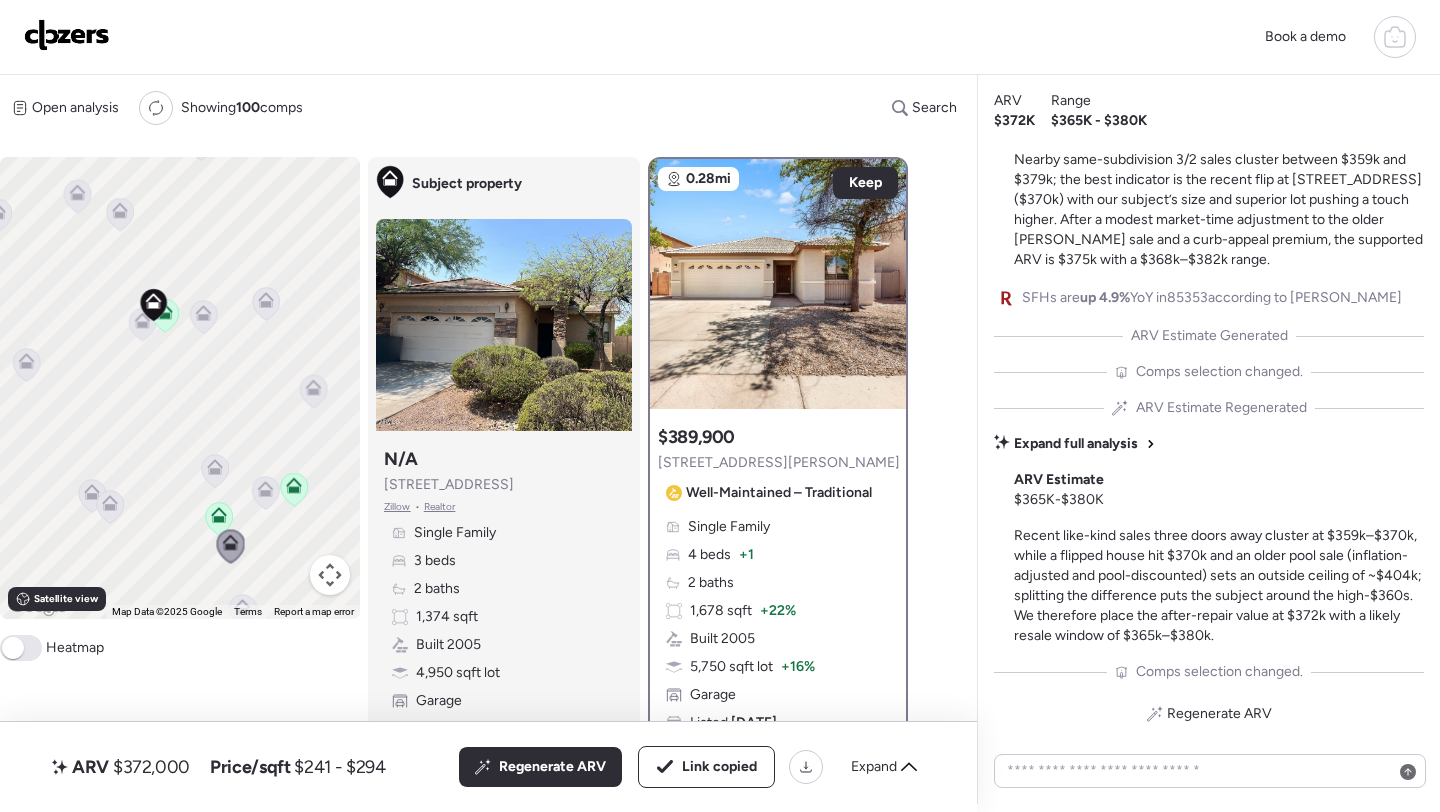 click at bounding box center [67, 35] 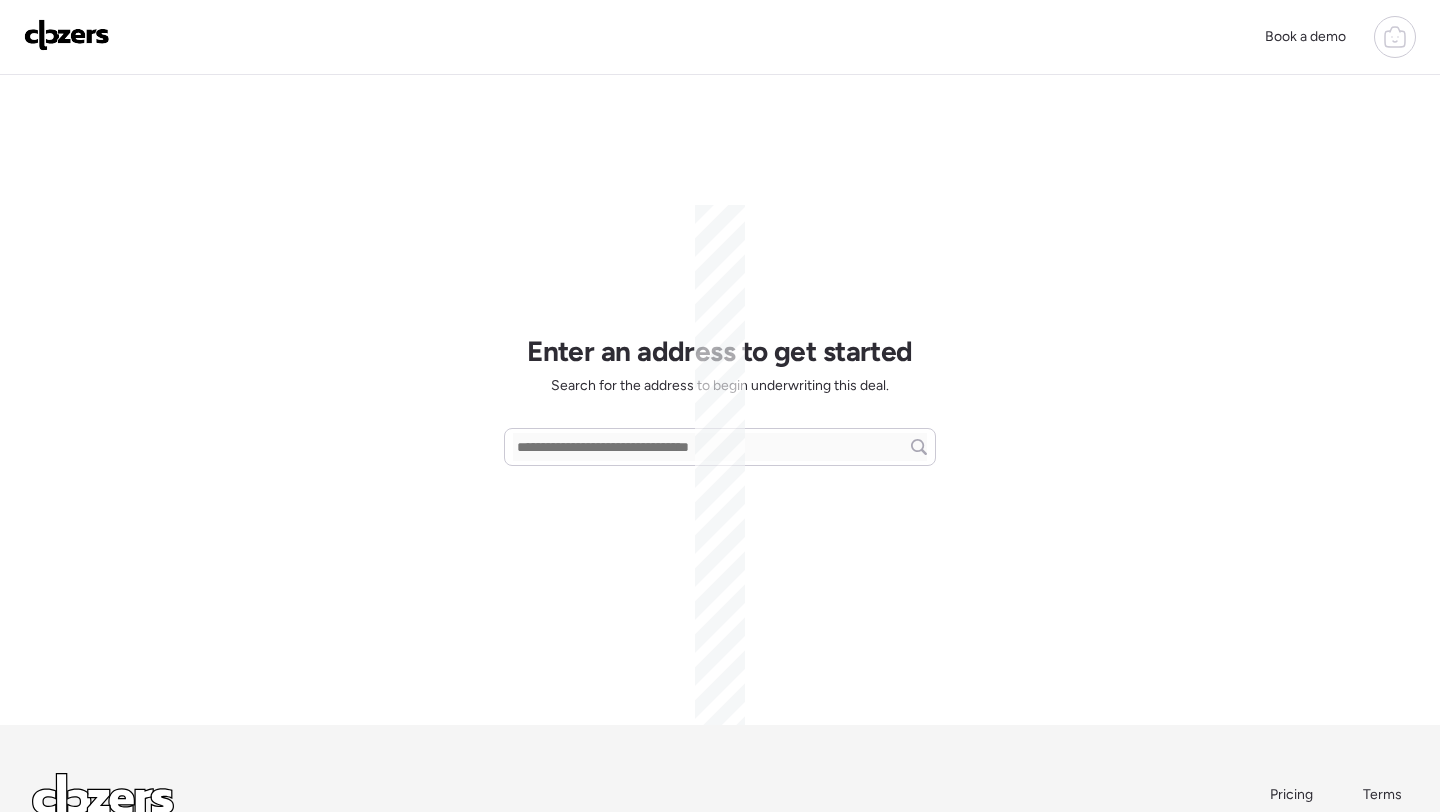 scroll, scrollTop: 0, scrollLeft: 0, axis: both 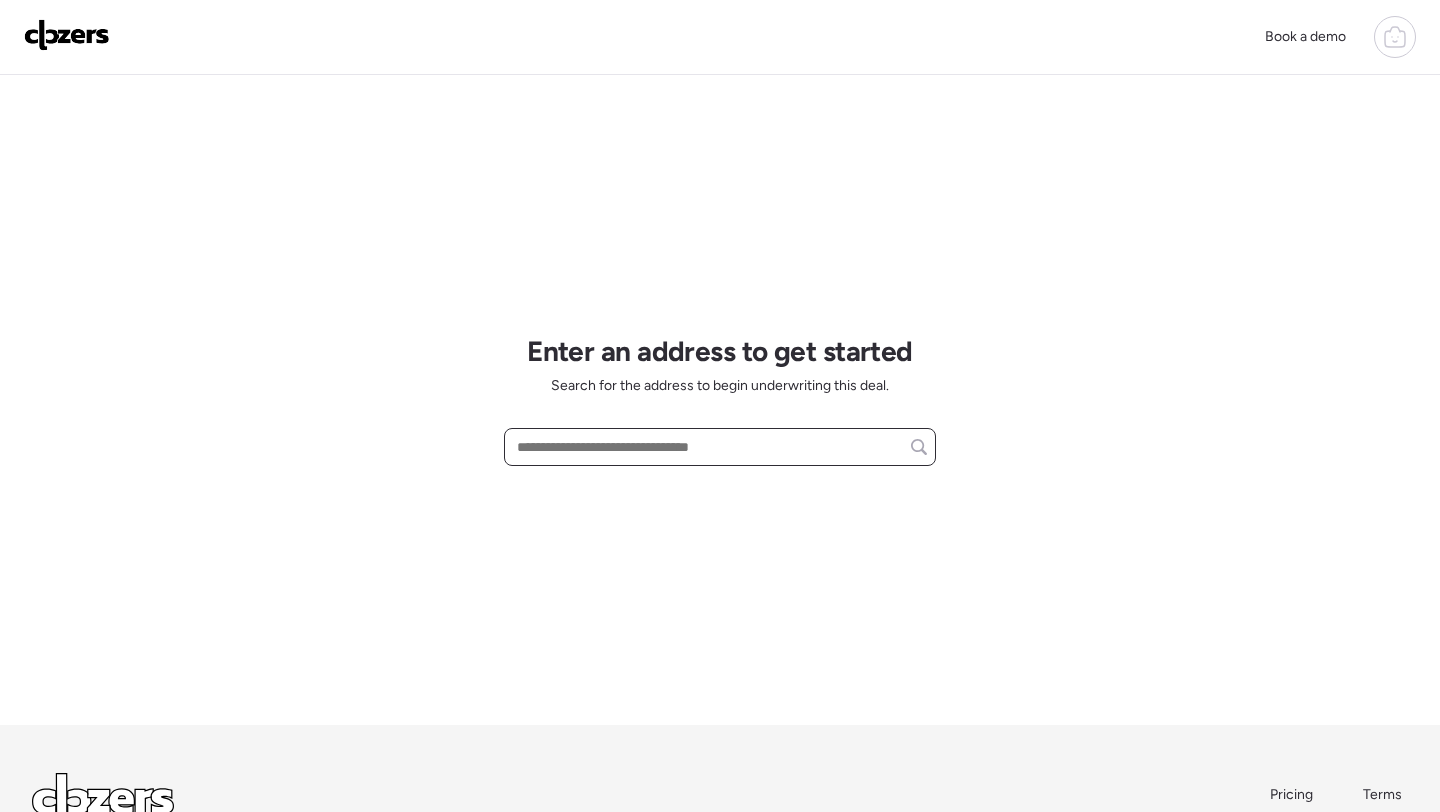 click at bounding box center (720, 447) 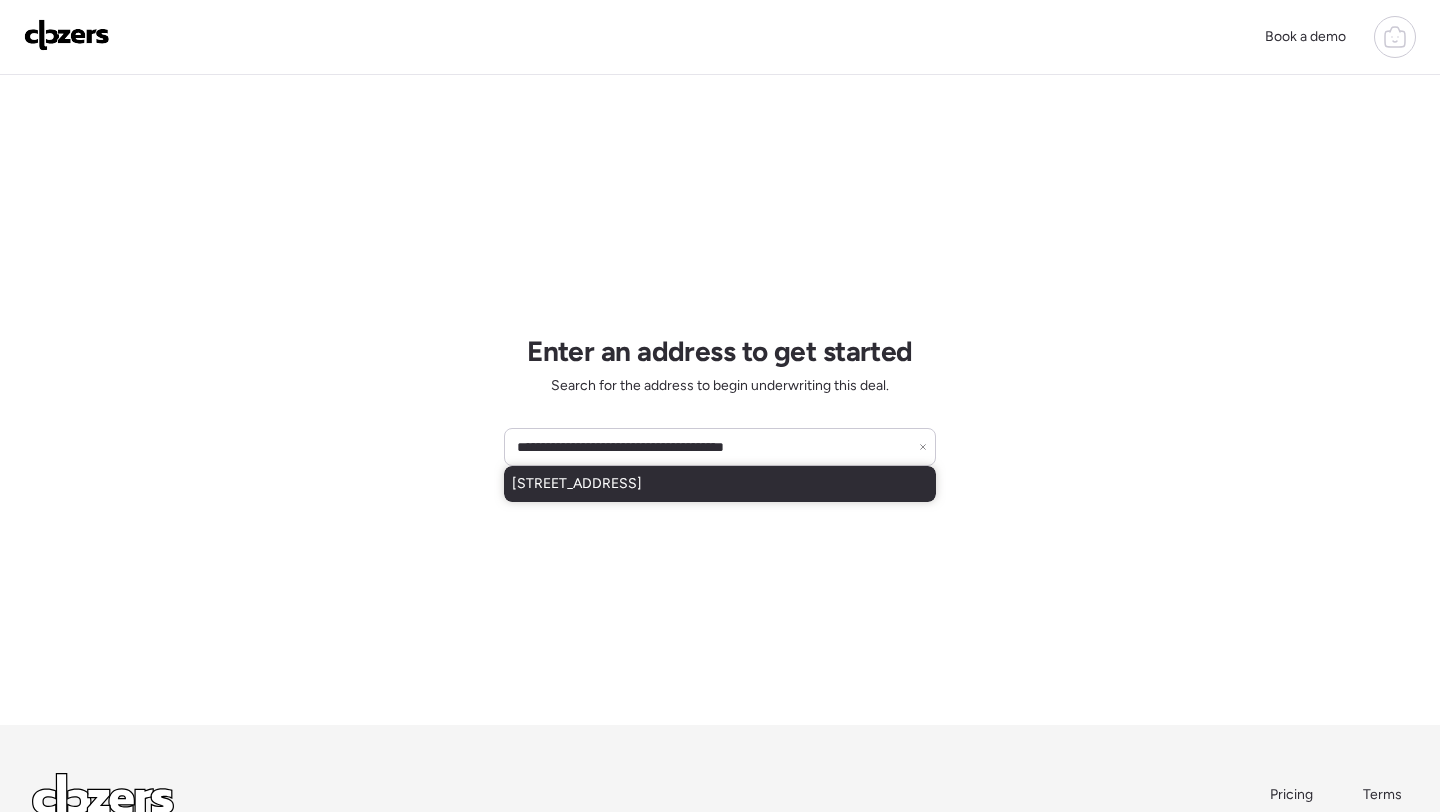 click on "[STREET_ADDRESS]" at bounding box center (577, 484) 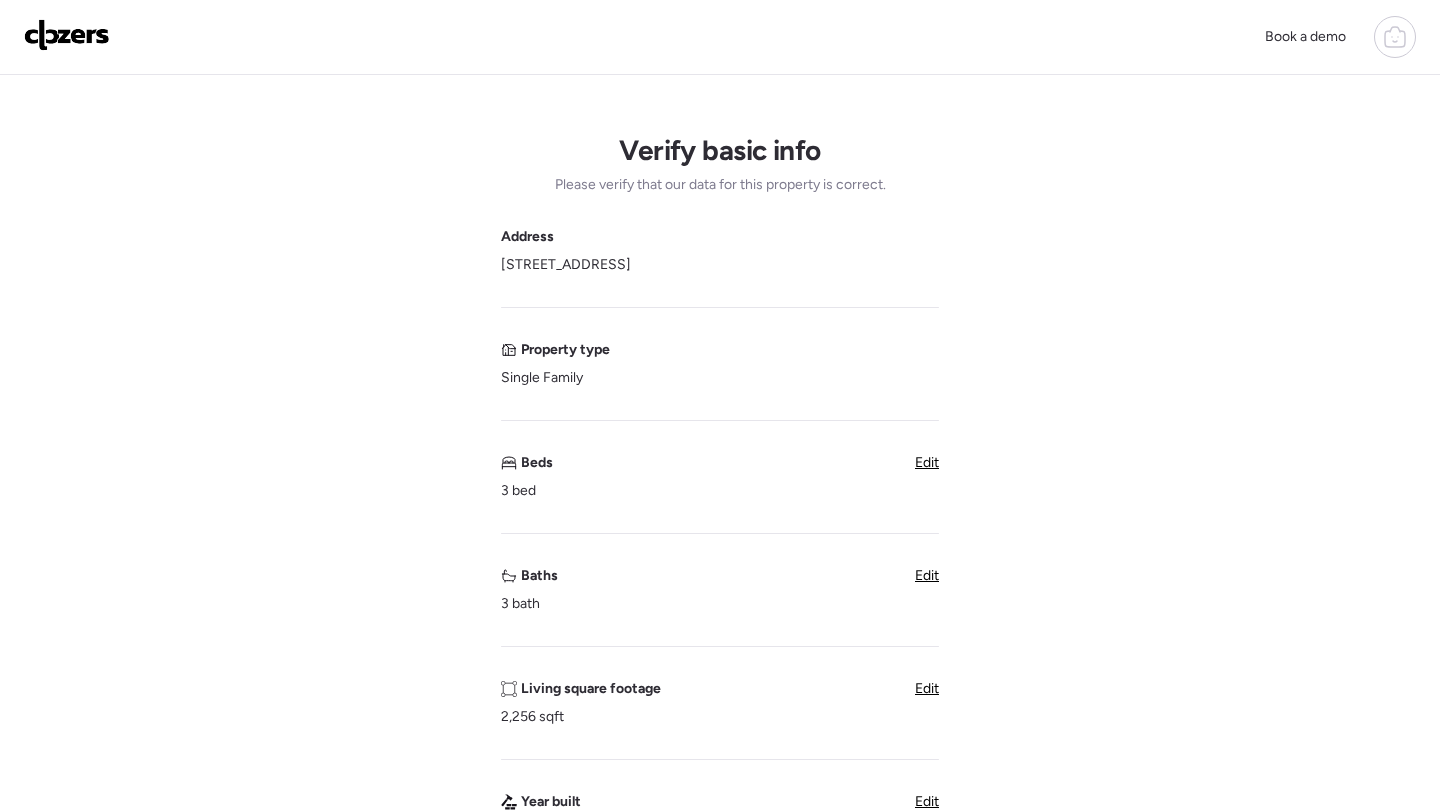 click on "Edit" at bounding box center (927, 575) 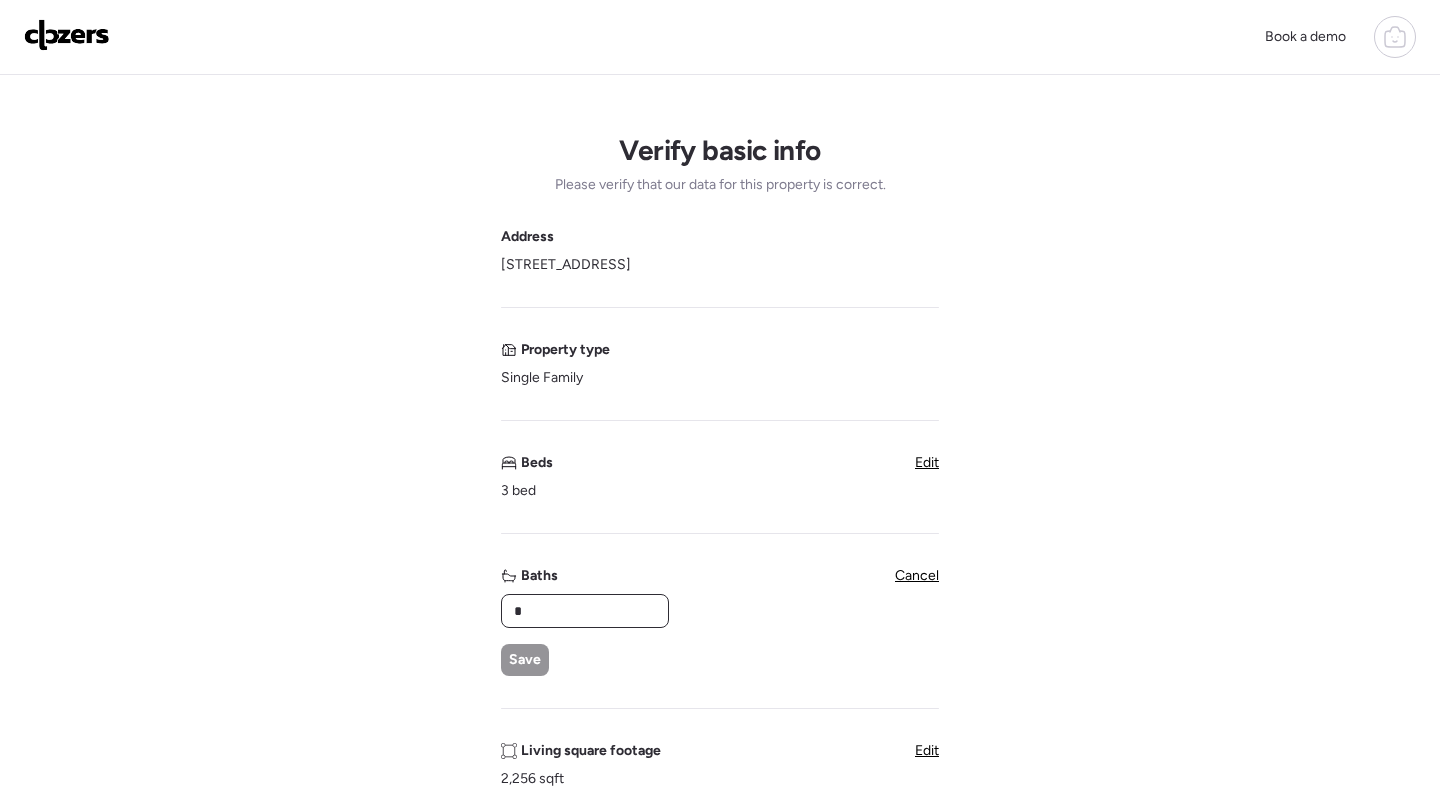 click on "*" at bounding box center (585, 611) 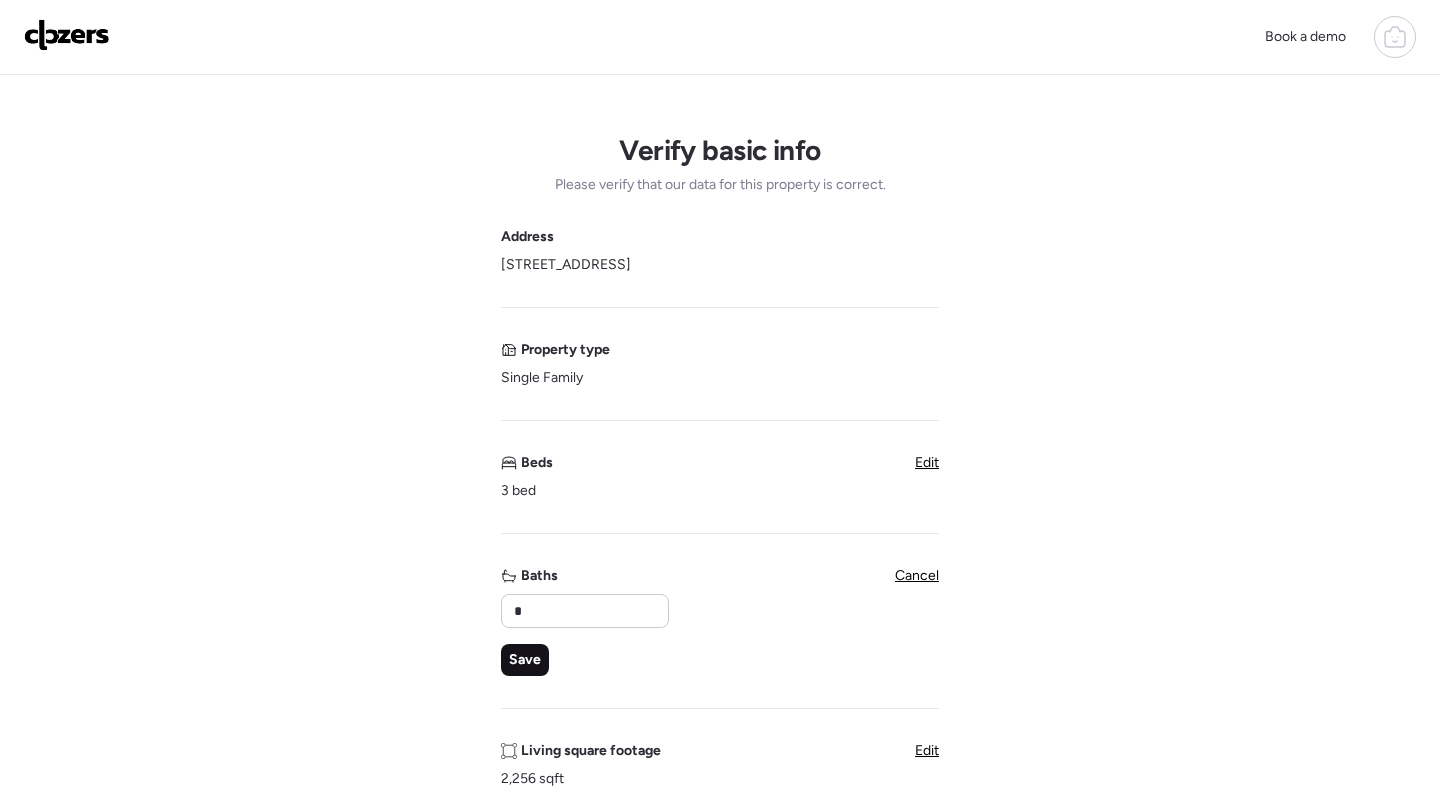 click on "Save" at bounding box center [525, 660] 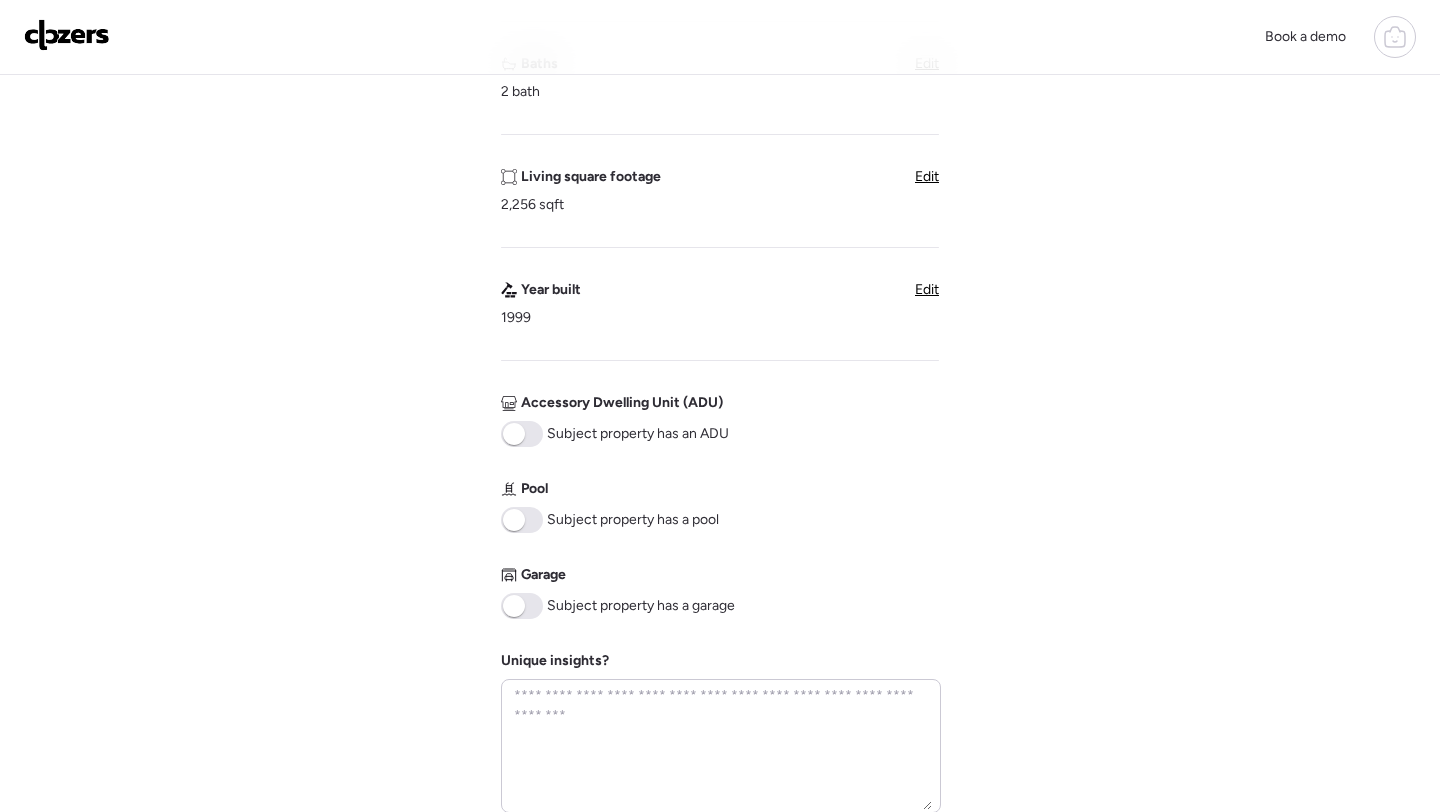 scroll, scrollTop: 665, scrollLeft: 0, axis: vertical 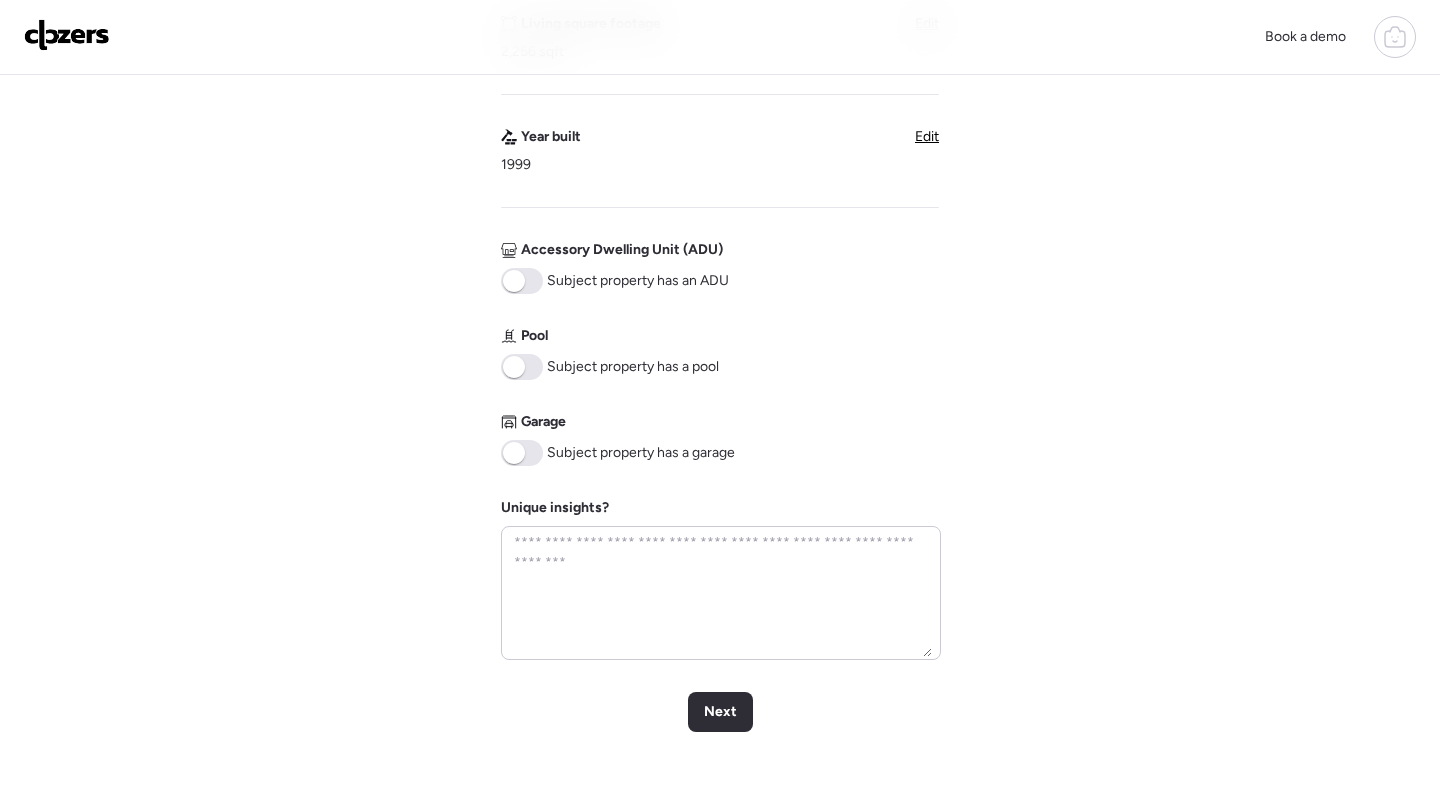 click at bounding box center (514, 367) 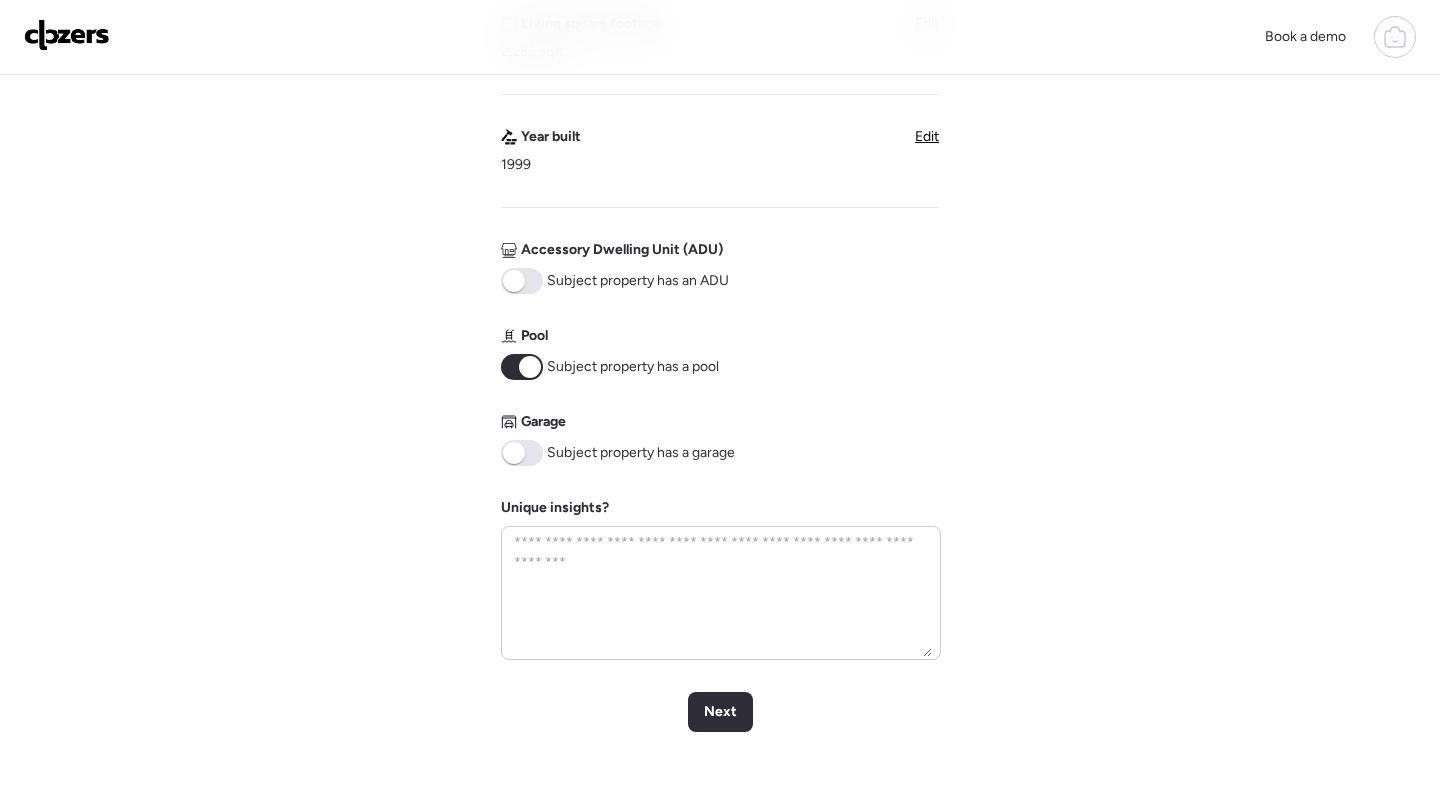 click at bounding box center (522, 453) 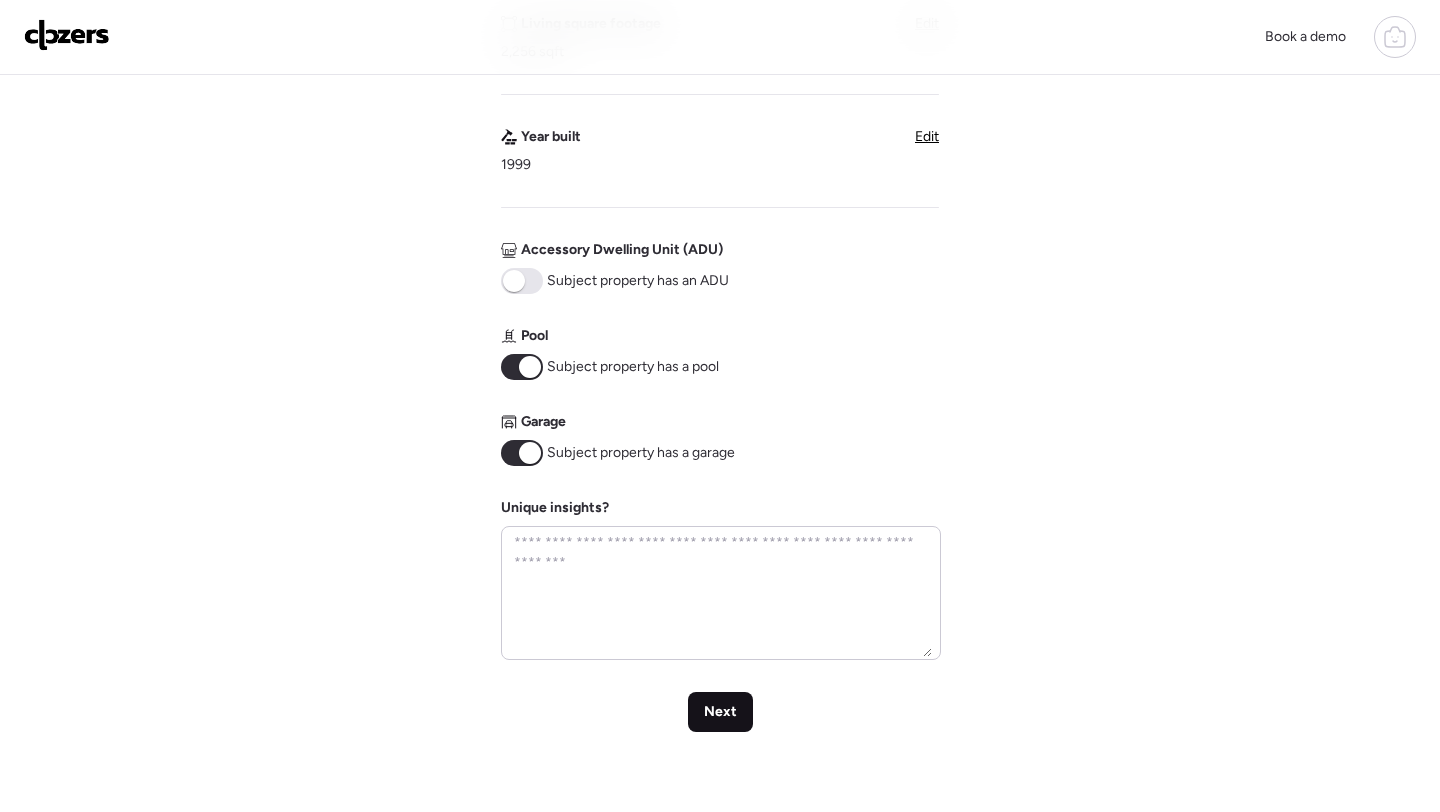 click on "Next" at bounding box center [720, 712] 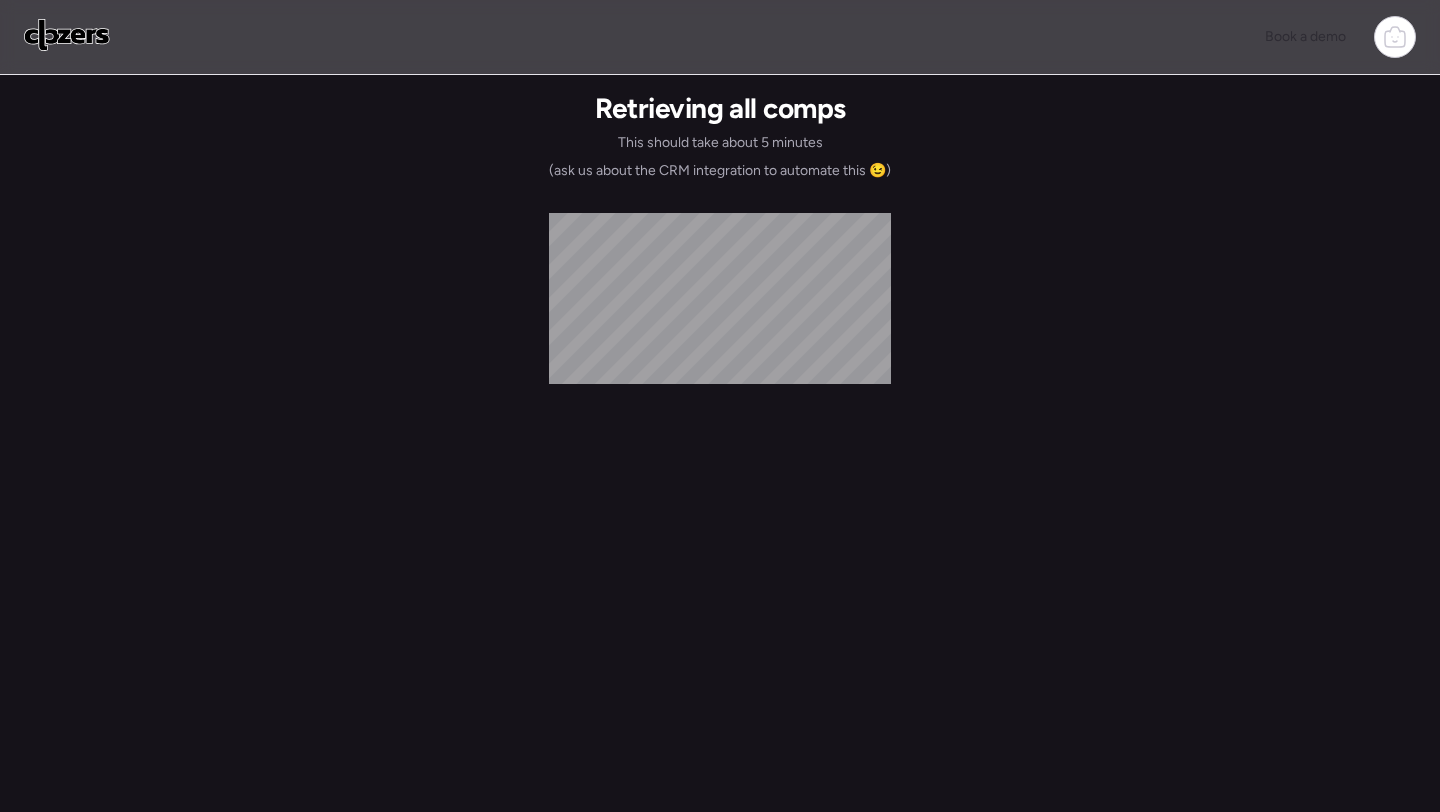 scroll, scrollTop: 0, scrollLeft: 0, axis: both 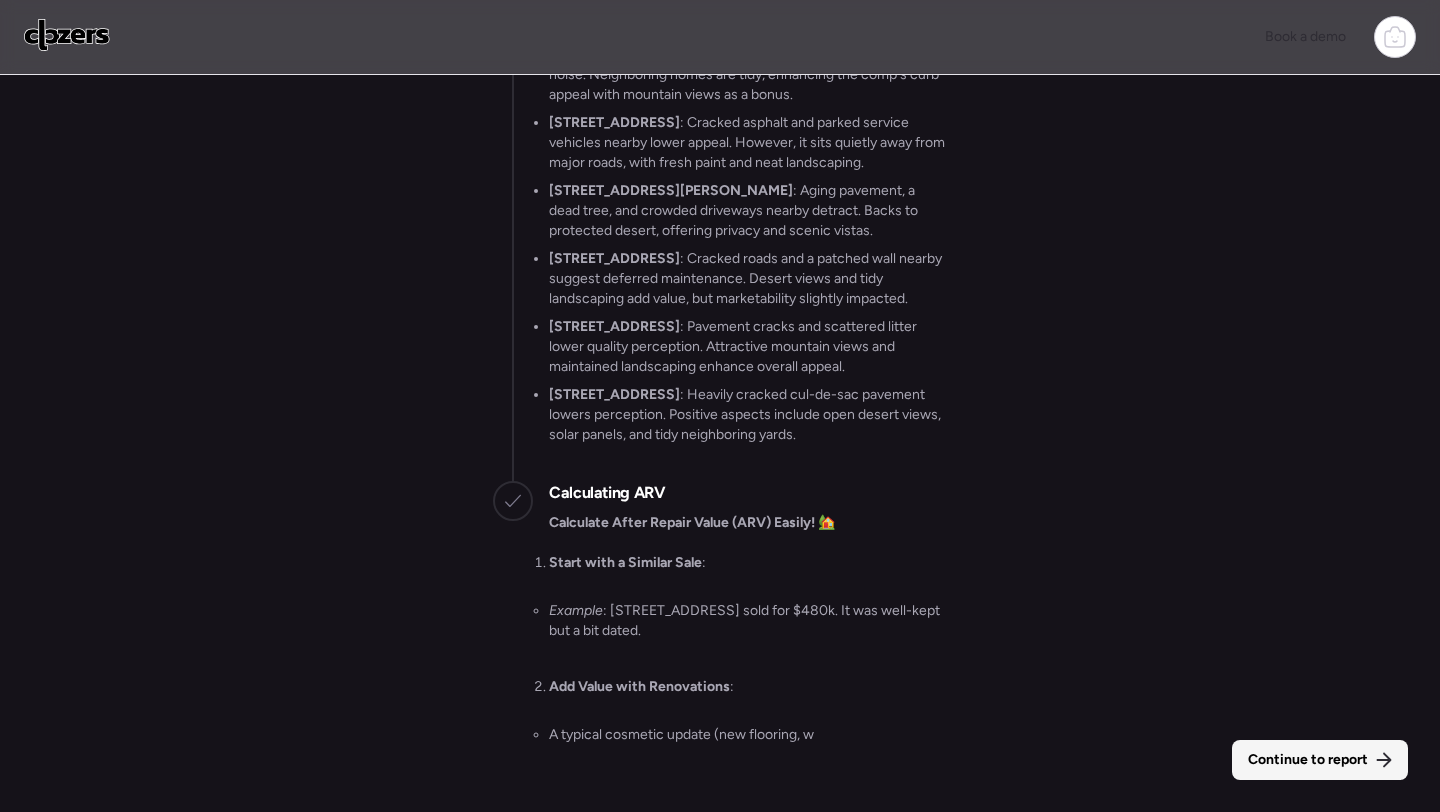 click on "Continue to report" at bounding box center [1308, 760] 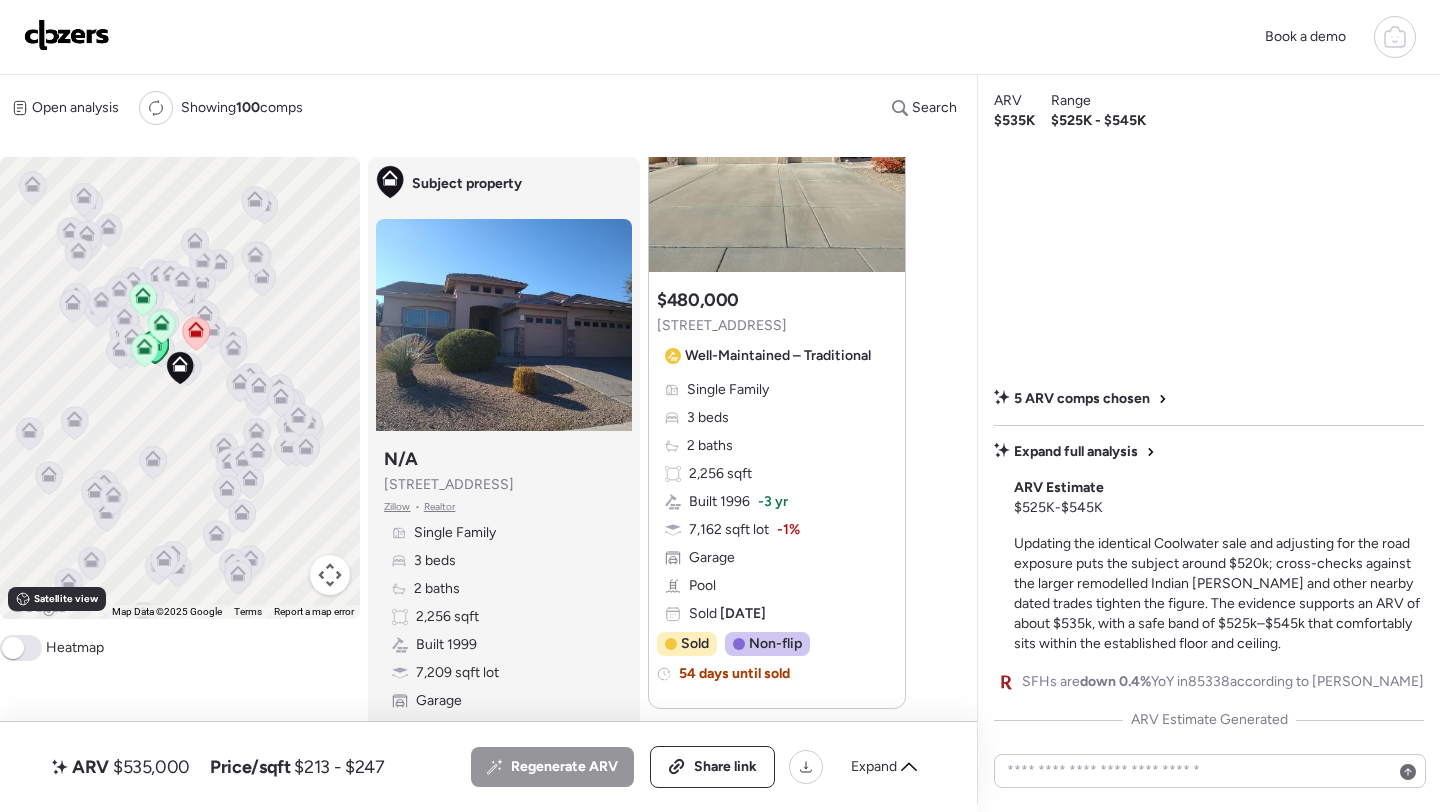 scroll, scrollTop: 199, scrollLeft: 0, axis: vertical 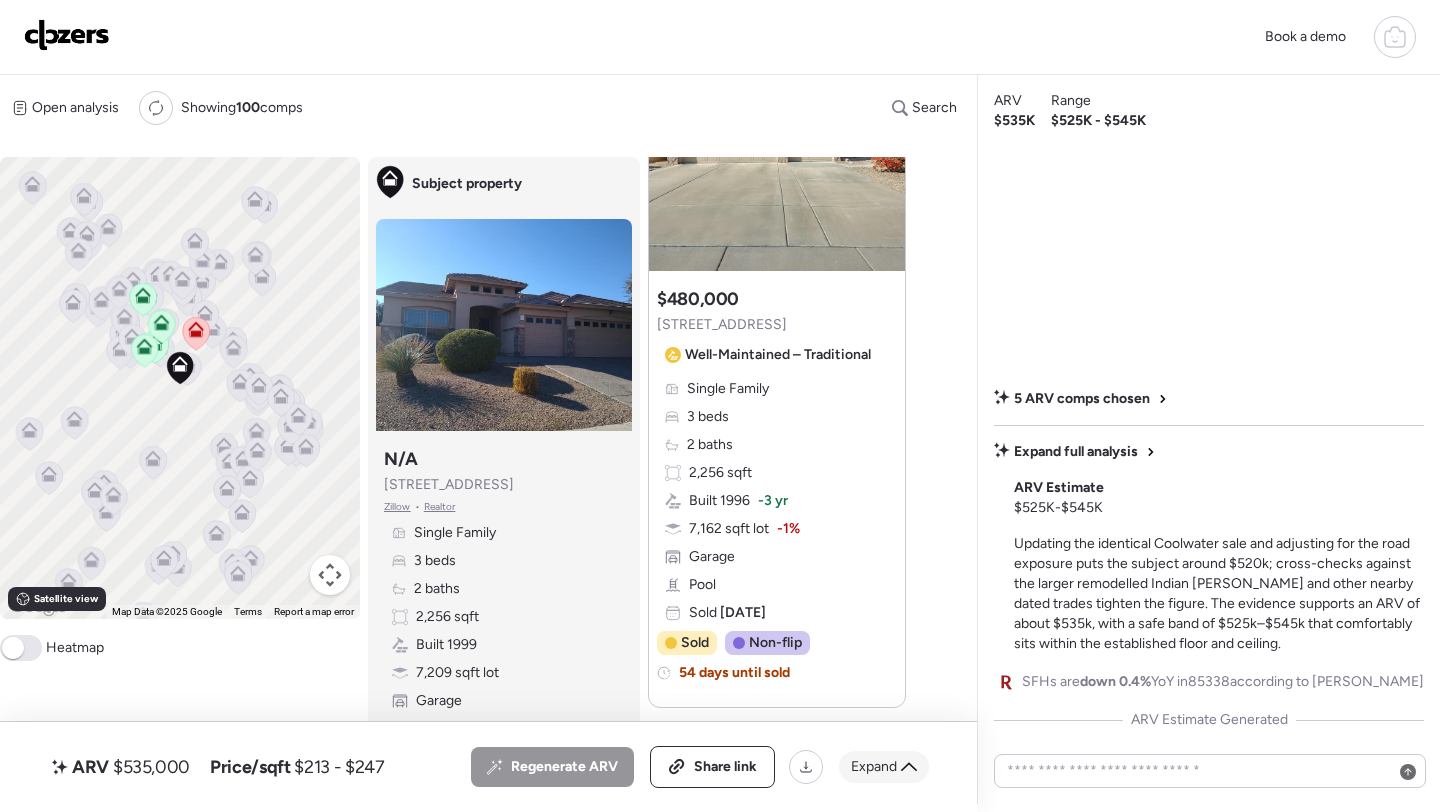 click on "Expand" at bounding box center (874, 767) 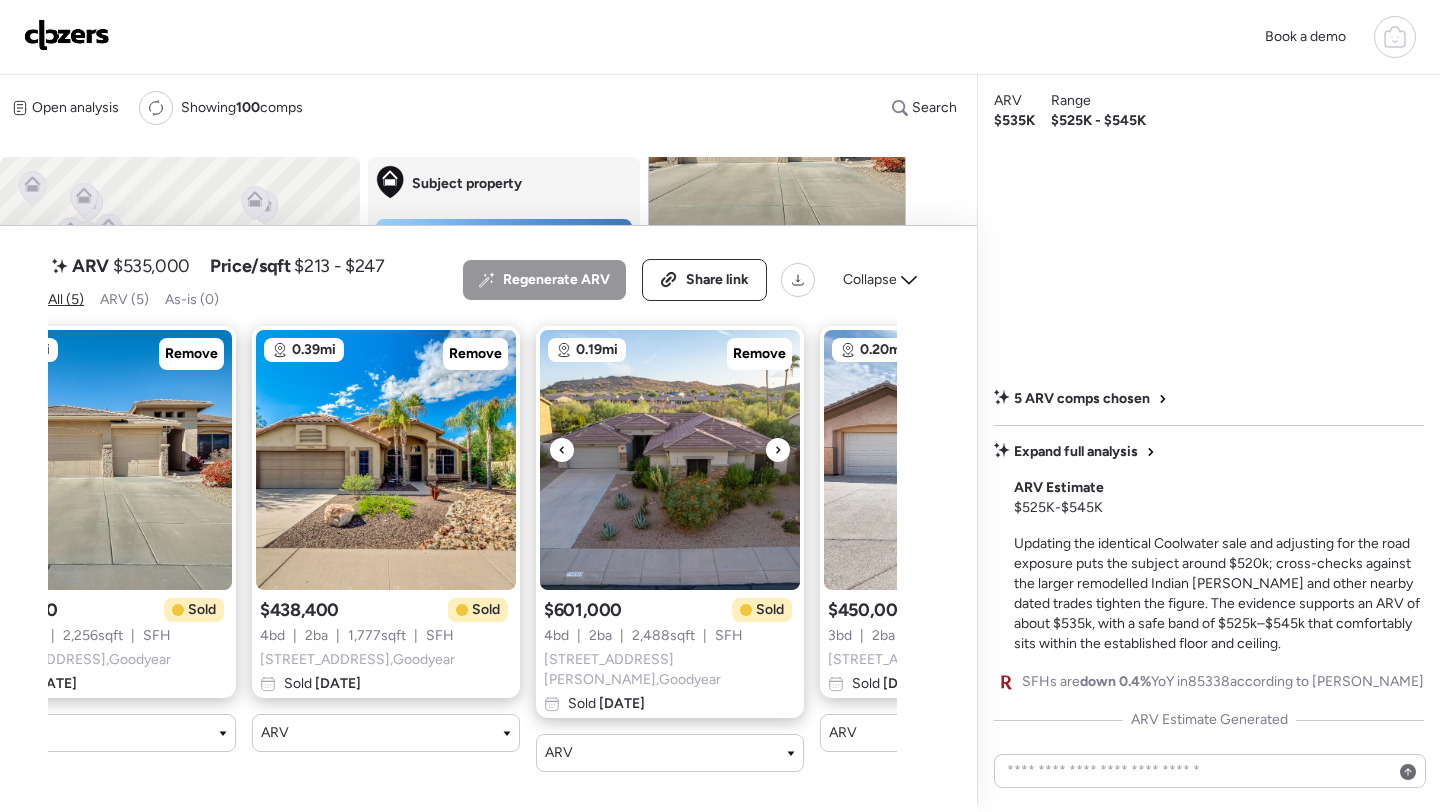 scroll, scrollTop: 0, scrollLeft: 94, axis: horizontal 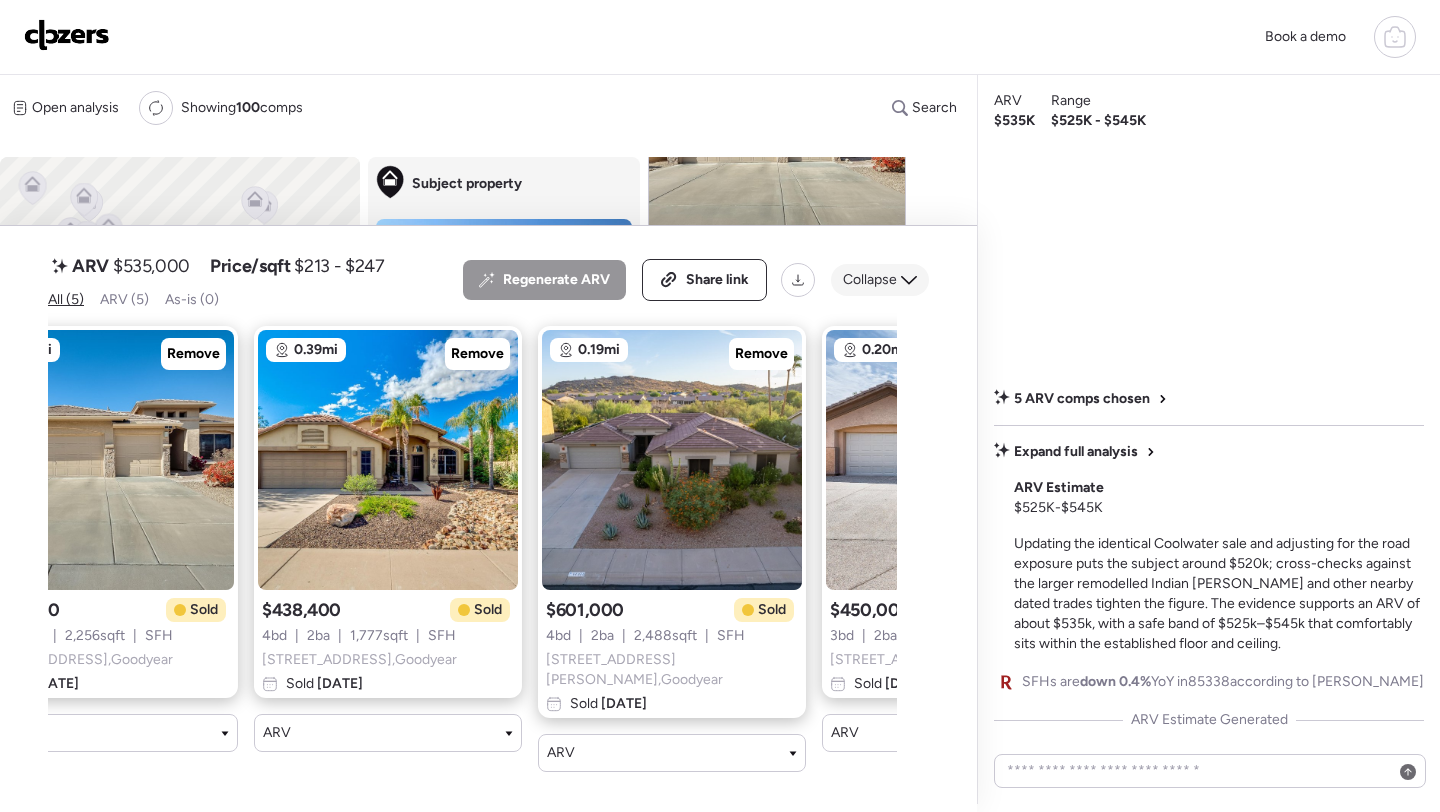 click on "Collapse" at bounding box center (870, 280) 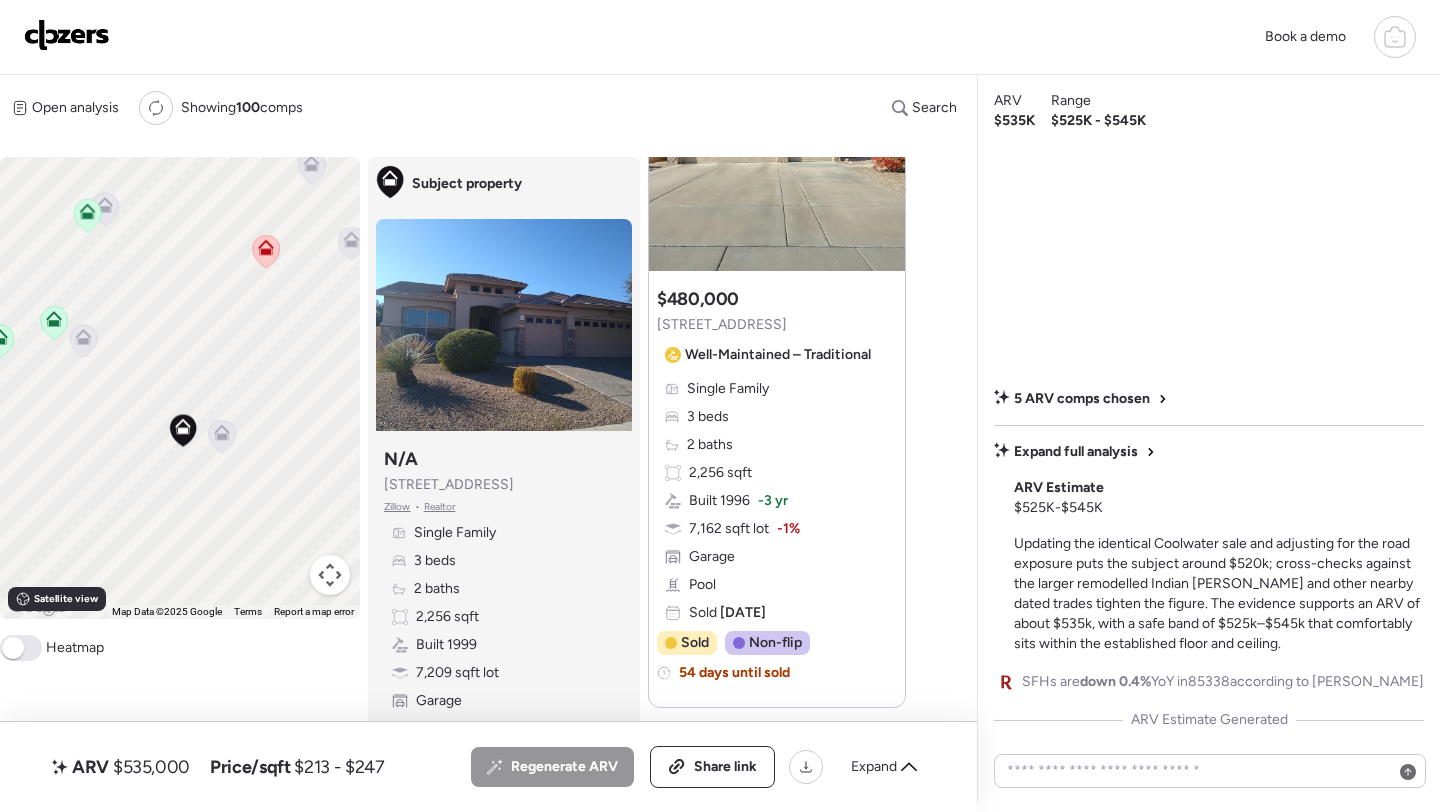 click 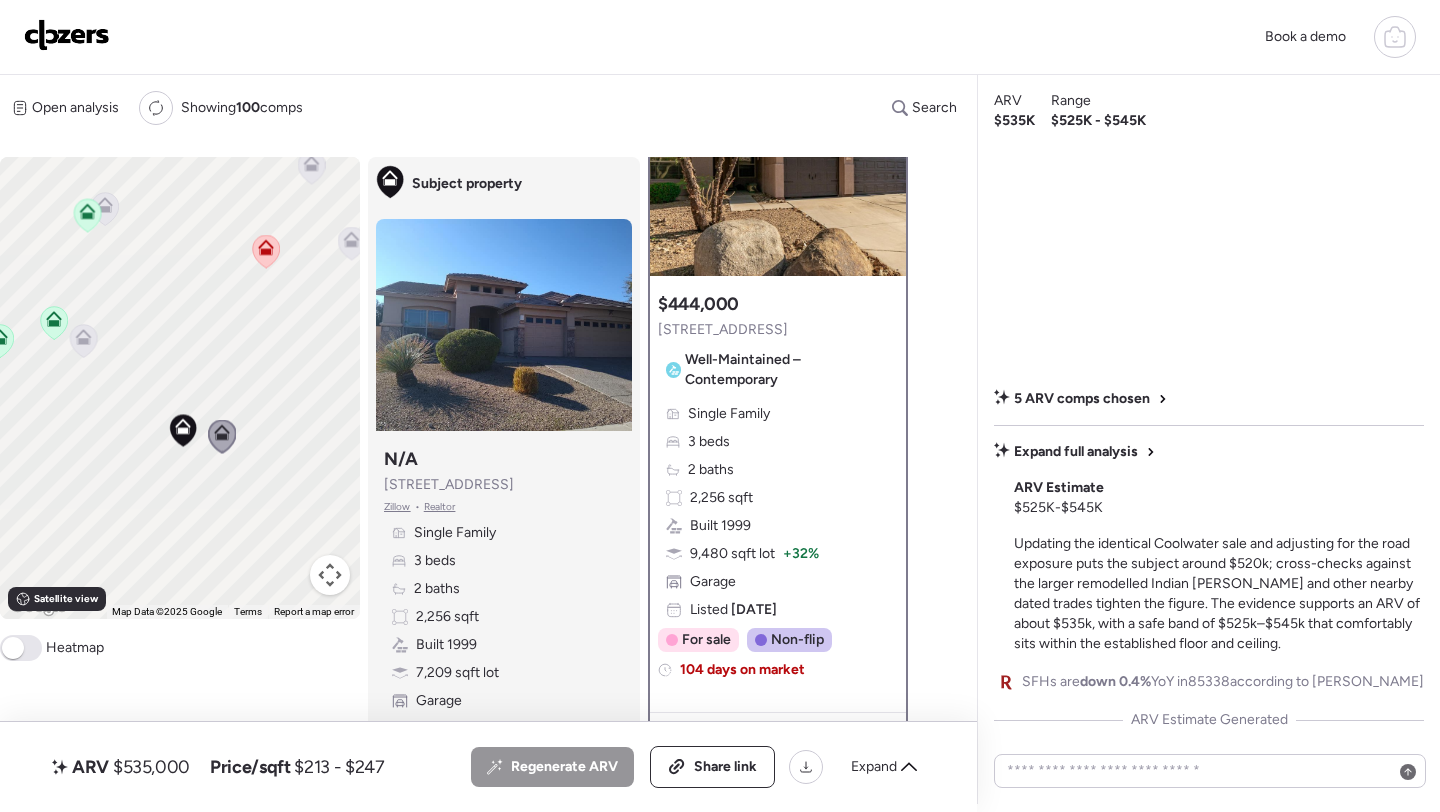 scroll, scrollTop: 119, scrollLeft: 0, axis: vertical 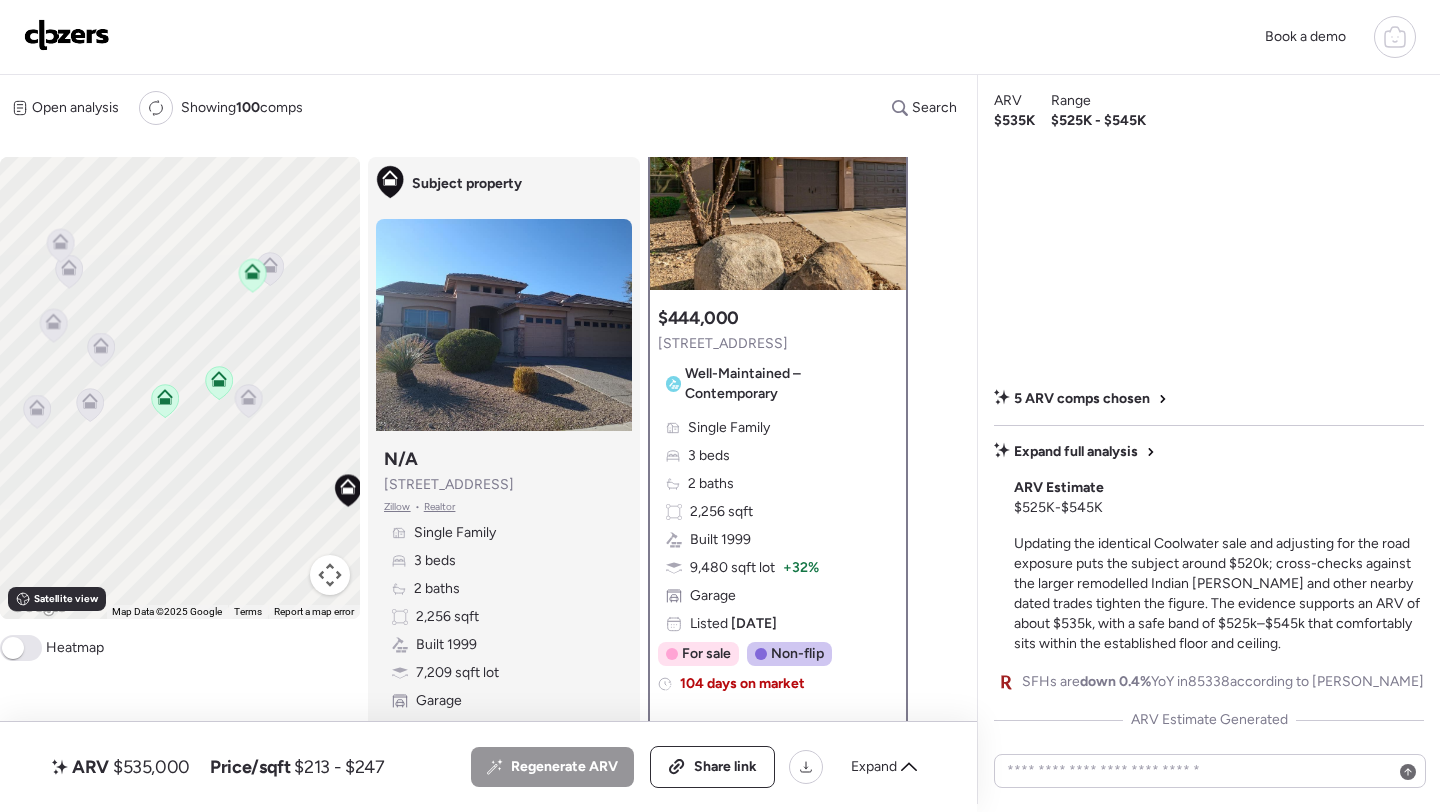 drag, startPoint x: 178, startPoint y: 493, endPoint x: 345, endPoint y: 552, distance: 177.11578 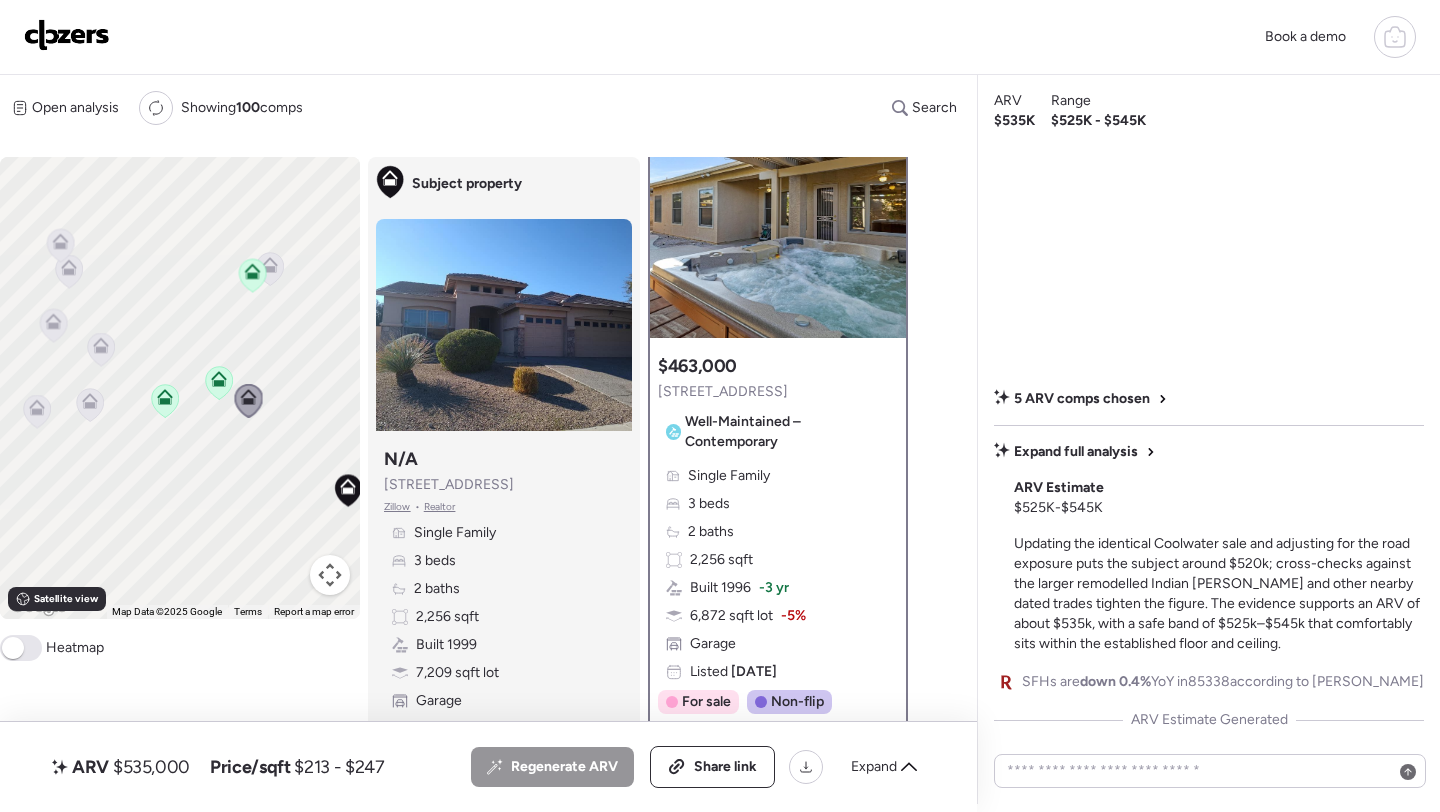 scroll, scrollTop: 54, scrollLeft: 0, axis: vertical 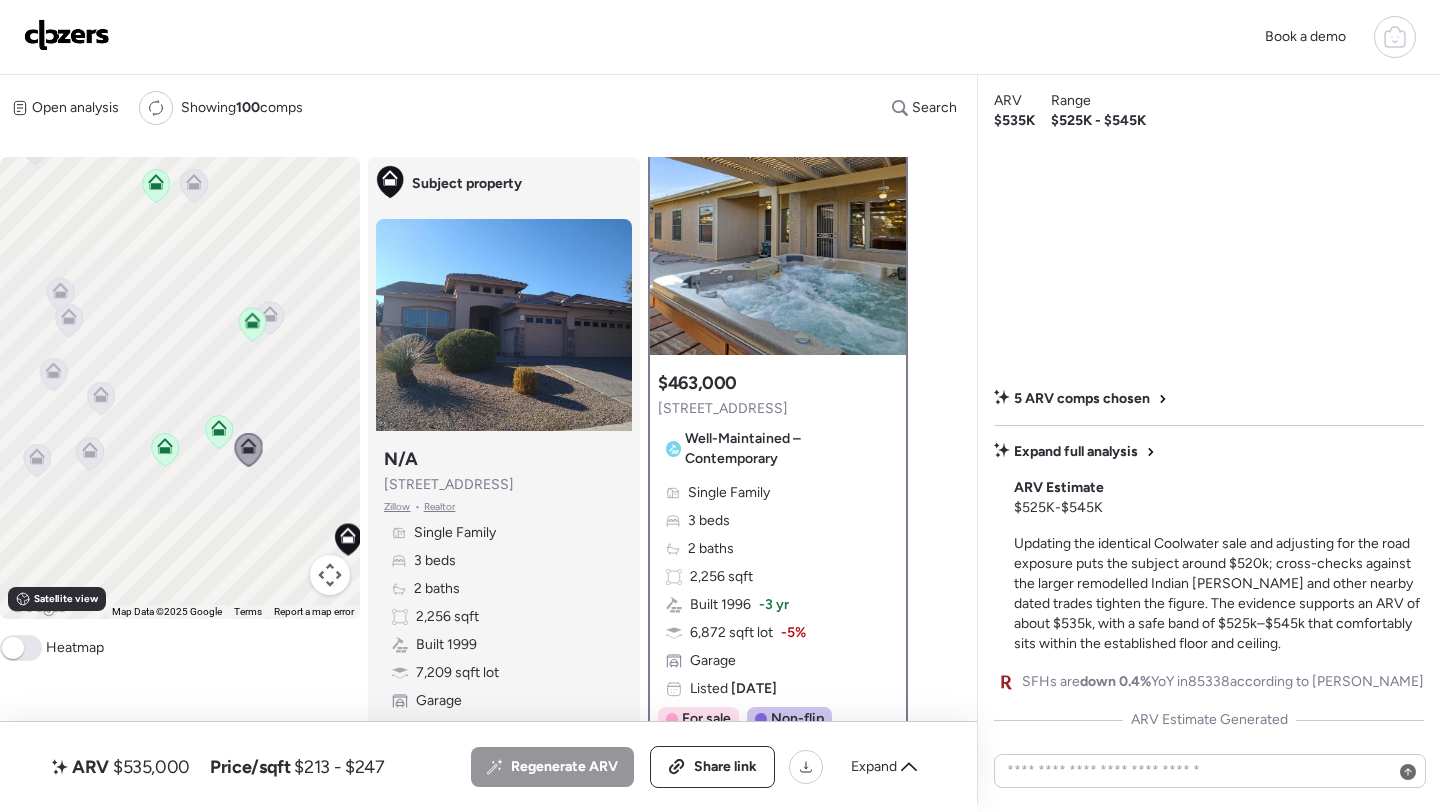 drag, startPoint x: 203, startPoint y: 381, endPoint x: 202, endPoint y: 431, distance: 50.01 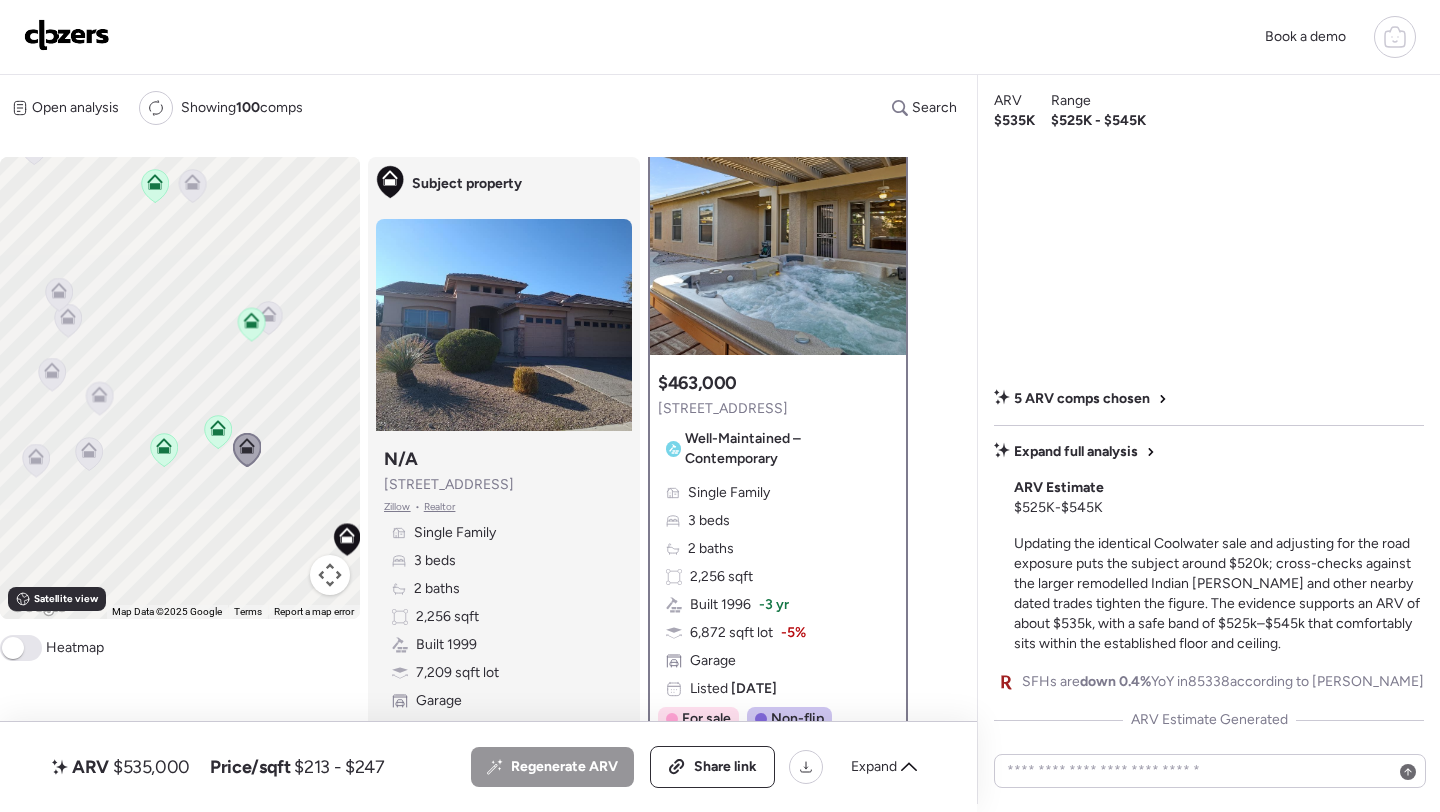 click 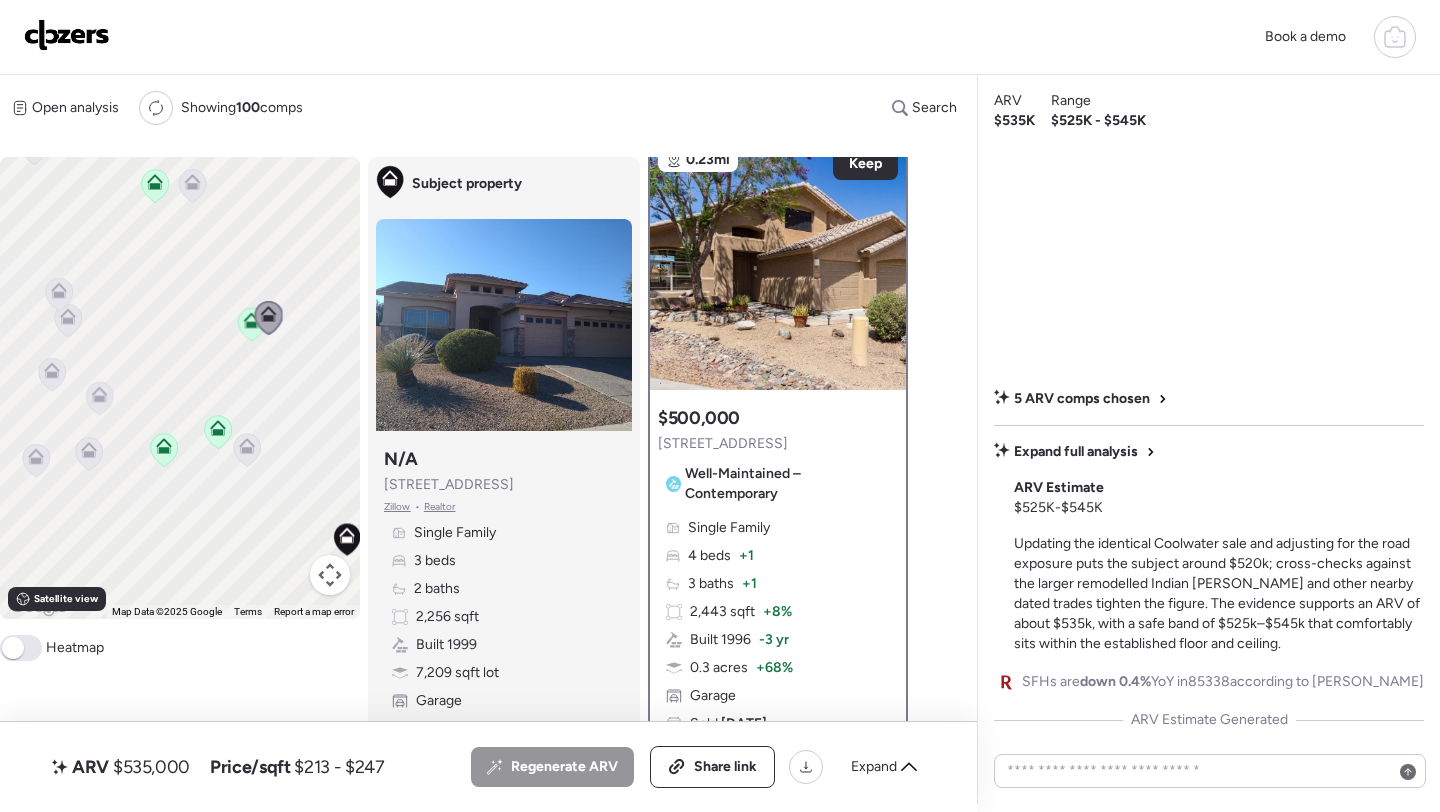 scroll, scrollTop: 0, scrollLeft: 0, axis: both 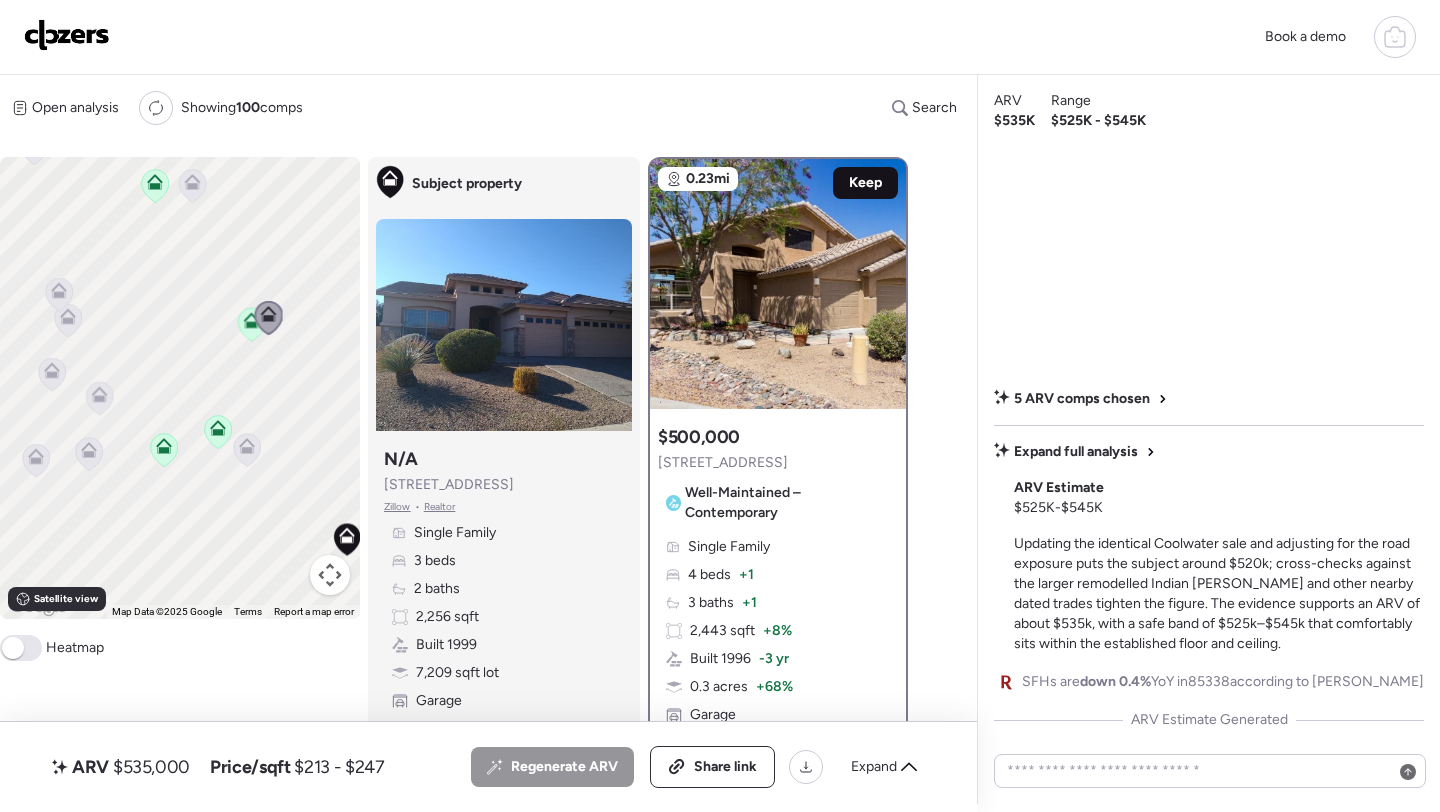 click on "Keep" at bounding box center (865, 183) 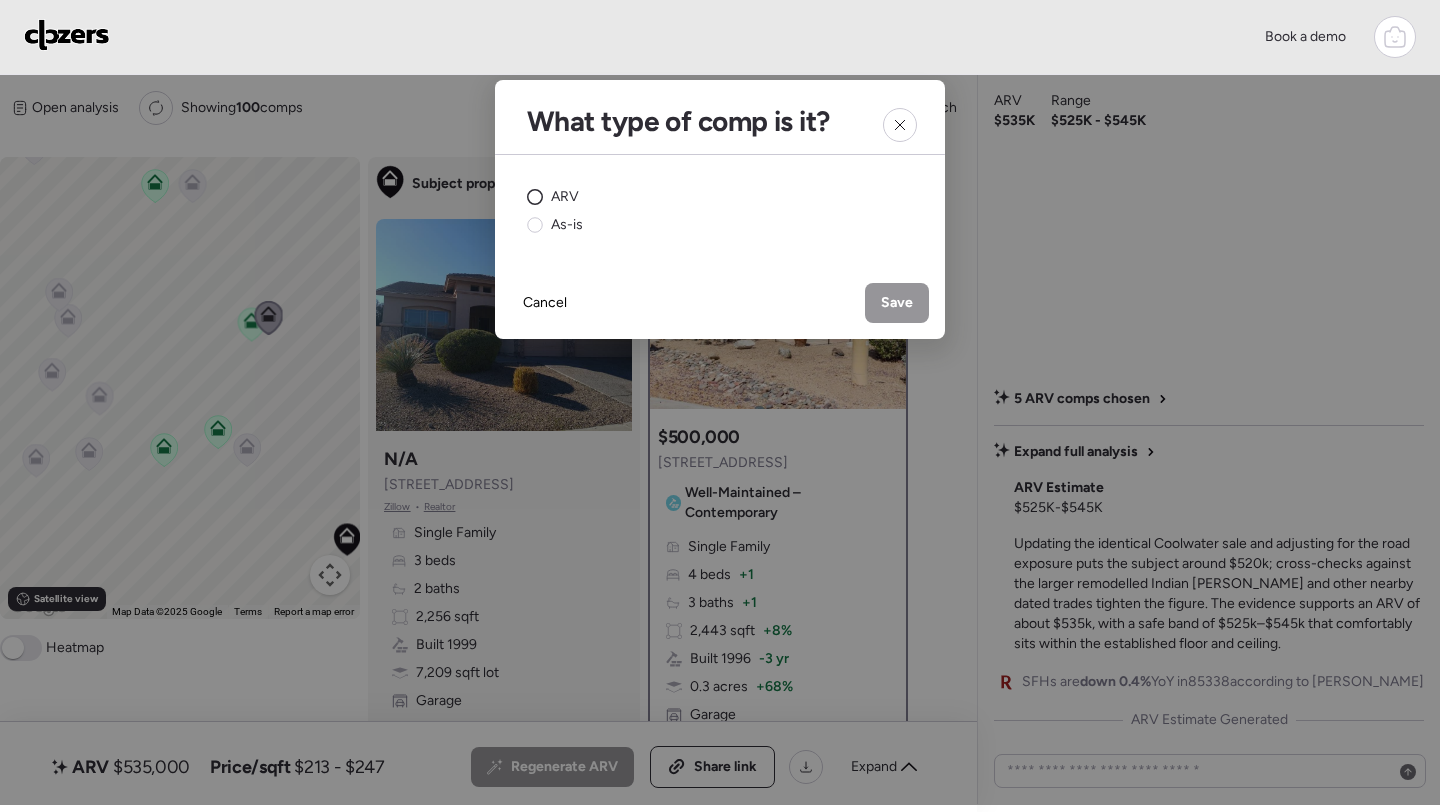 click on "ARV" at bounding box center [565, 197] 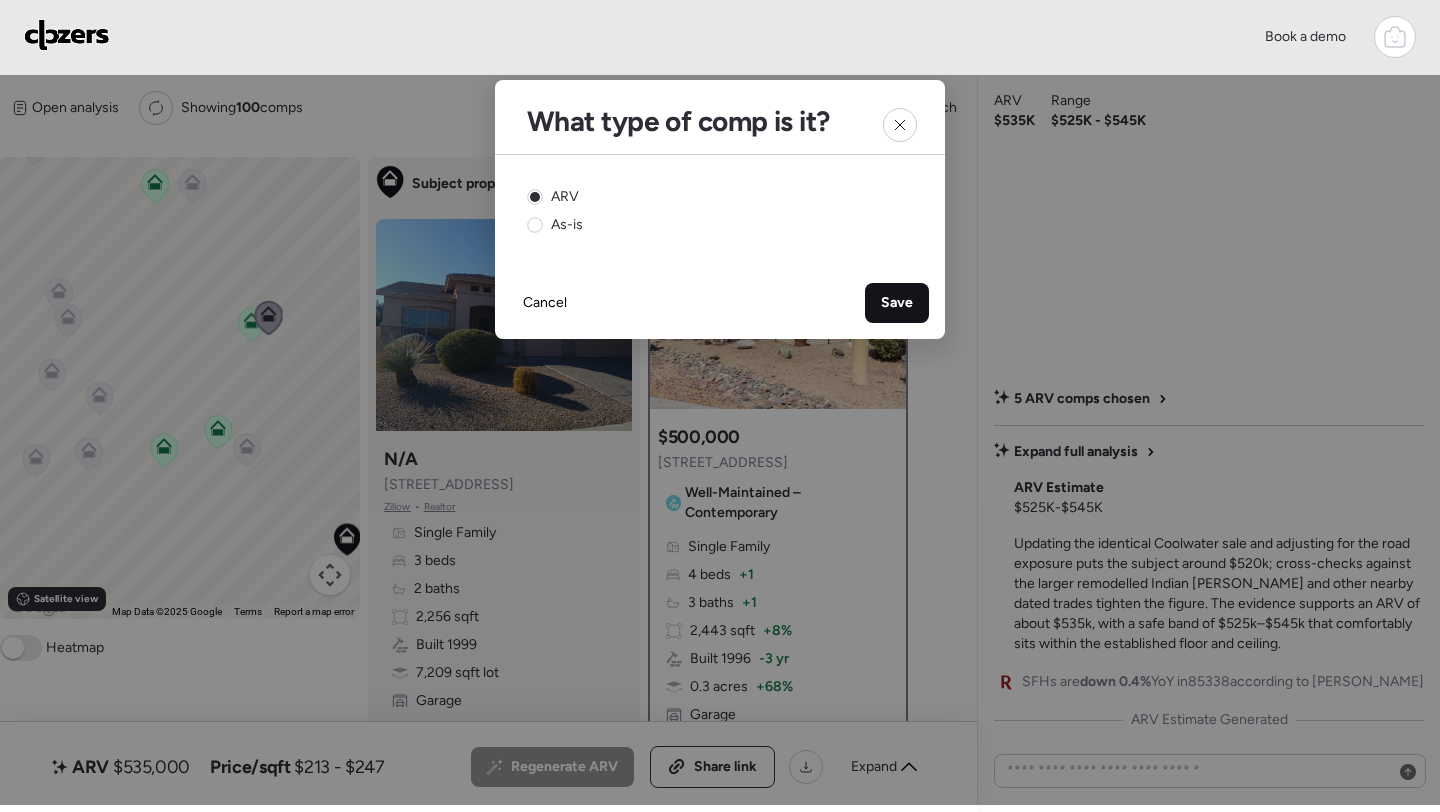 click on "Save" at bounding box center (897, 303) 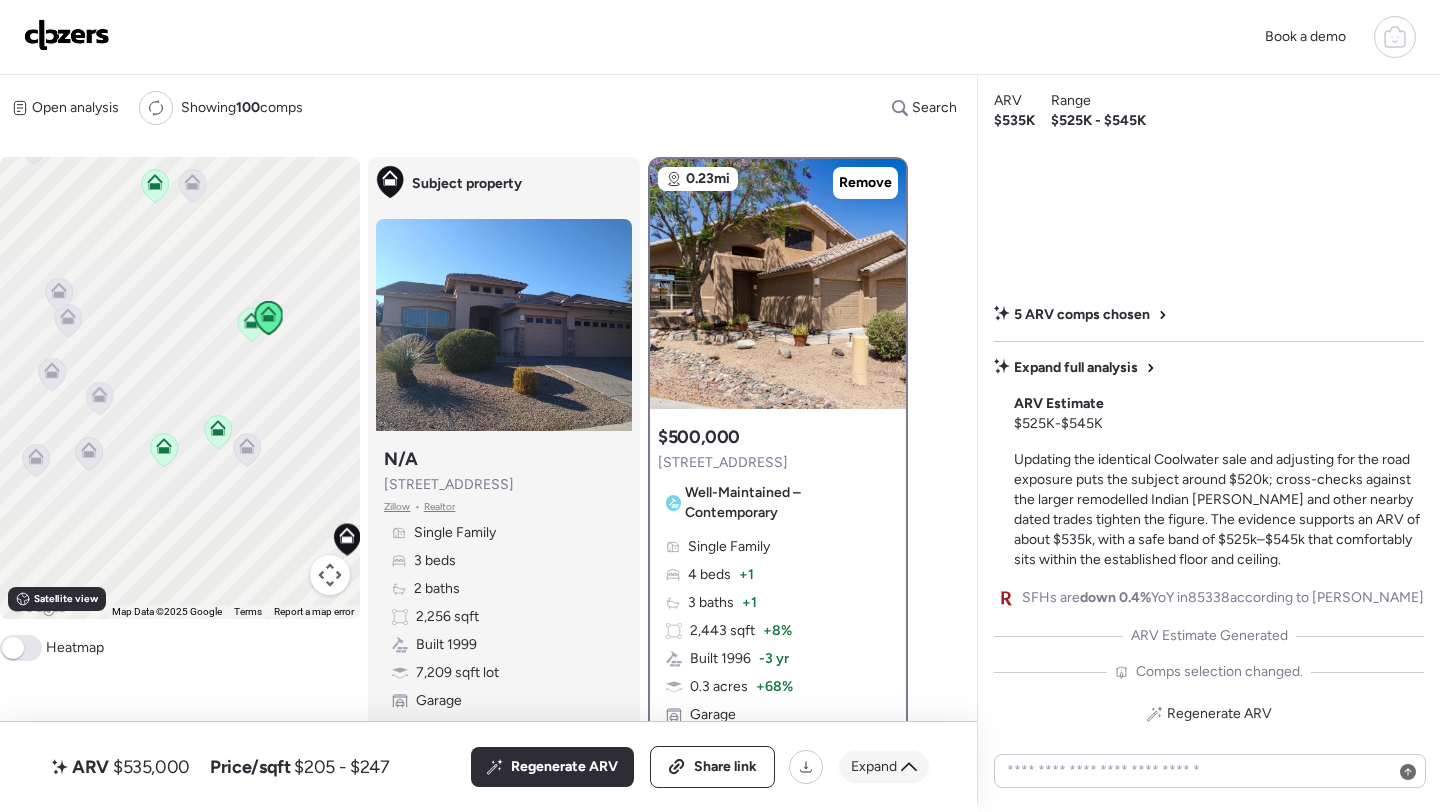 click 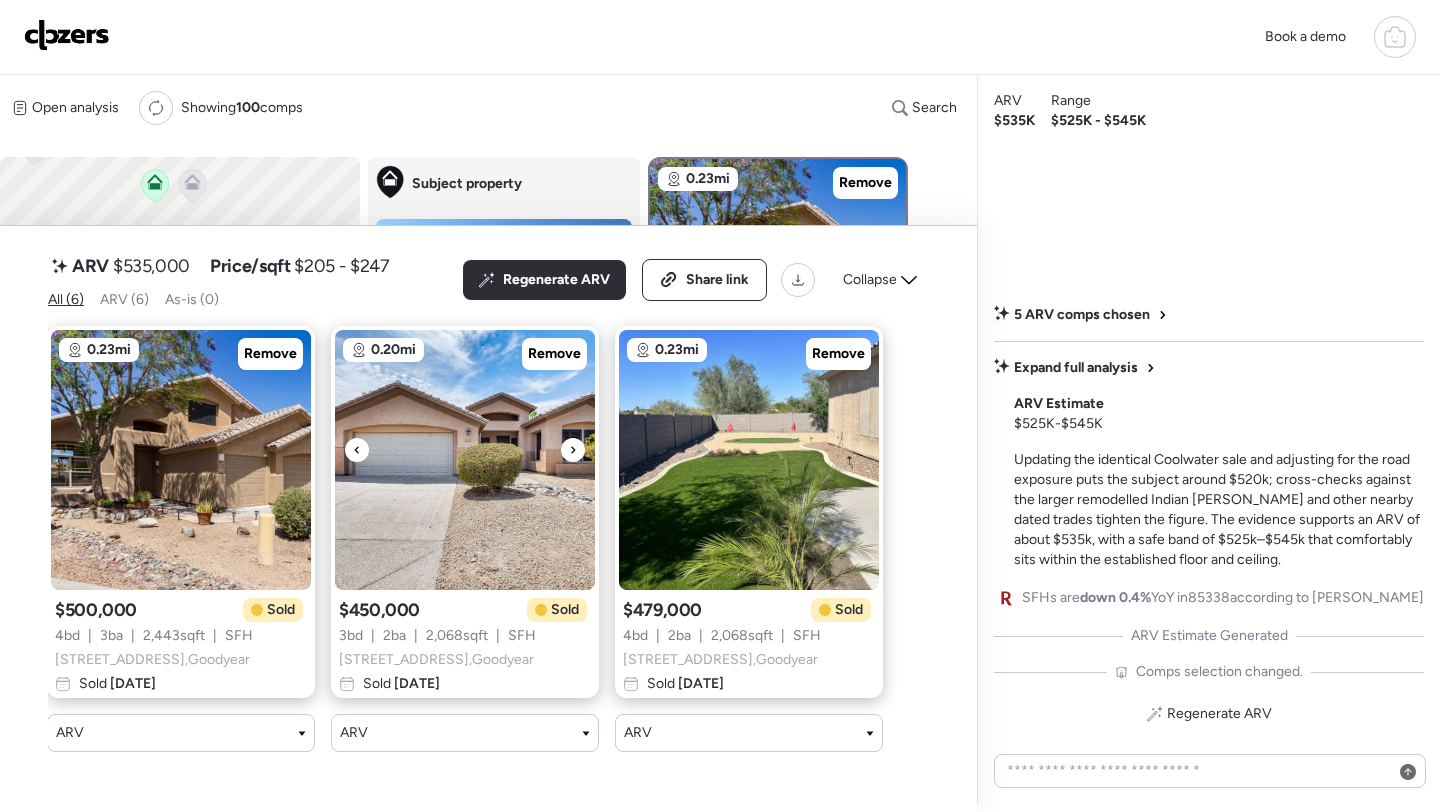 scroll, scrollTop: 0, scrollLeft: 871, axis: horizontal 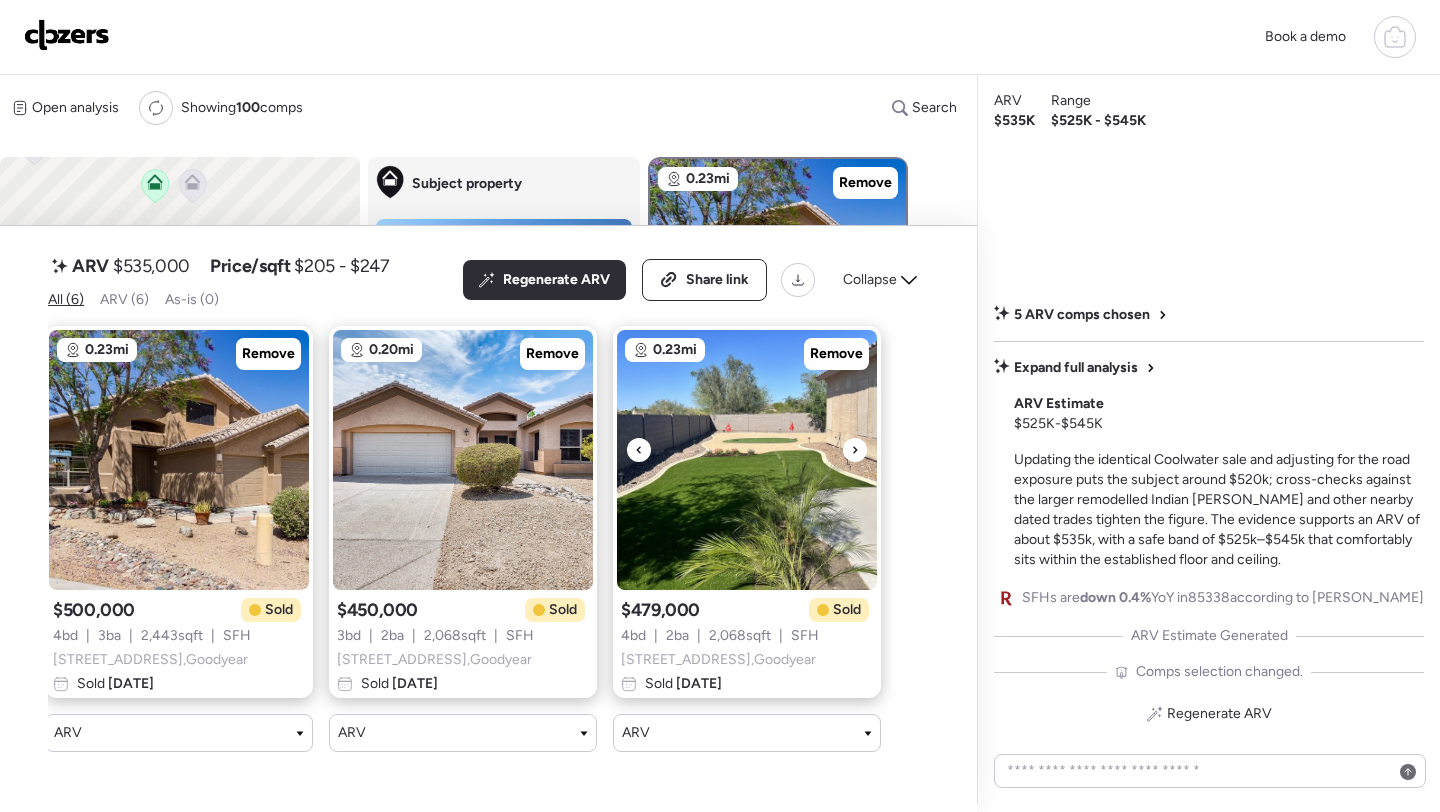 click at bounding box center (747, 460) 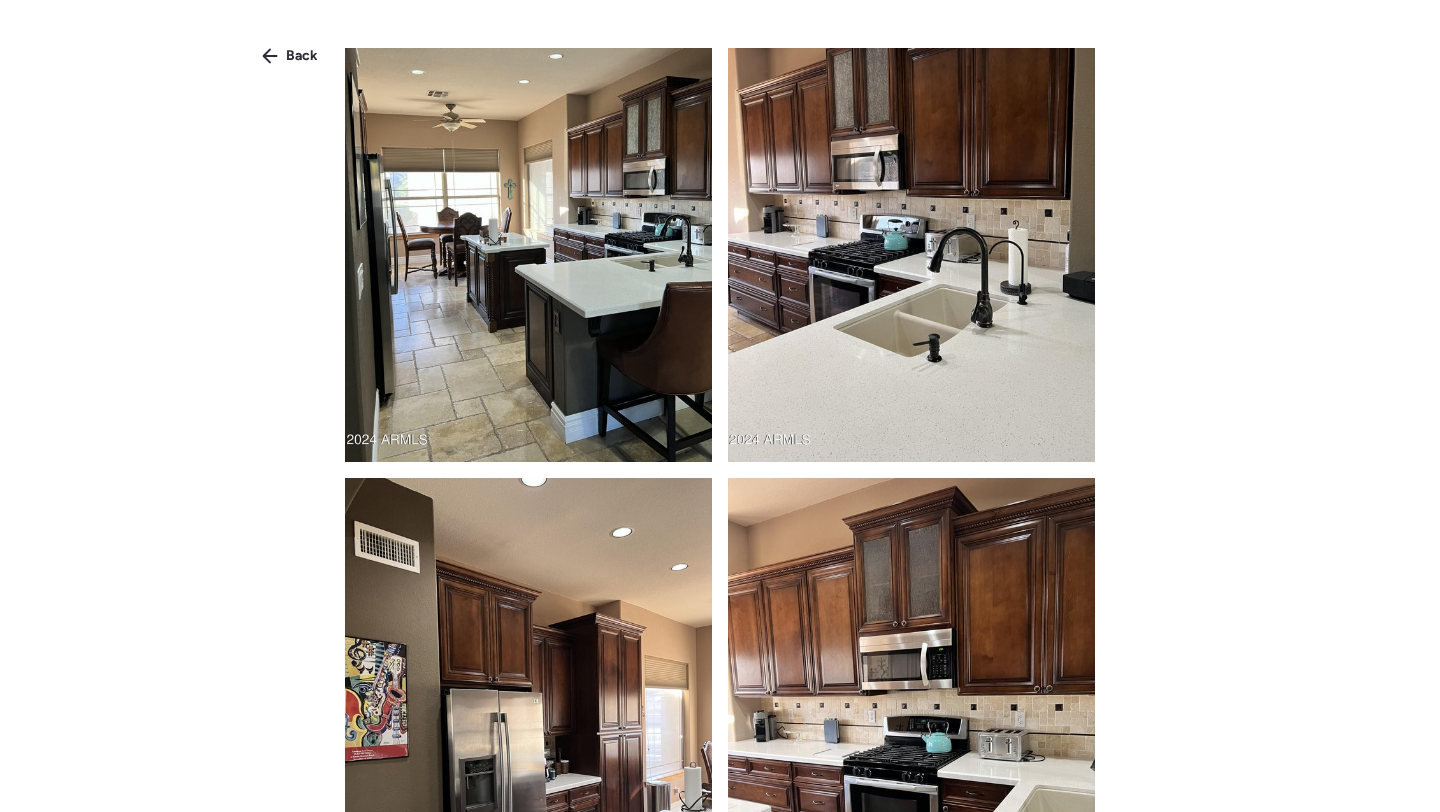 scroll, scrollTop: 2758, scrollLeft: 0, axis: vertical 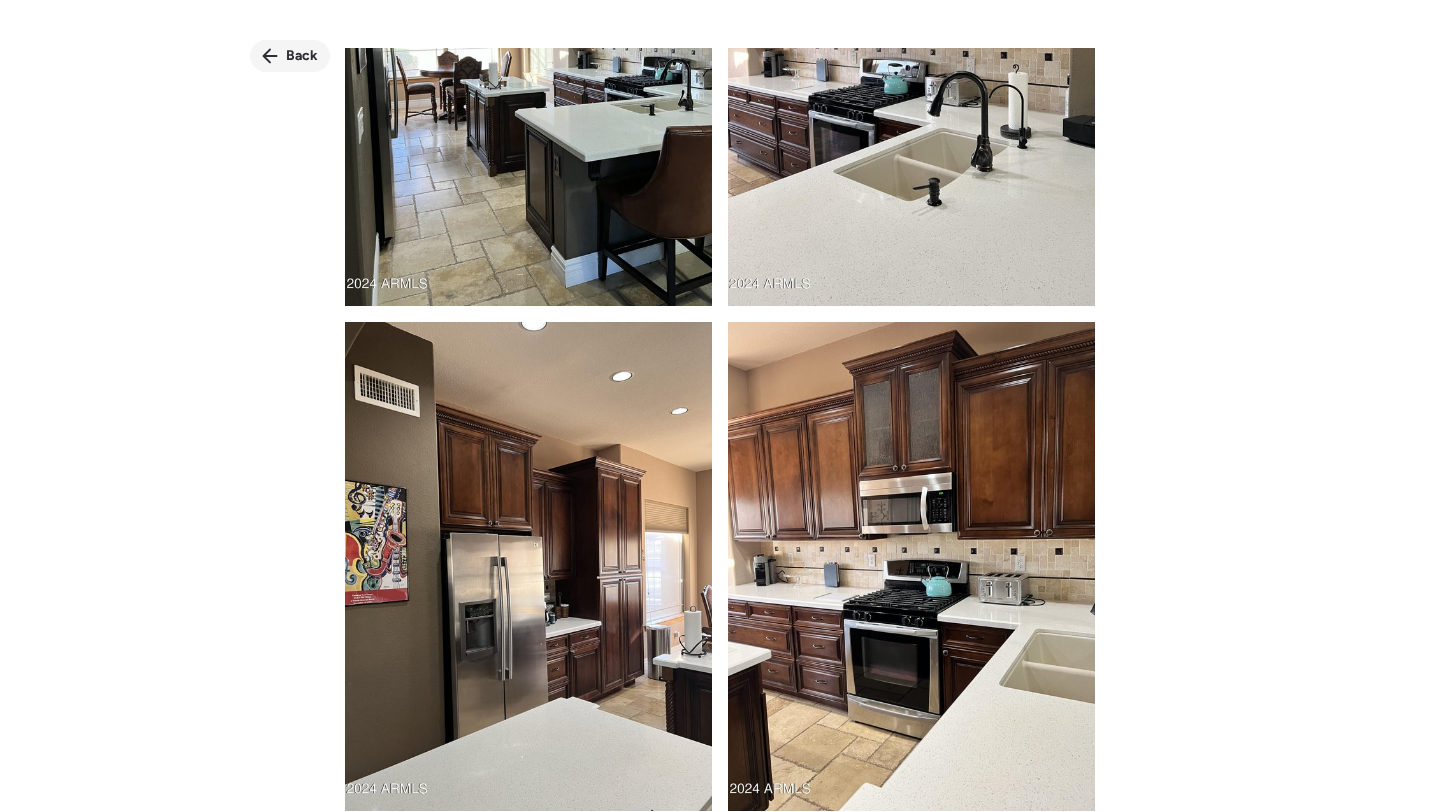 click on "Back" at bounding box center [302, 56] 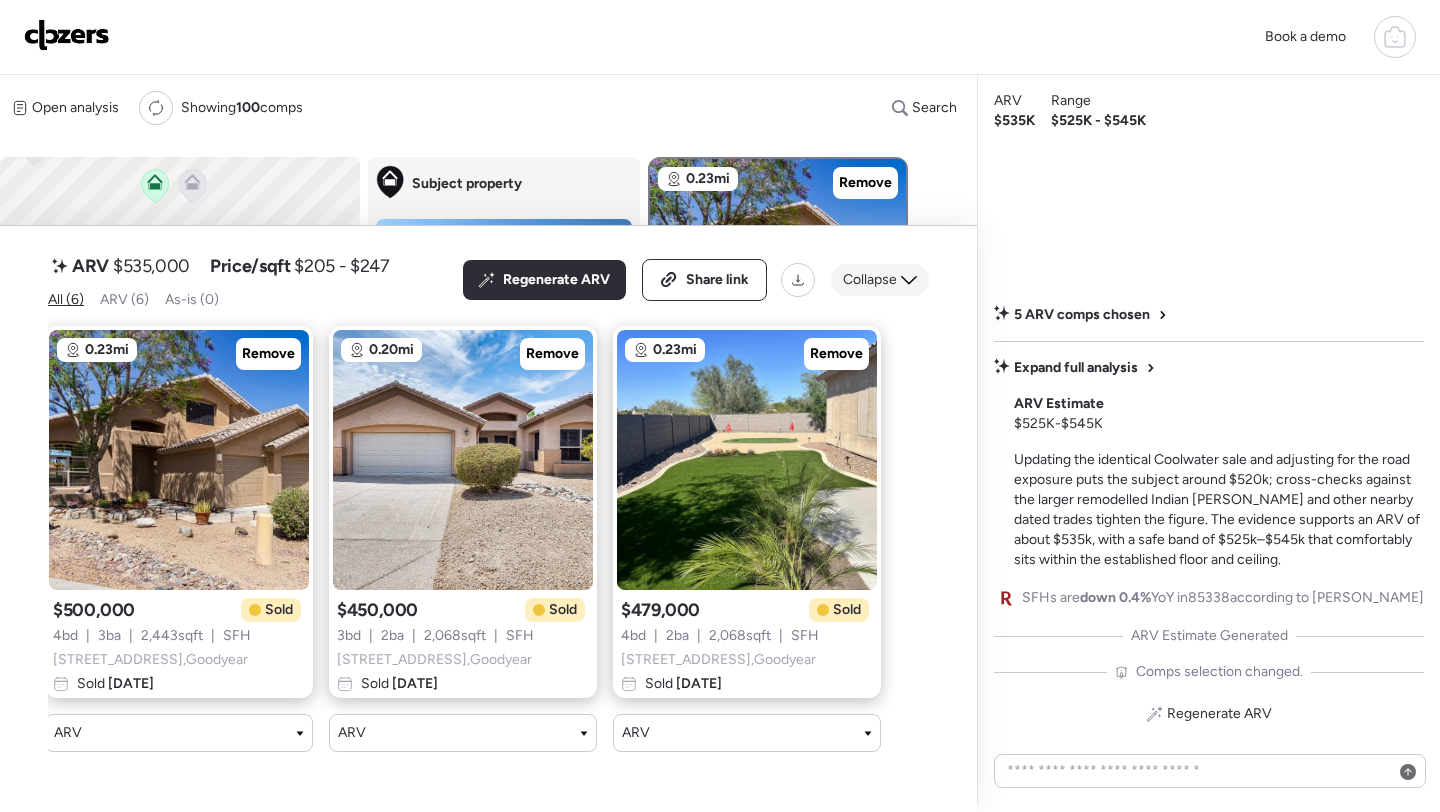 click on "Collapse" at bounding box center [870, 280] 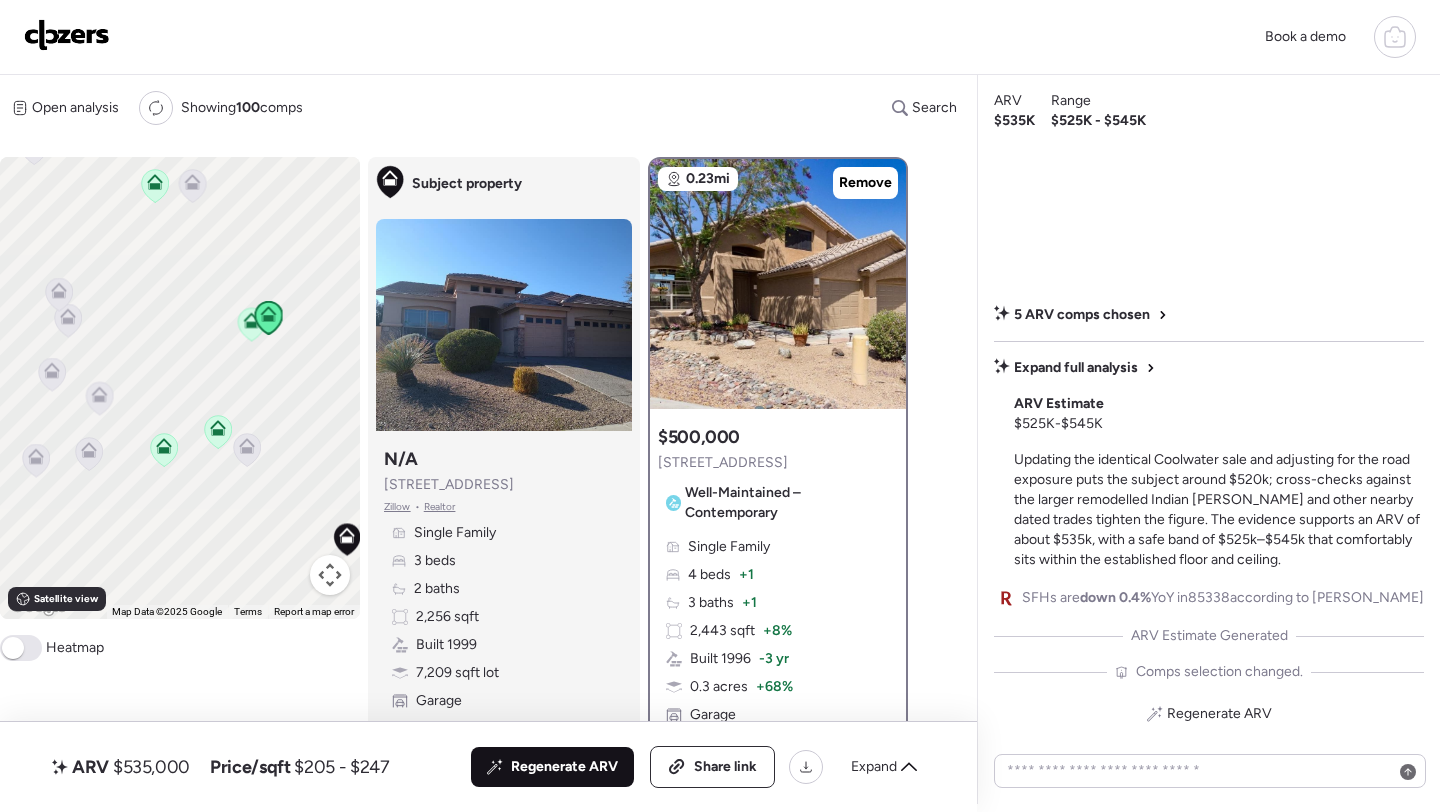 click on "Regenerate ARV" at bounding box center [564, 767] 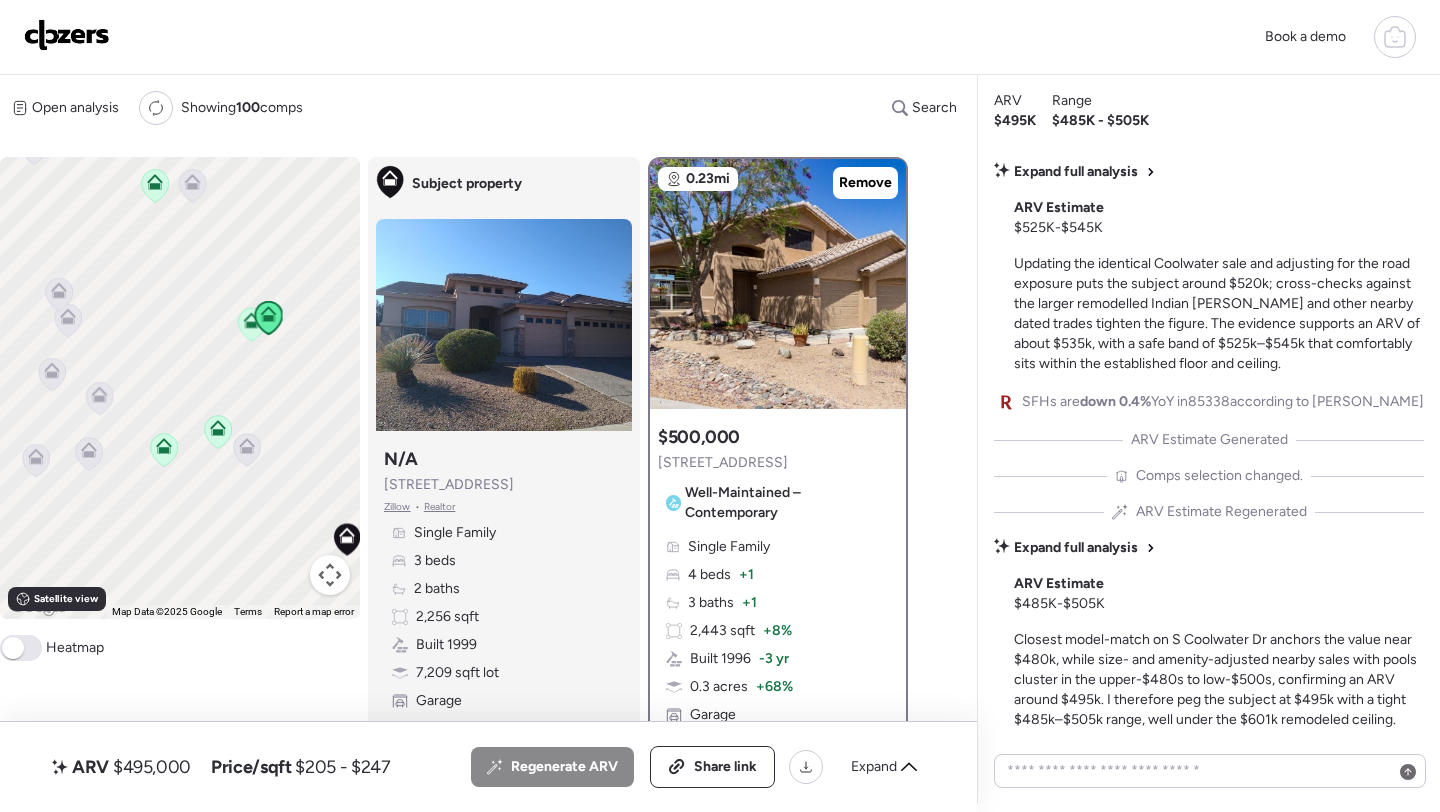 click on "$495,000" at bounding box center [152, 767] 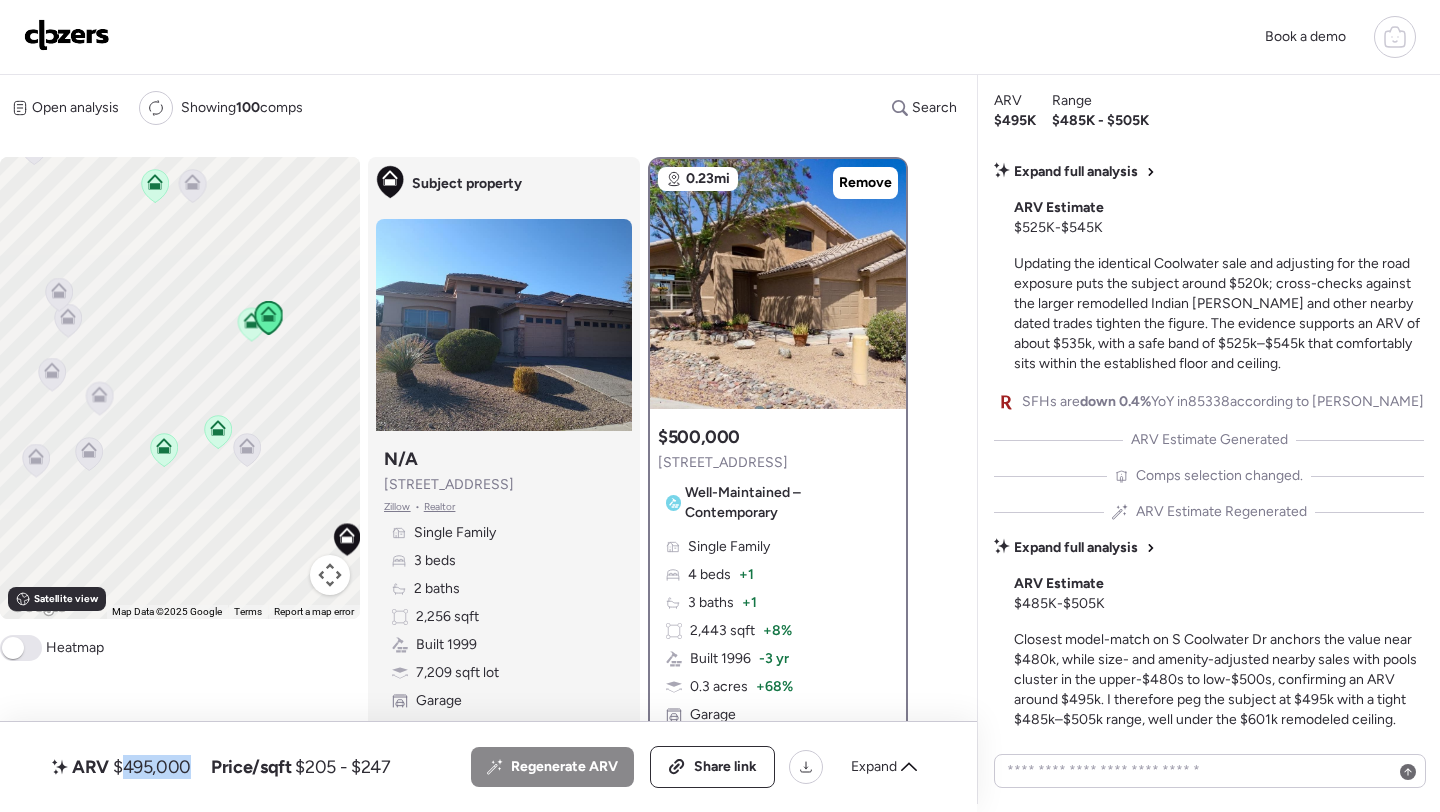 copy on "495,000" 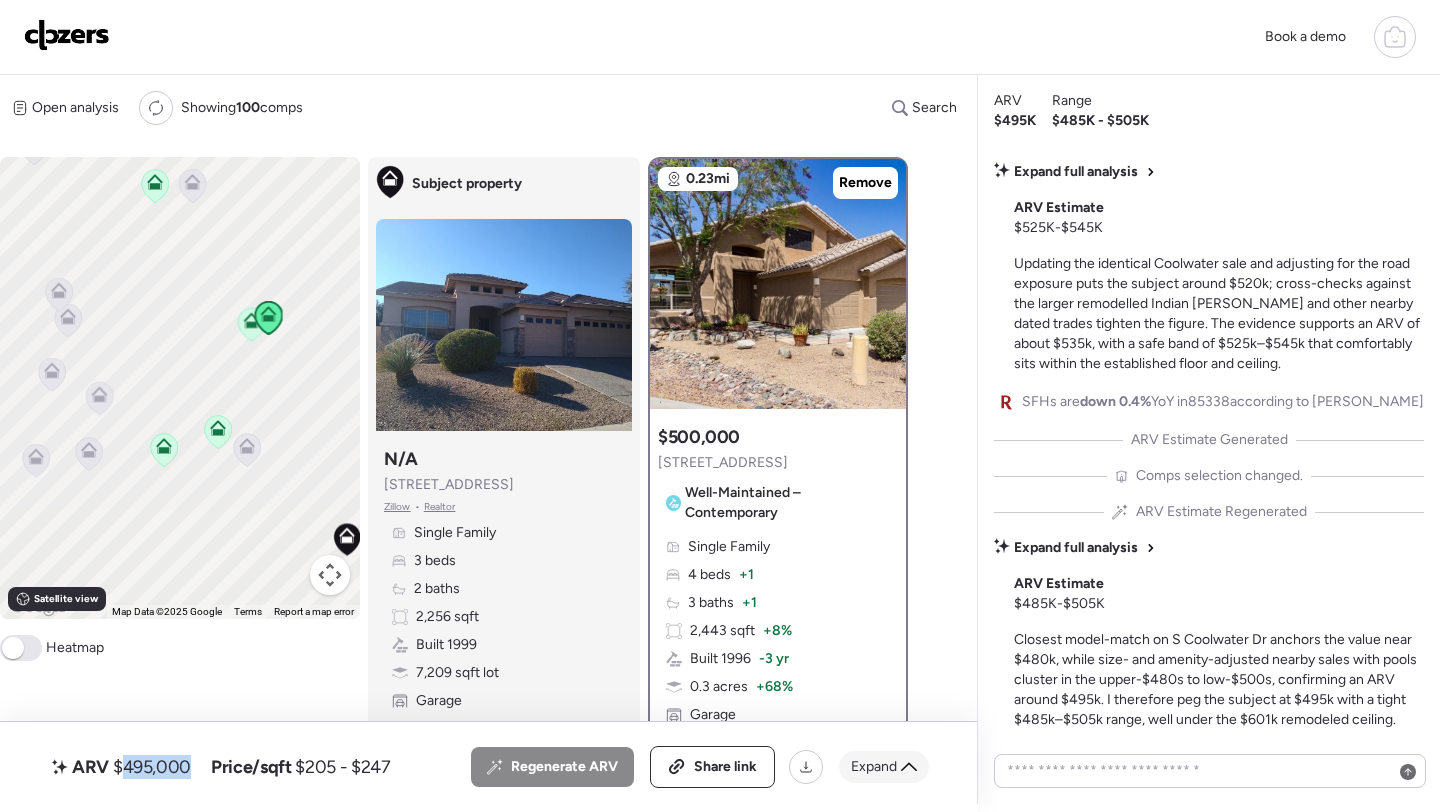 click on "Expand" at bounding box center (874, 767) 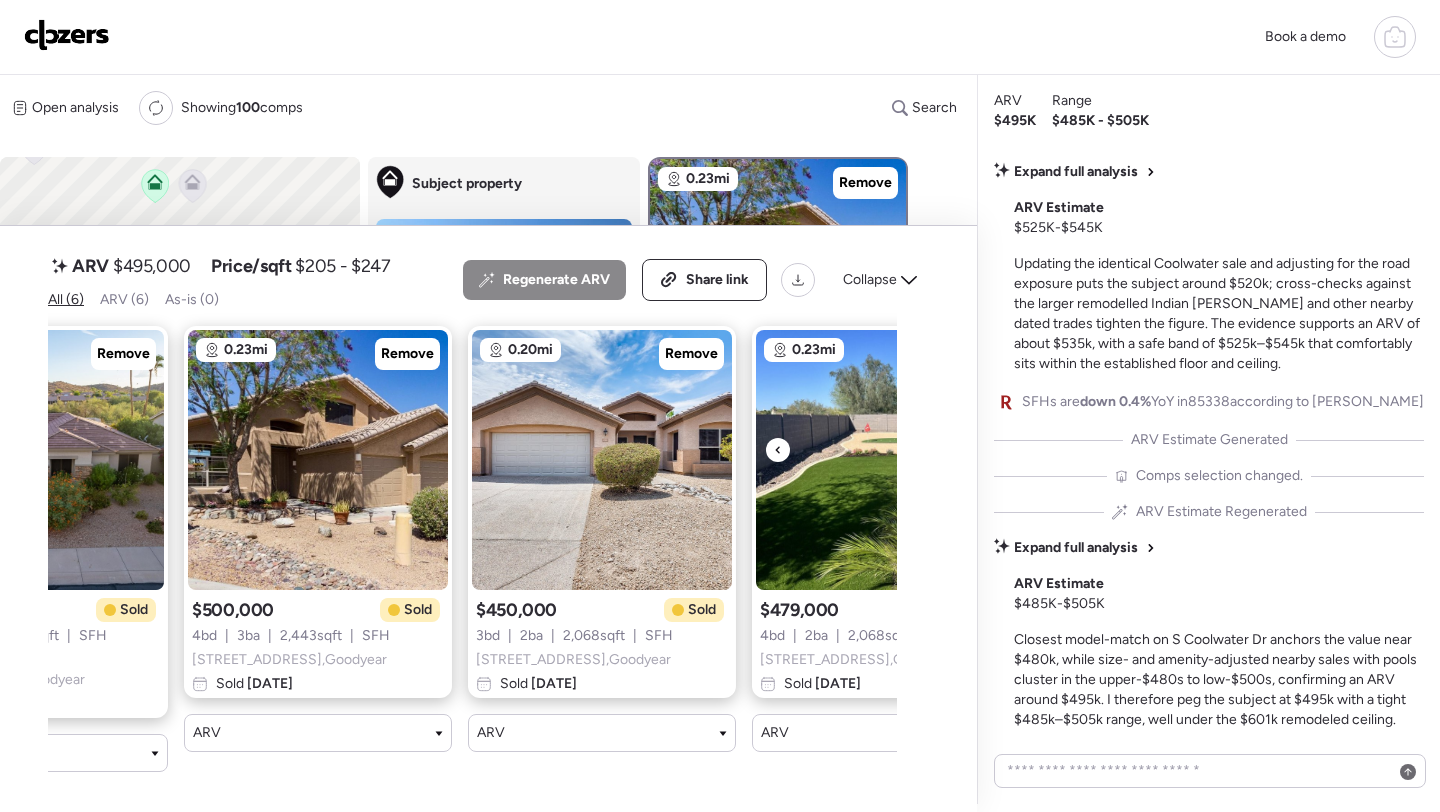 scroll, scrollTop: 0, scrollLeft: 871, axis: horizontal 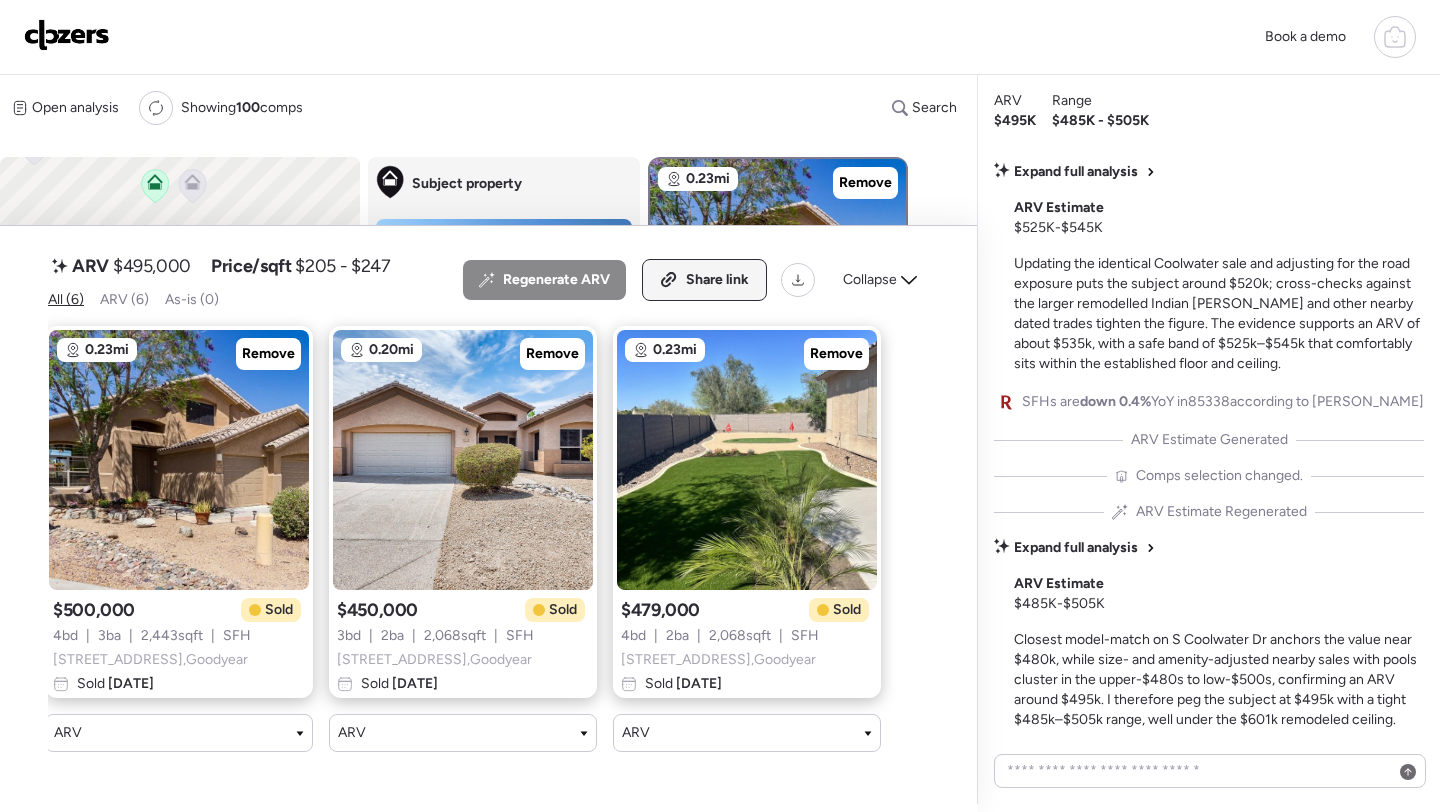 click on "Share link" at bounding box center (704, 280) 